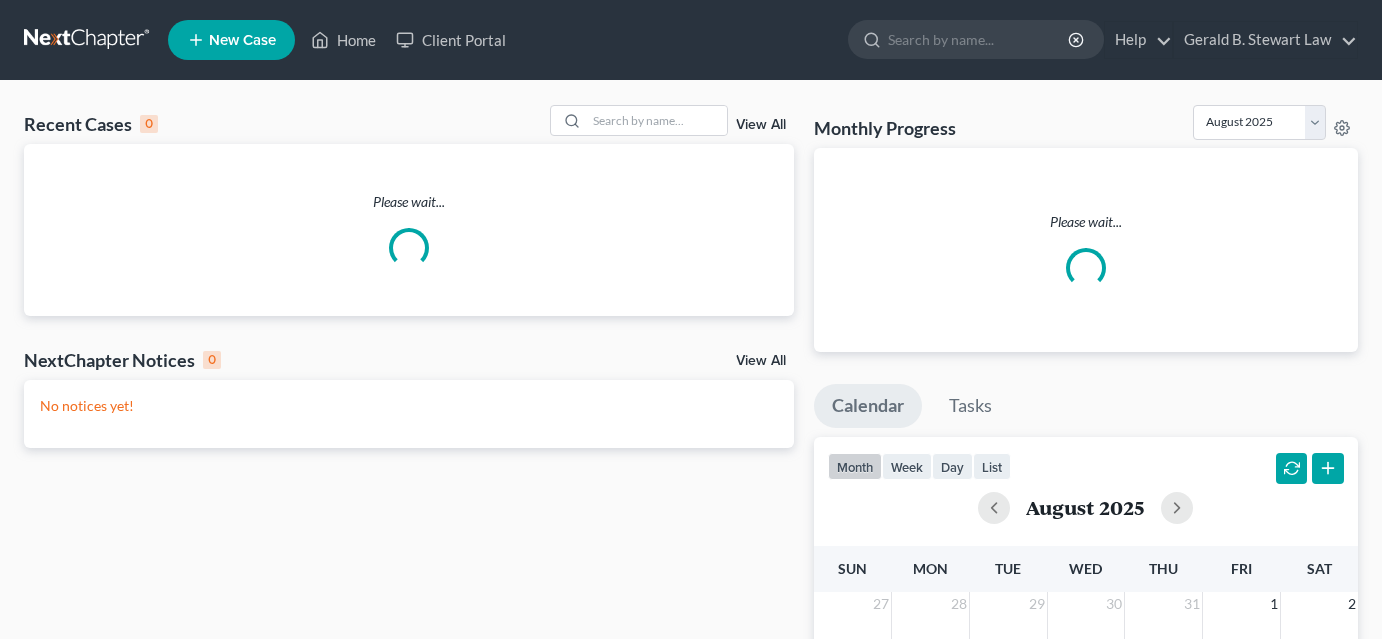 scroll, scrollTop: 0, scrollLeft: 0, axis: both 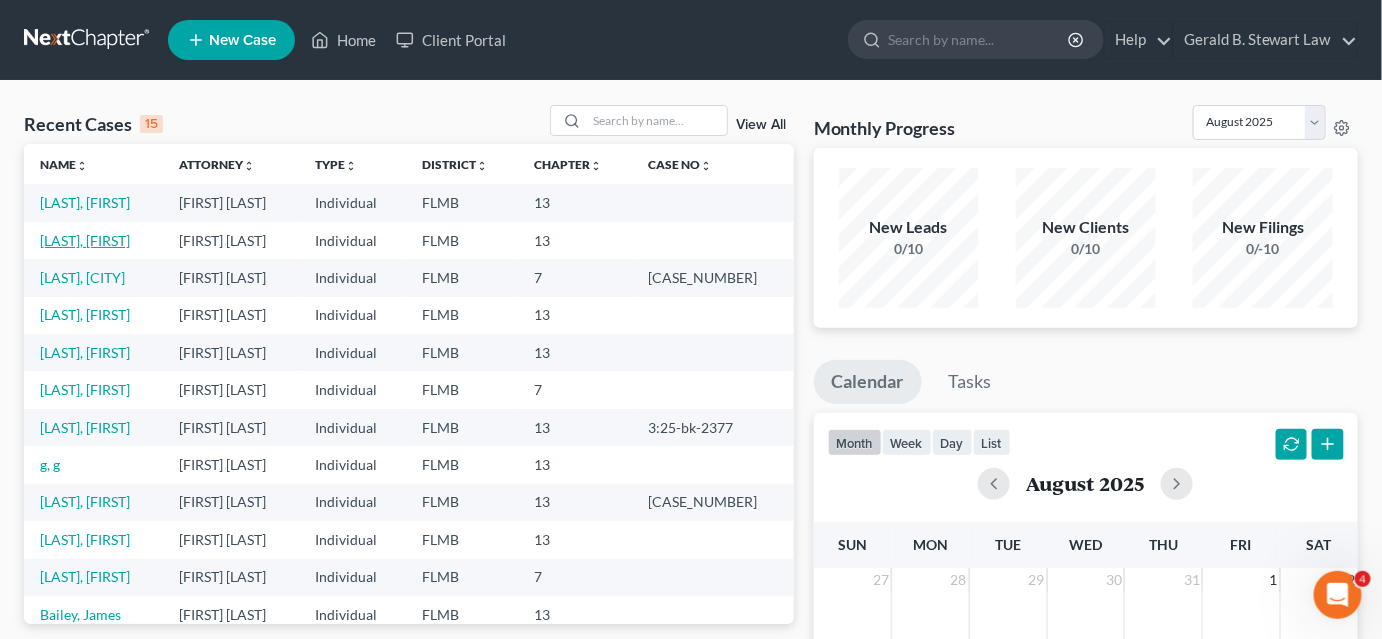 click on "[LAST], [FIRST]" at bounding box center (85, 240) 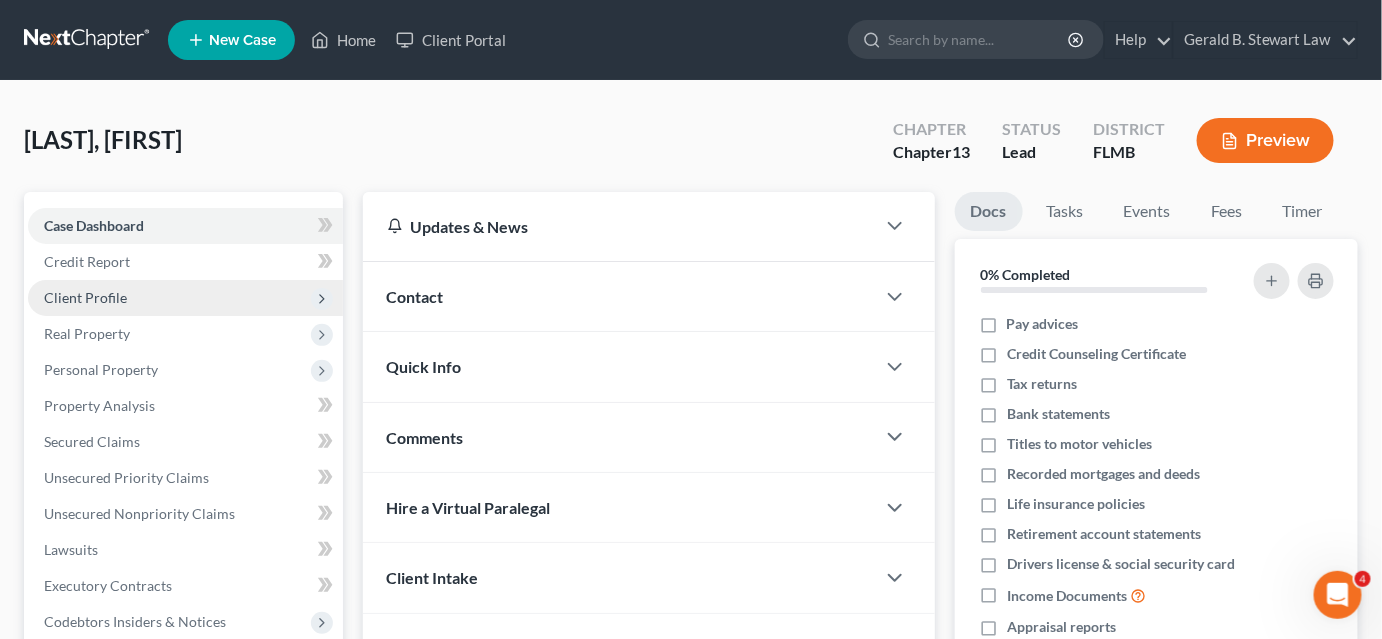 click on "Client Profile" at bounding box center (85, 297) 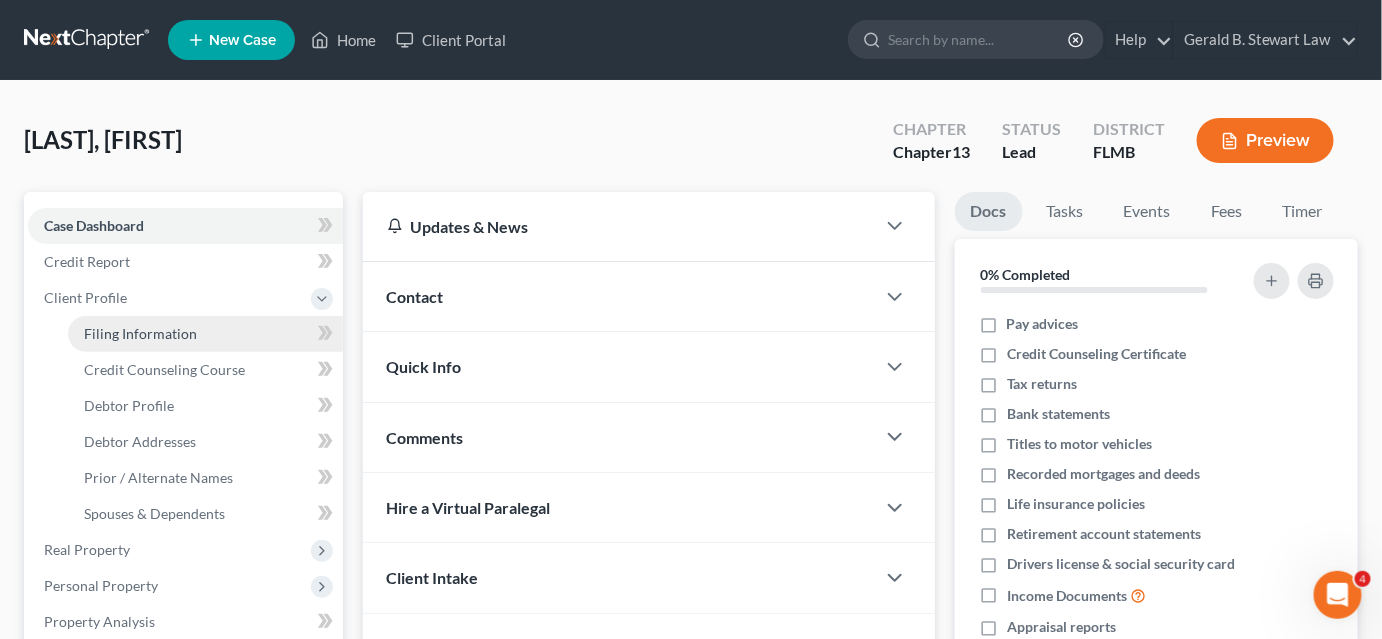 click on "Filing Information" at bounding box center (140, 333) 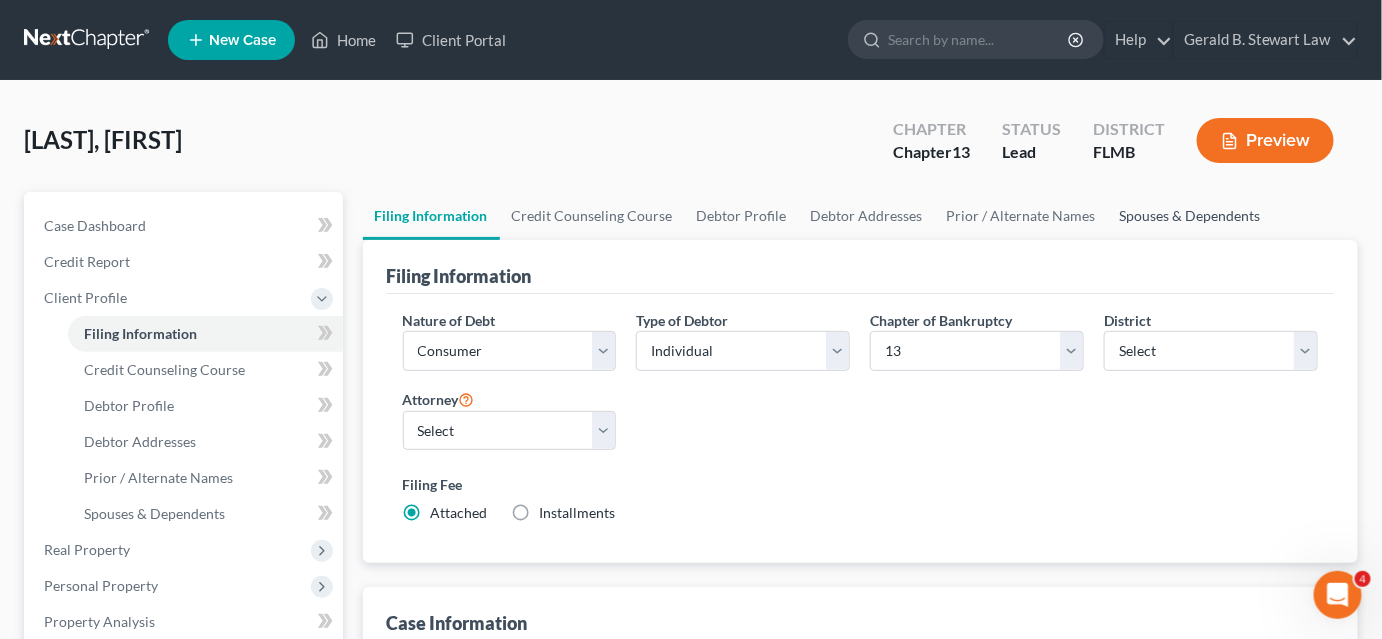 click on "Spouses & Dependents" at bounding box center [1190, 216] 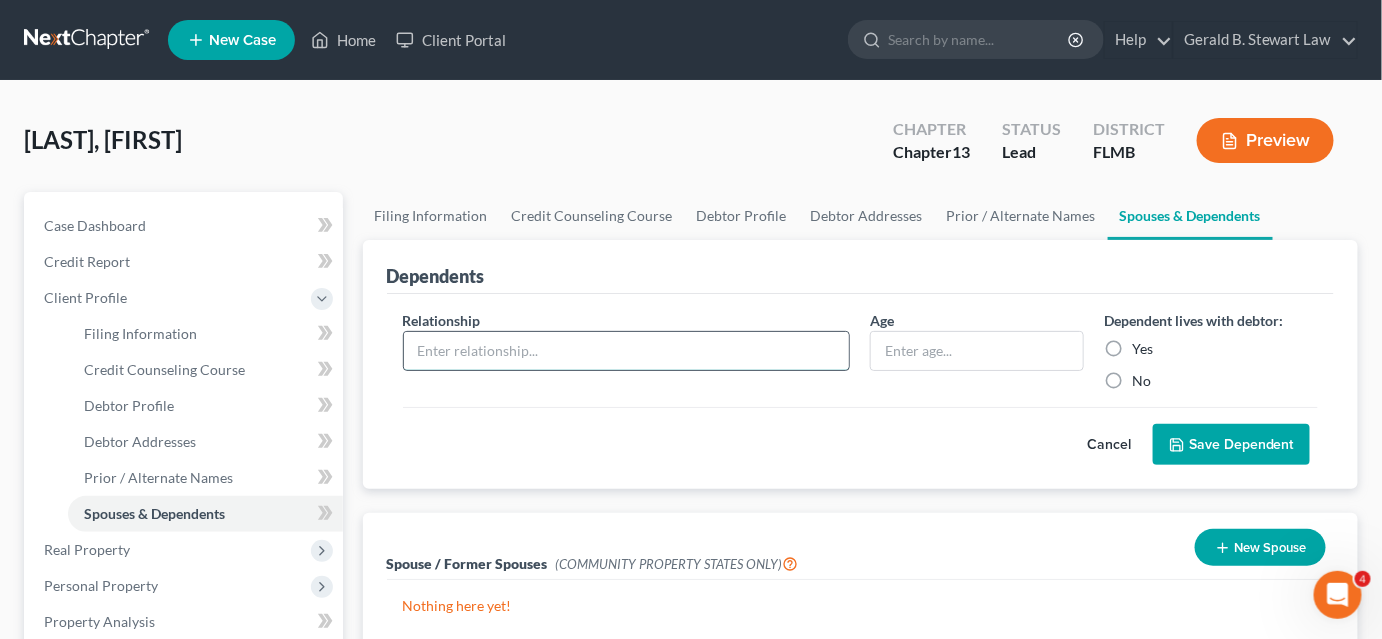 click at bounding box center [627, 351] 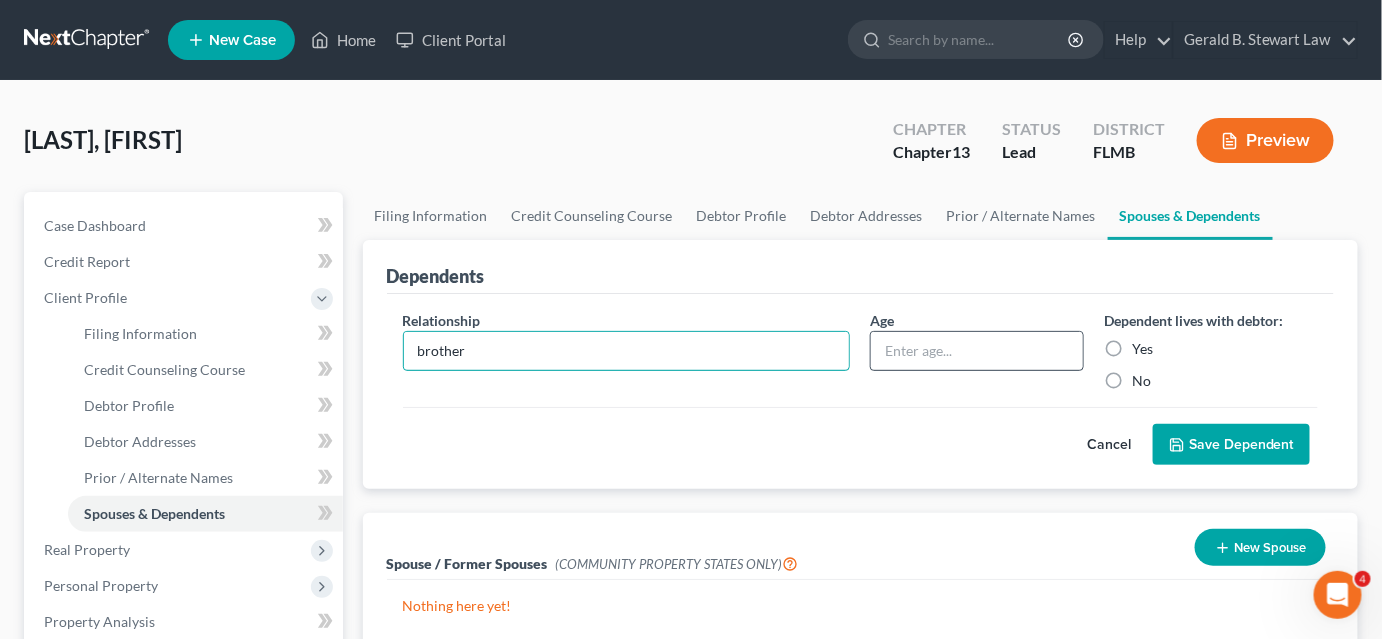 type on "brother" 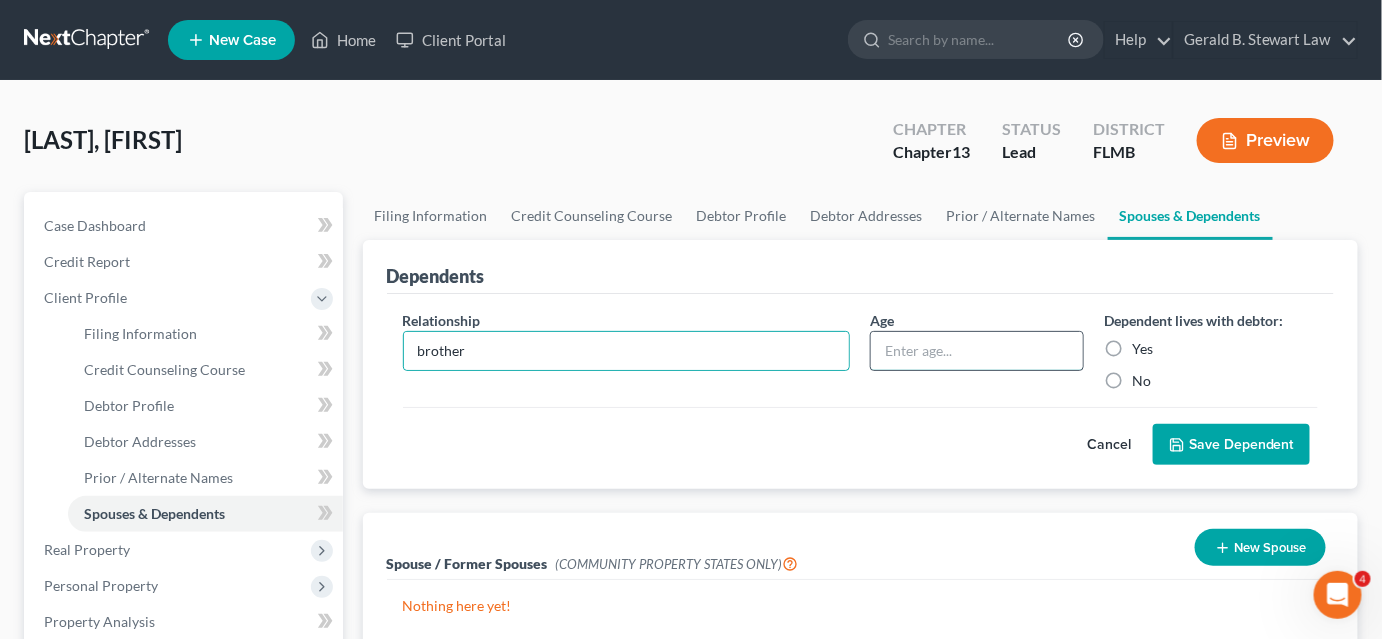 click at bounding box center [977, 351] 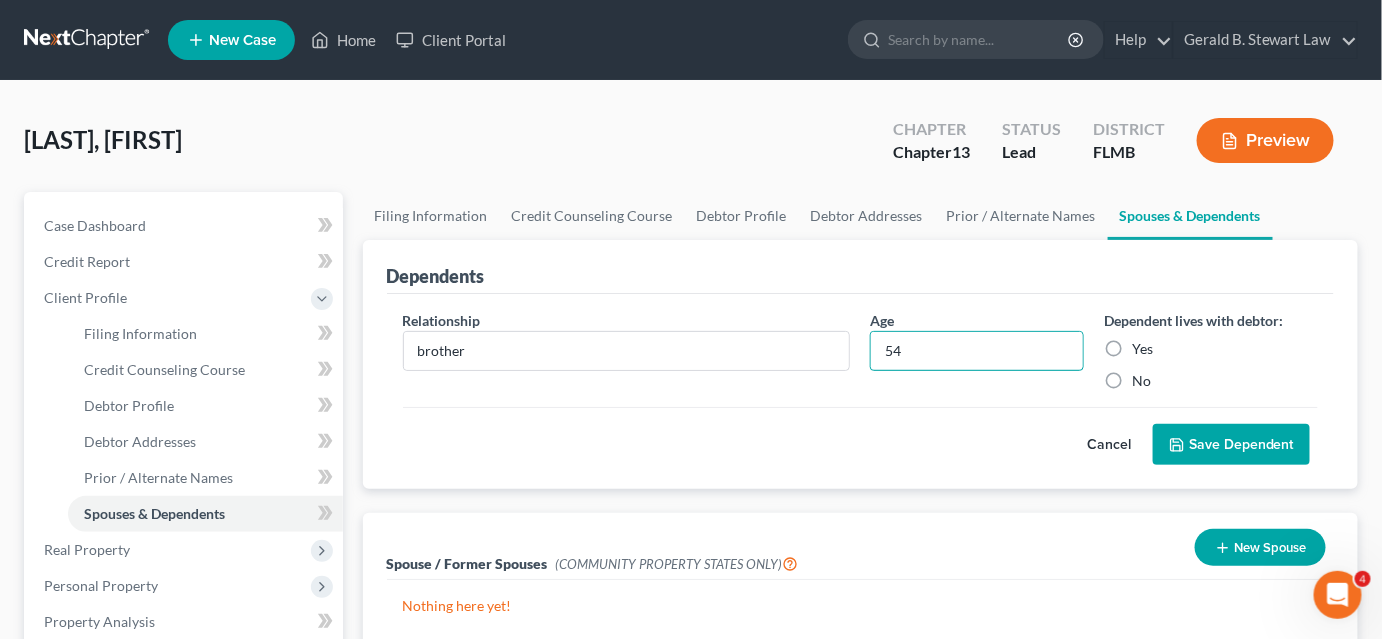 type on "54" 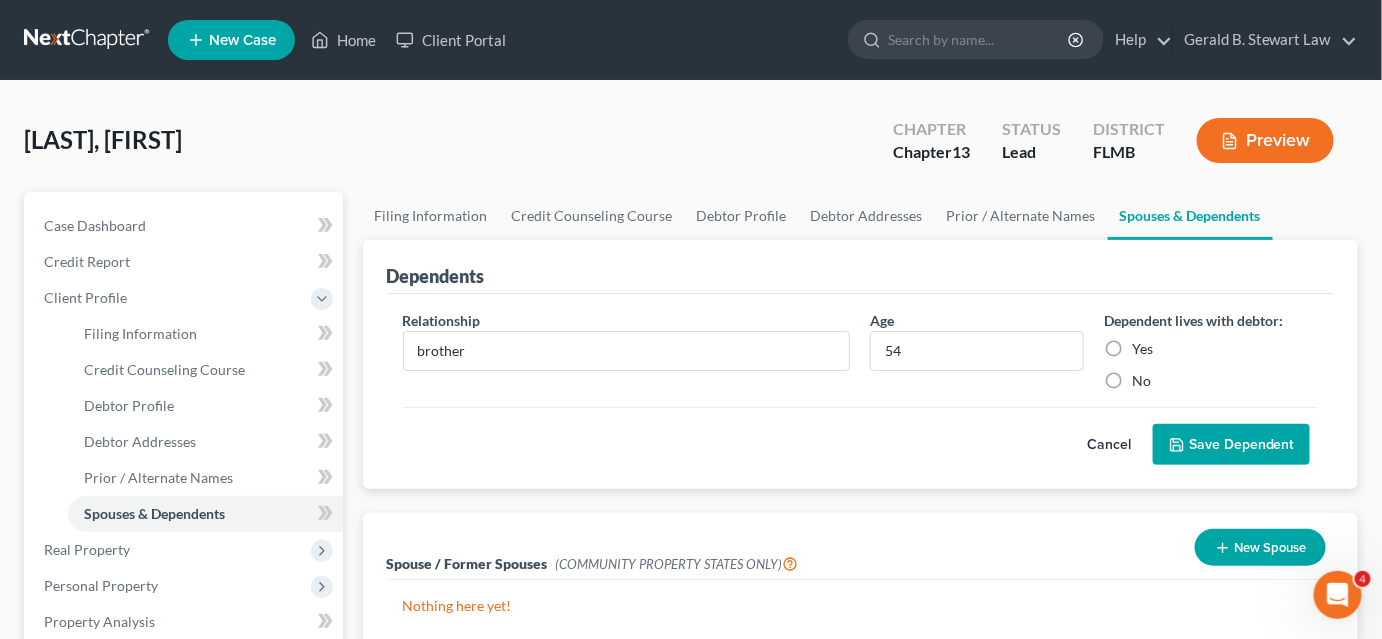 click on "Yes" at bounding box center [1142, 349] 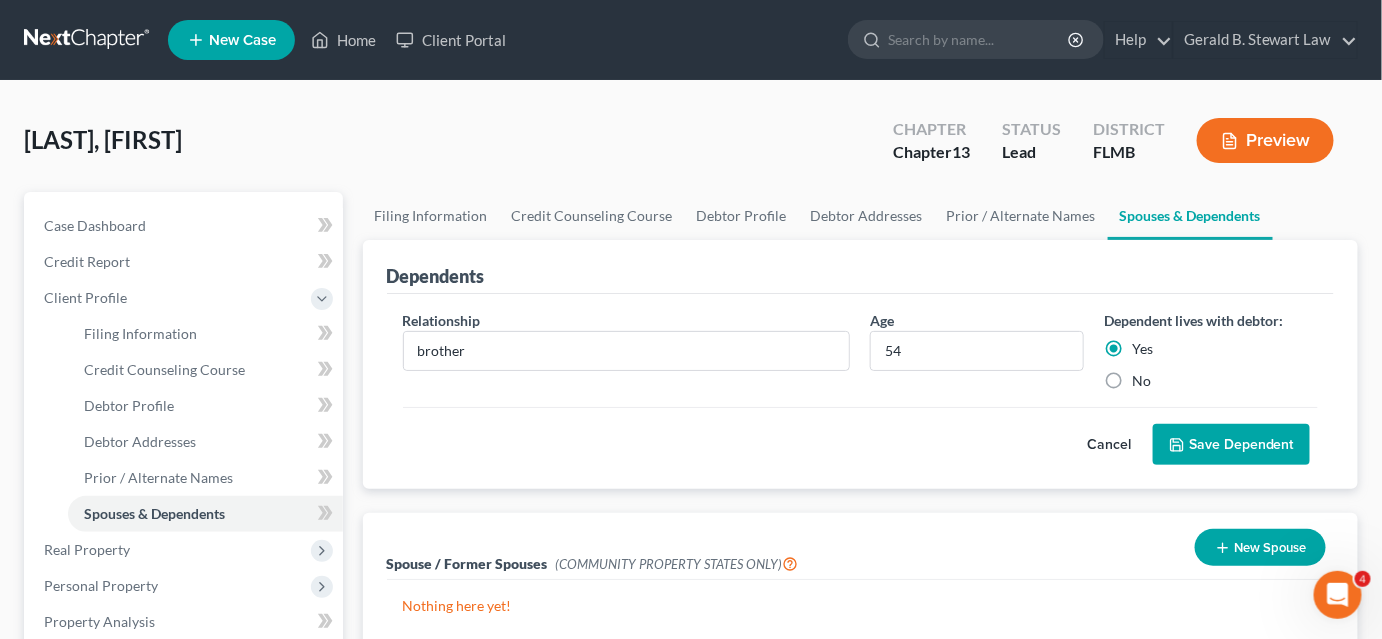 click on "Save Dependent" at bounding box center (1231, 445) 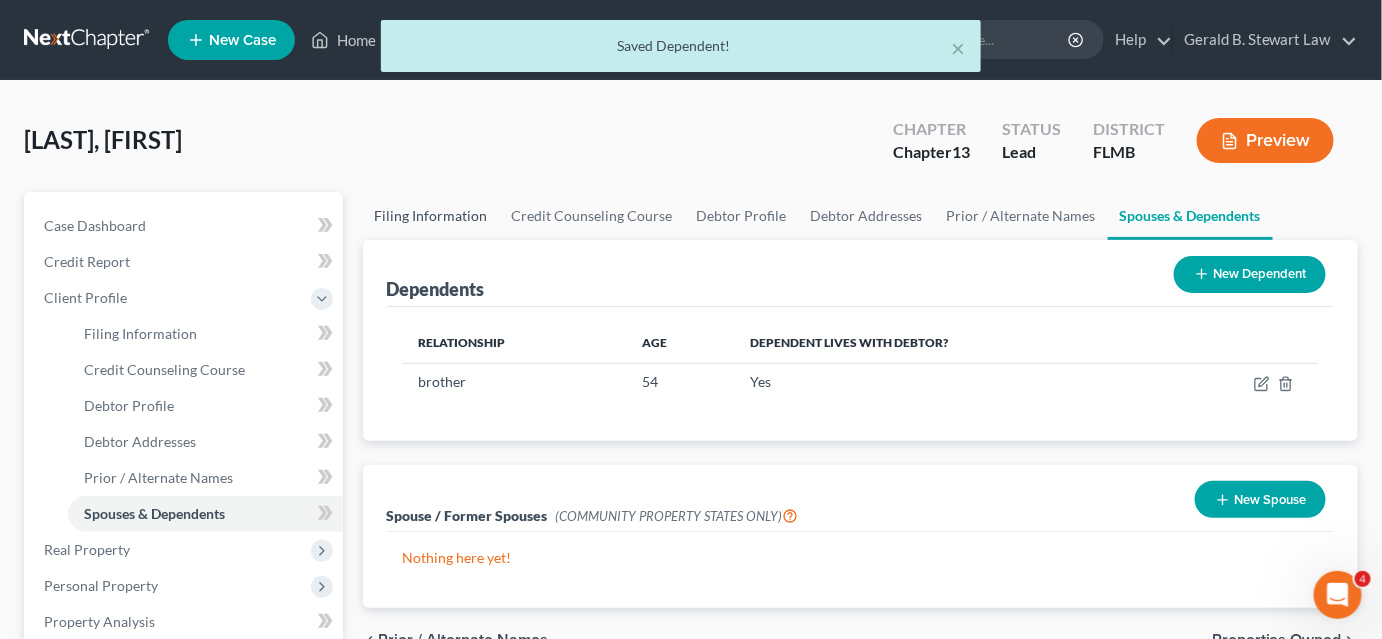 click on "Filing Information" at bounding box center [431, 216] 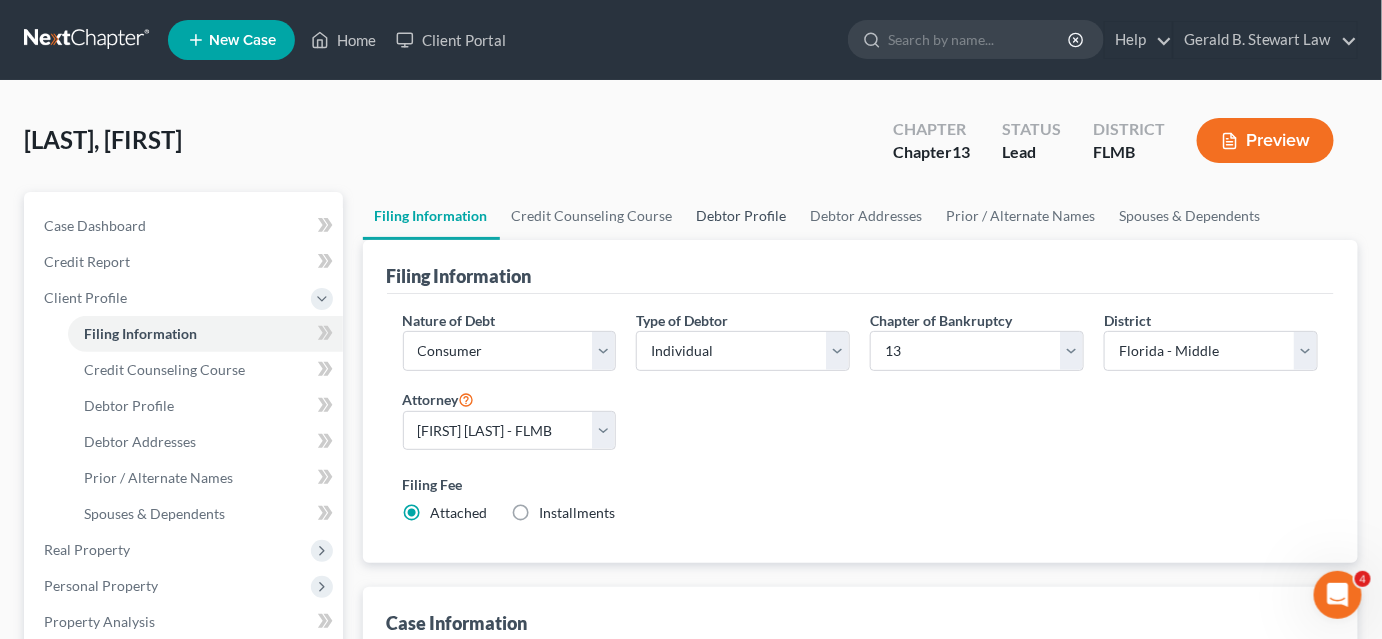 click on "Debtor Profile" at bounding box center (742, 216) 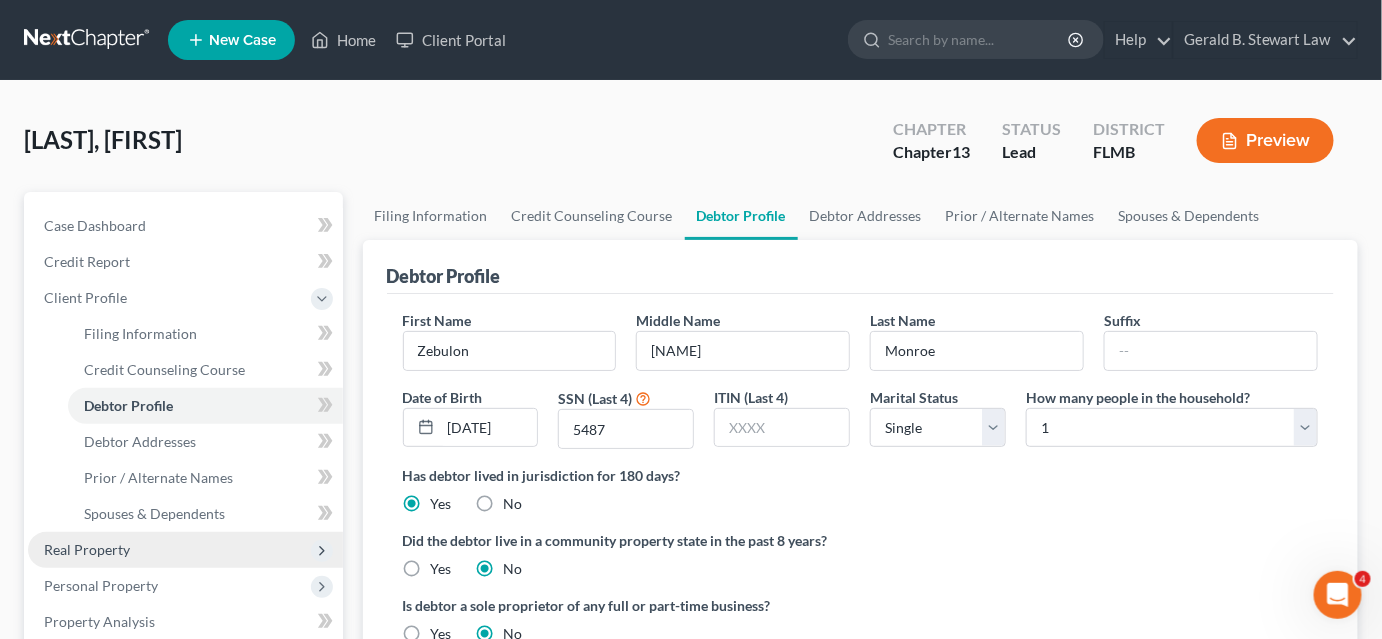 click on "Real Property" at bounding box center [87, 549] 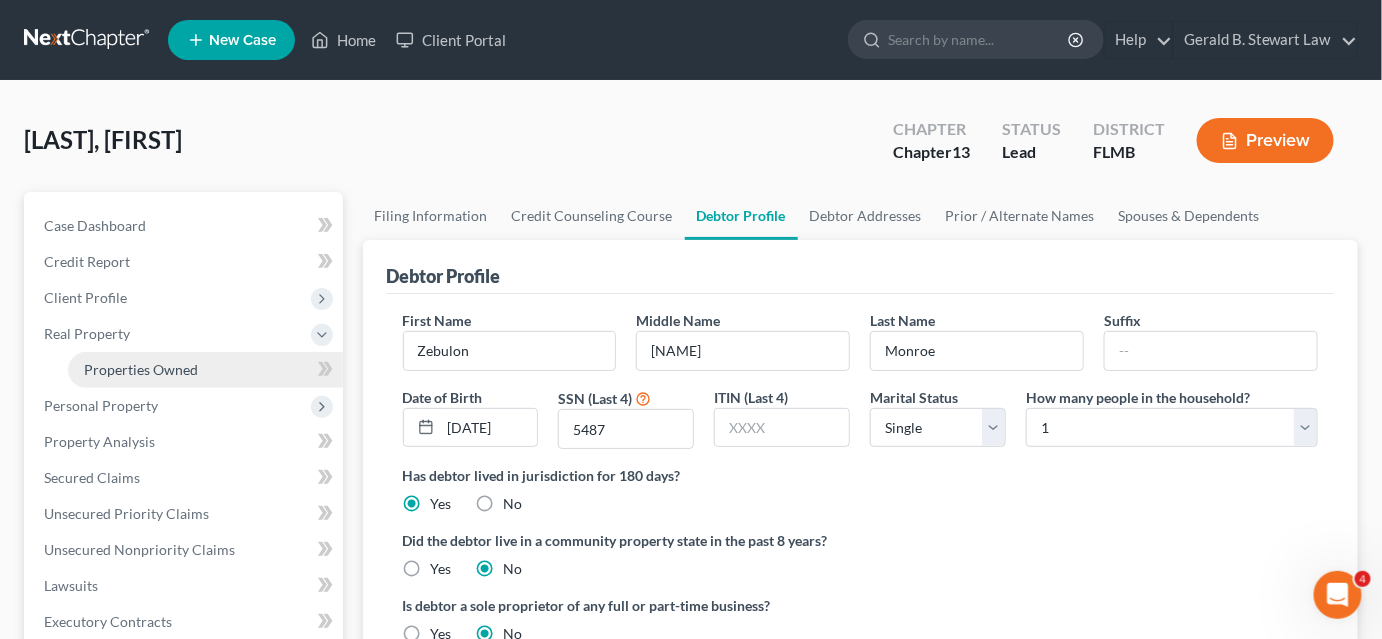 click on "Properties Owned" at bounding box center (141, 369) 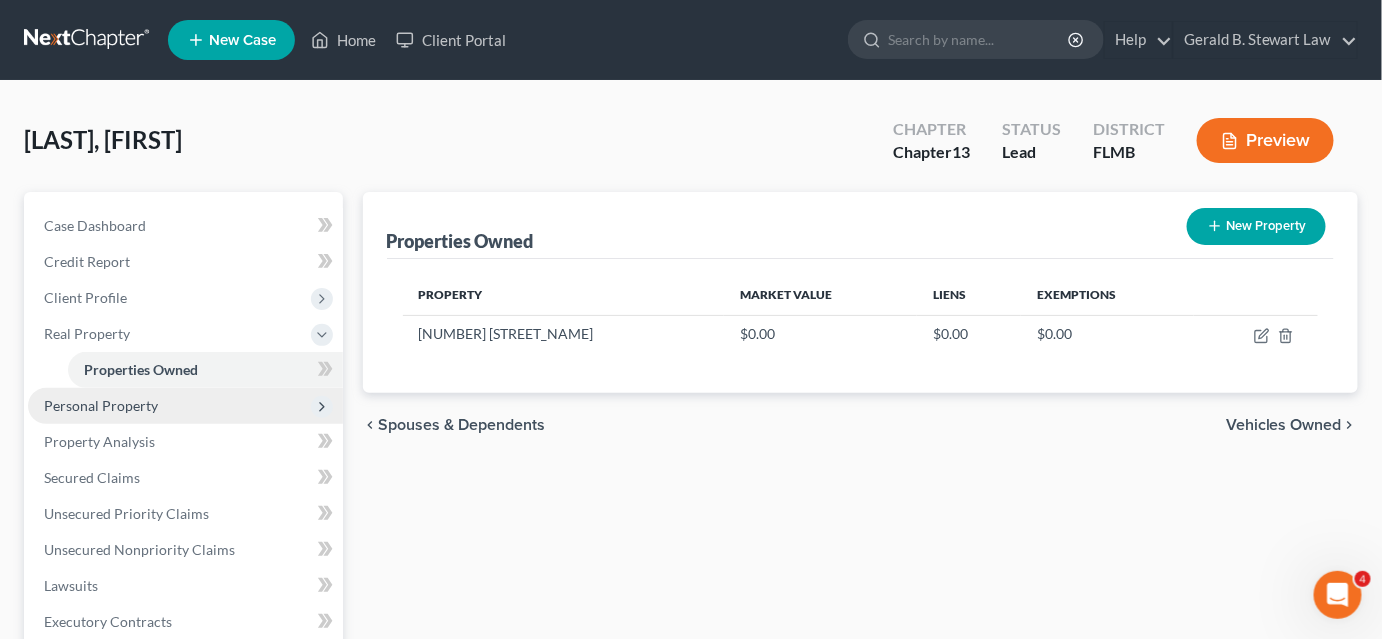 click on "Personal Property" at bounding box center [101, 405] 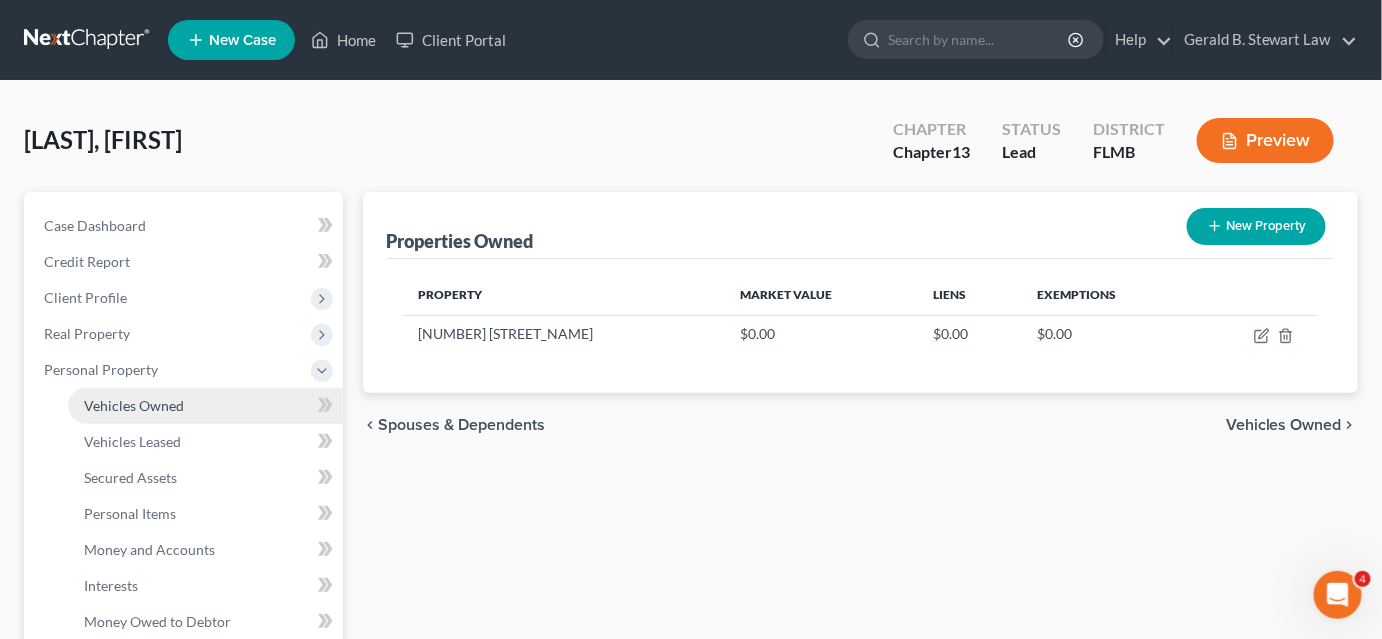click on "Vehicles Owned" at bounding box center [205, 406] 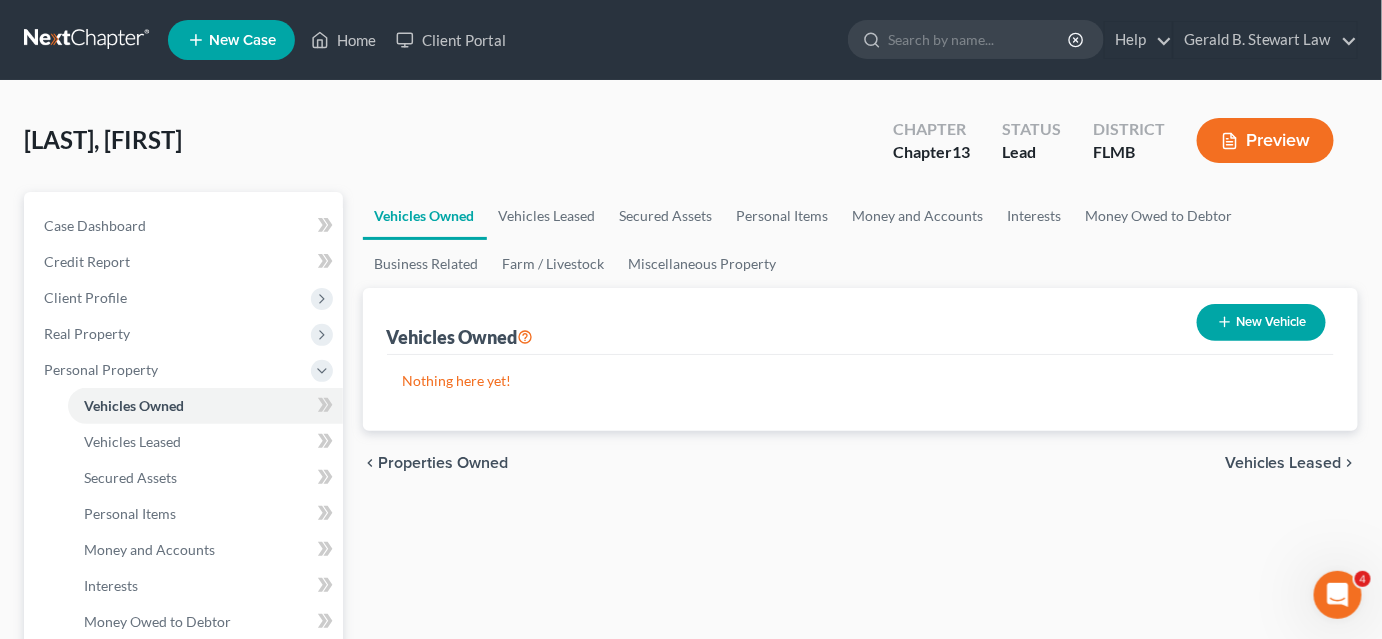 click on "New Vehicle" at bounding box center (1261, 322) 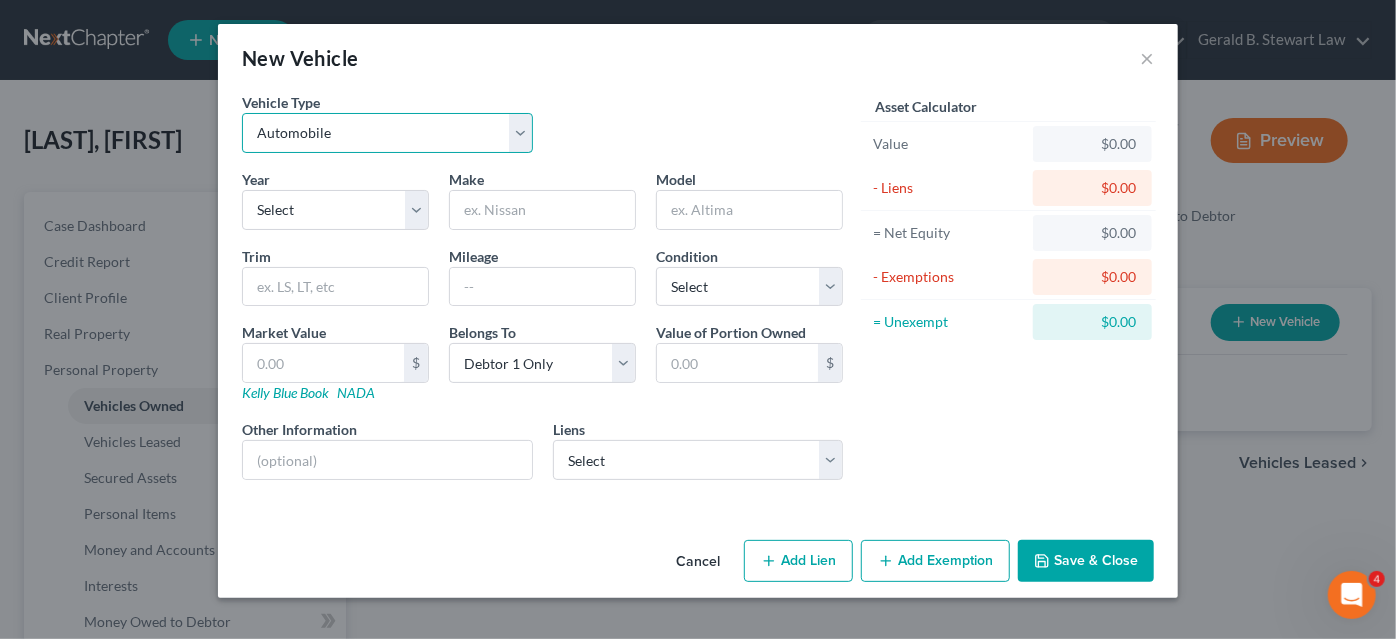 click on "Select Automobile Truck Trailer Watercraft Aircraft Motor Home Atv Other Vehicle" at bounding box center [387, 133] 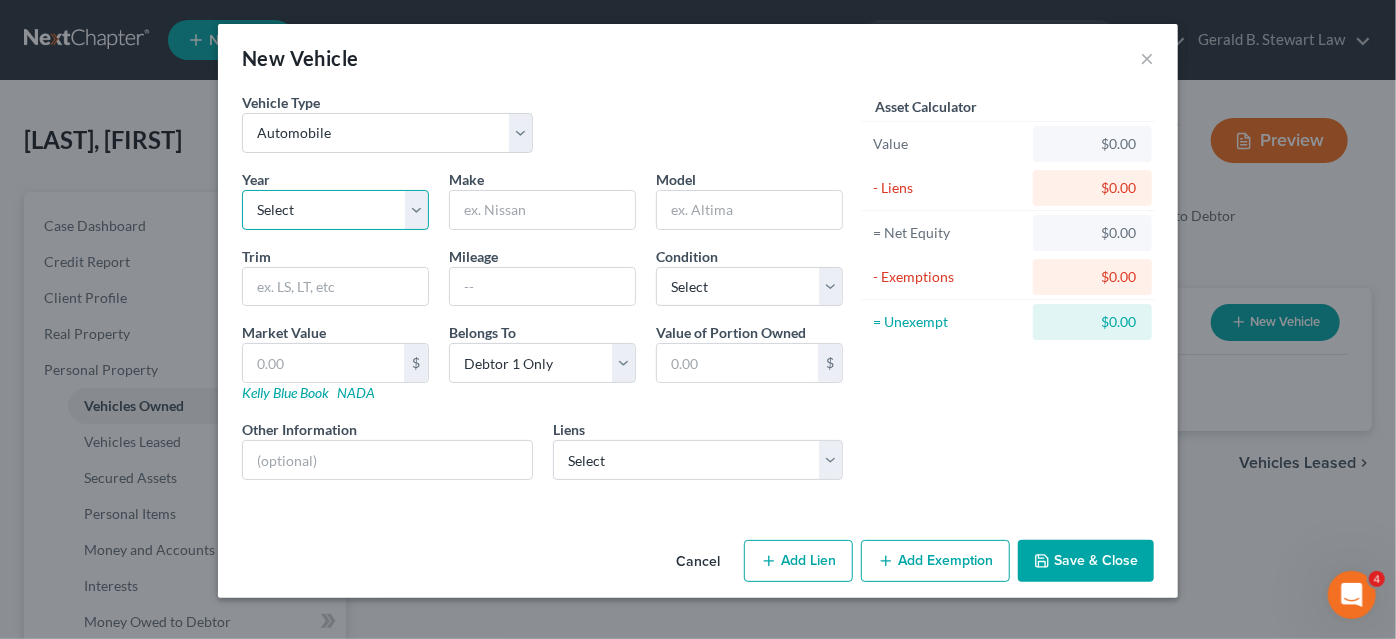 click on "Select 2026 2025 2024 2023 2022 2021 2020 2019 2018 2017 2016 2015 2014 2013 2012 2011 2010 2009 2008 2007 2006 2005 2004 2003 2002 2001 2000 1999 1998 1997 1996 1995 1994 1993 1992 1991 1990 1989 1988 1987 1986 1985 1984 1983 1982 1981 1980 1979 1978 1977 1976 1975 1974 1973 1972 1971 1970 1969 1968 1967 1966 1965 1964 1963 1962 1961 1960 1959 1958 1957 1956 1955 1954 1953 1952 1951 1950 1949 1948 1947 1946 1945 1944 1943 1942 1941 1940 1939 1938 1937 1936 1935 1934 1933 1932 1931 1930 1929 1928 1927 1926 1925 1924 1923 1922 1921 1920 1919 1918 1917 1916 1915 1914 1913 1912 1911 1910 1909 1908 1907 1906 1905 1904 1903 1902 1901" at bounding box center [335, 210] 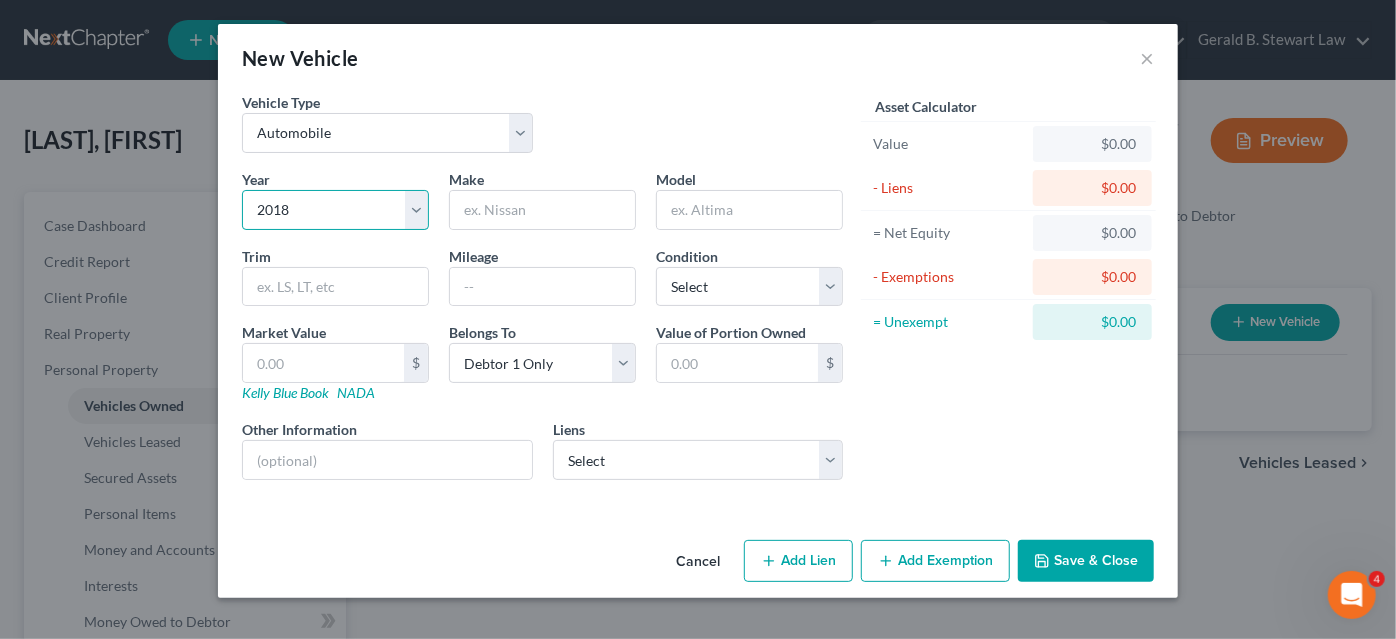 click on "Select 2026 2025 2024 2023 2022 2021 2020 2019 2018 2017 2016 2015 2014 2013 2012 2011 2010 2009 2008 2007 2006 2005 2004 2003 2002 2001 2000 1999 1998 1997 1996 1995 1994 1993 1992 1991 1990 1989 1988 1987 1986 1985 1984 1983 1982 1981 1980 1979 1978 1977 1976 1975 1974 1973 1972 1971 1970 1969 1968 1967 1966 1965 1964 1963 1962 1961 1960 1959 1958 1957 1956 1955 1954 1953 1952 1951 1950 1949 1948 1947 1946 1945 1944 1943 1942 1941 1940 1939 1938 1937 1936 1935 1934 1933 1932 1931 1930 1929 1928 1927 1926 1925 1924 1923 1922 1921 1920 1919 1918 1917 1916 1915 1914 1913 1912 1911 1910 1909 1908 1907 1906 1905 1904 1903 1902 1901" at bounding box center (335, 210) 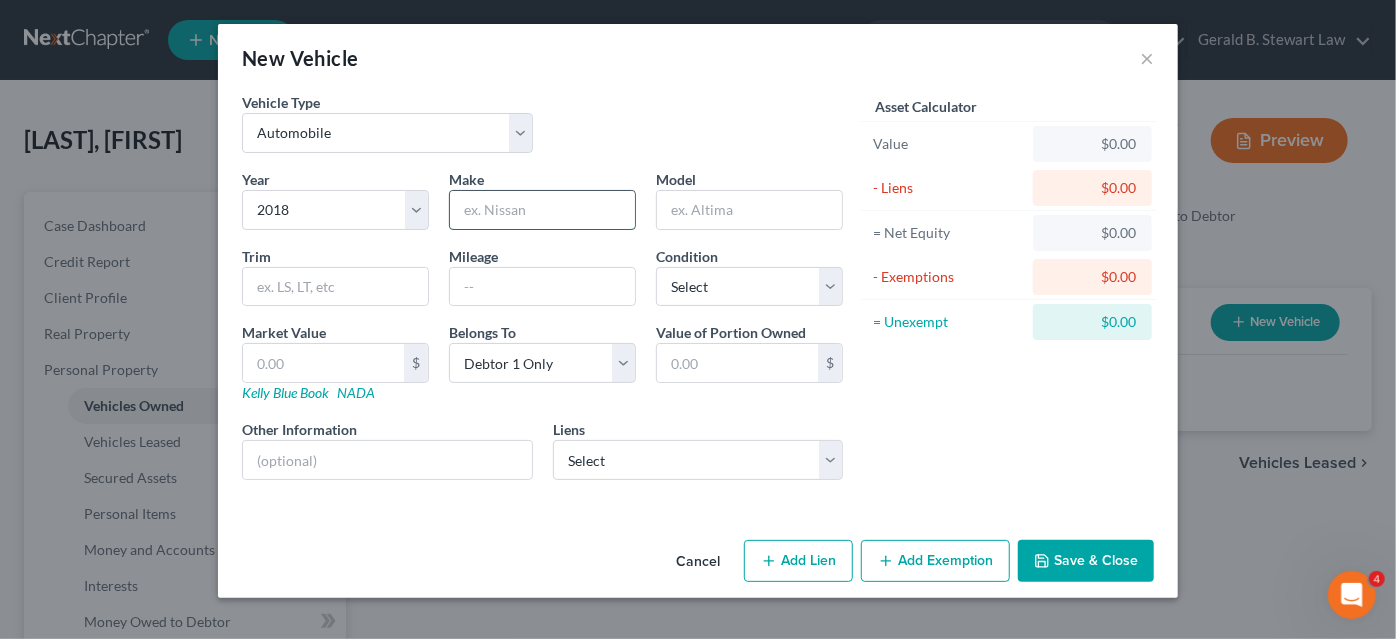 click at bounding box center (542, 210) 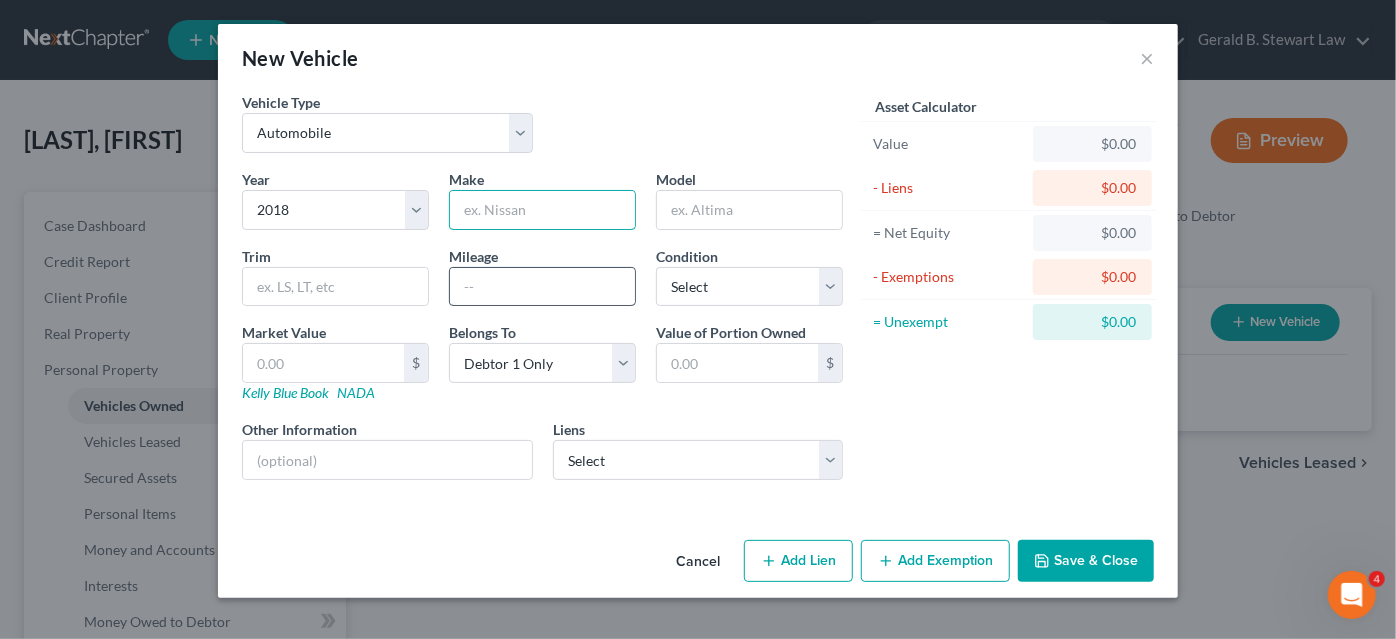 type on "Chevy" 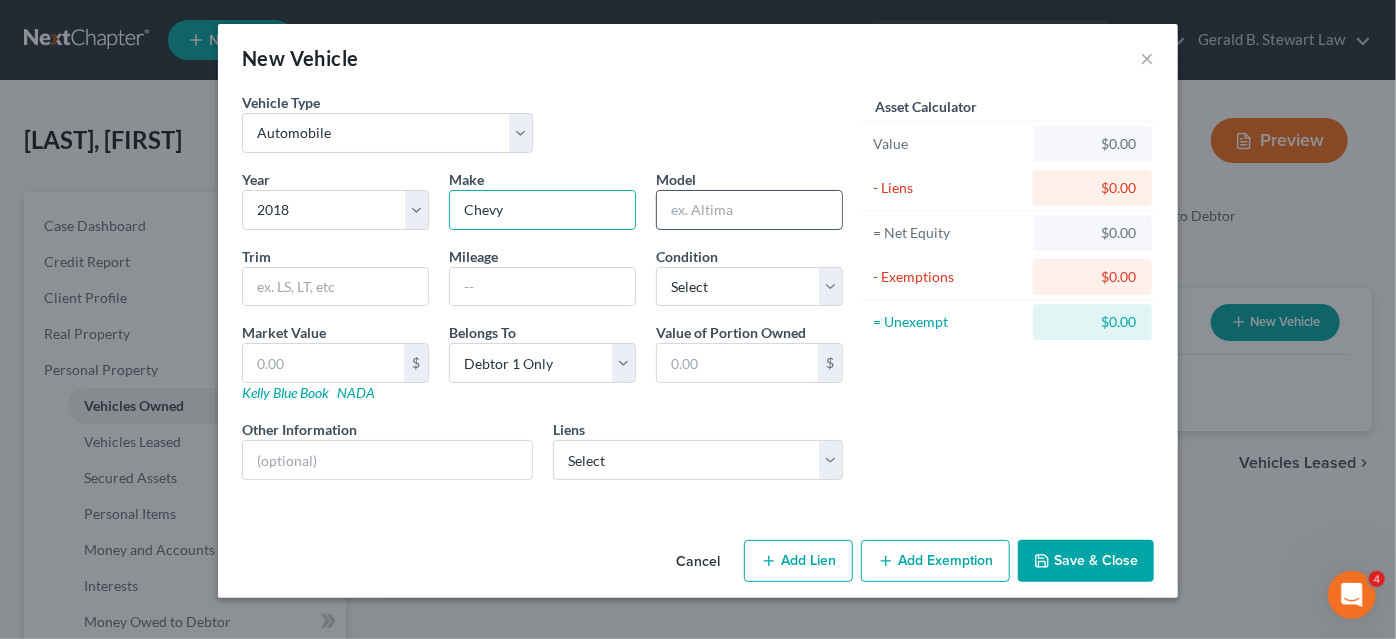 click at bounding box center (749, 210) 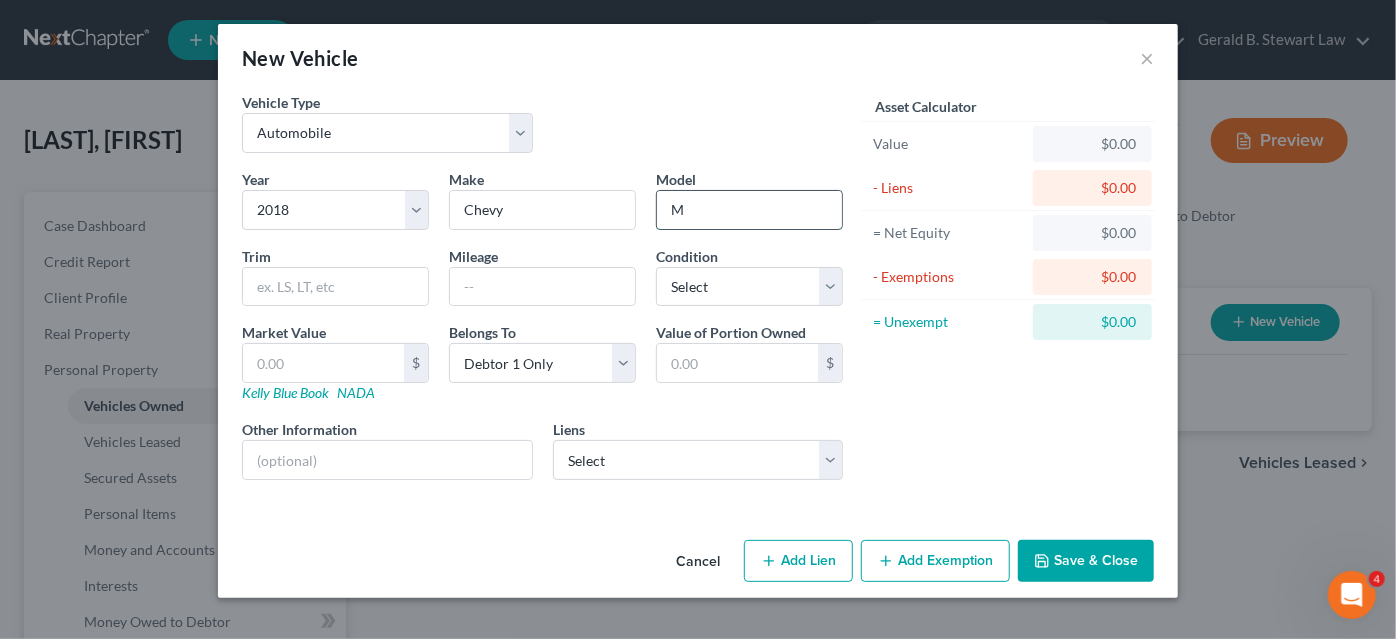 type on "Malibu" 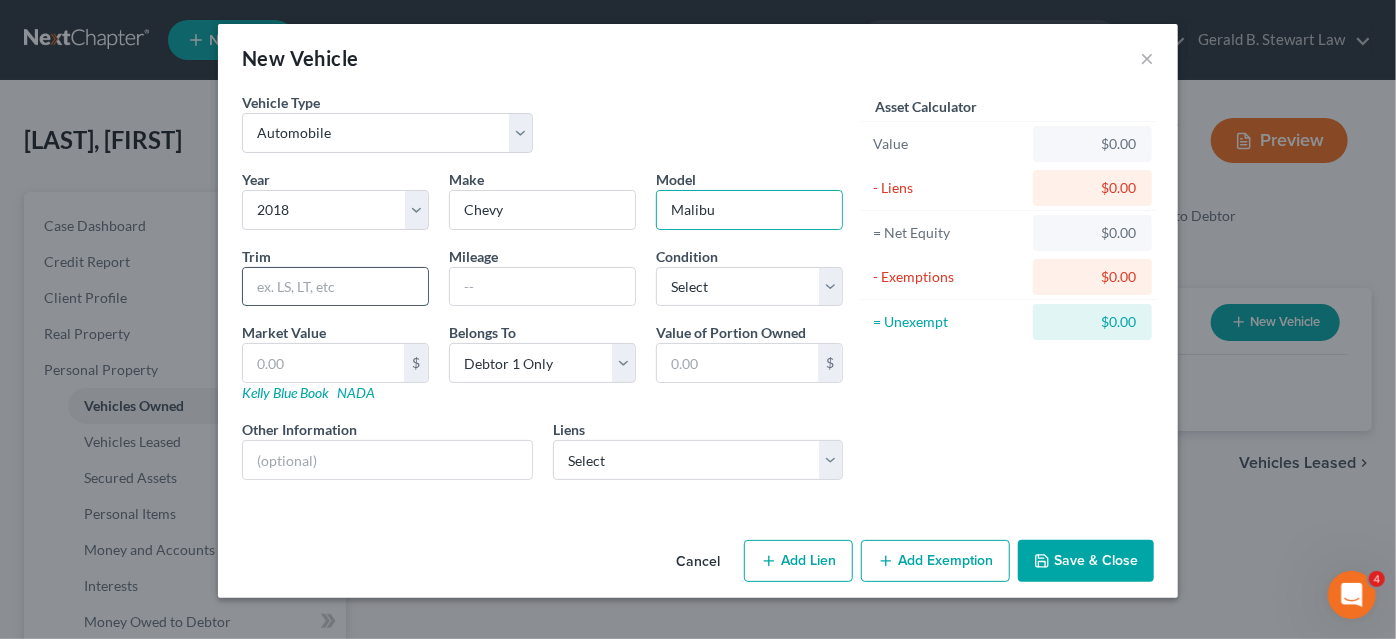 click at bounding box center [335, 287] 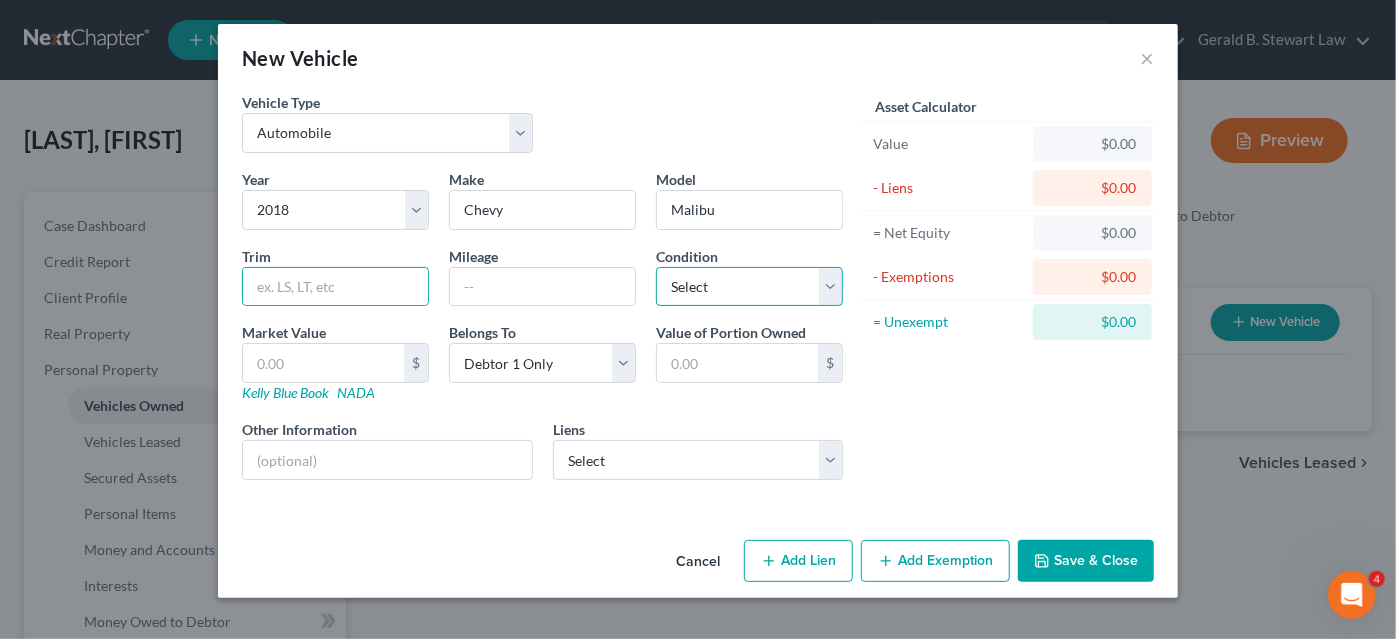 click on "Select Excellent Very Good Good Fair Poor" at bounding box center (749, 287) 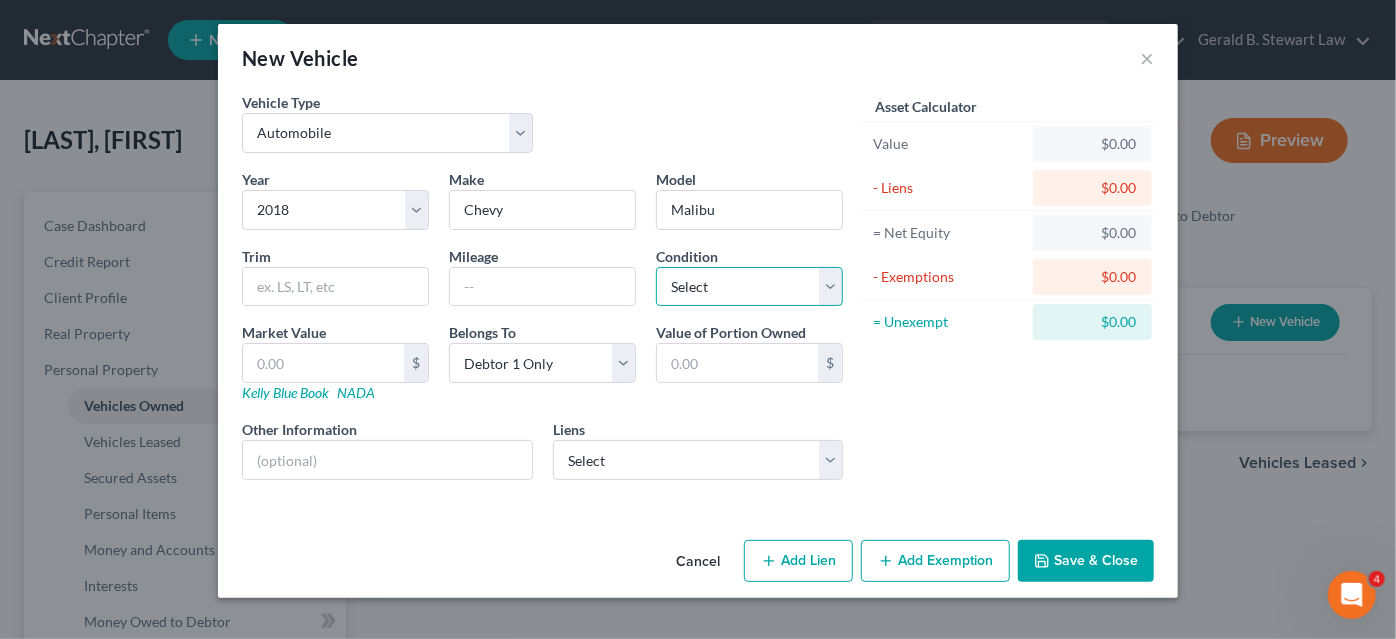 select on "2" 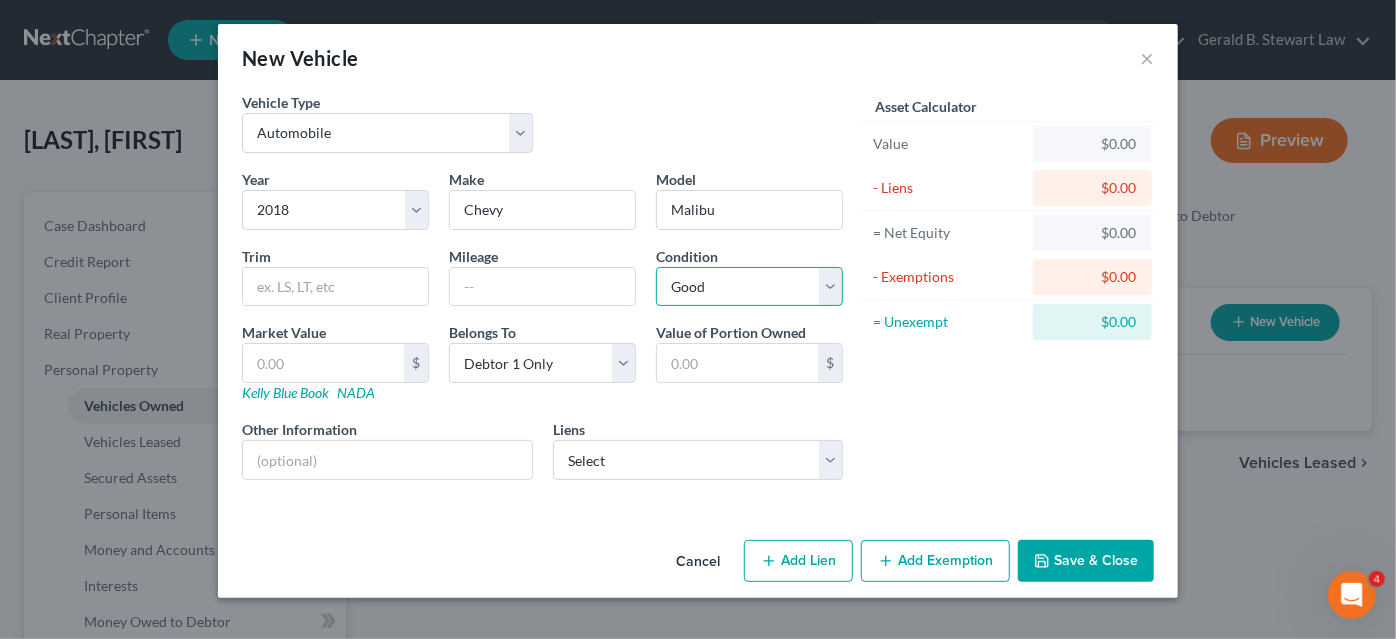 click on "Select Excellent Very Good Good Fair Poor" at bounding box center (749, 287) 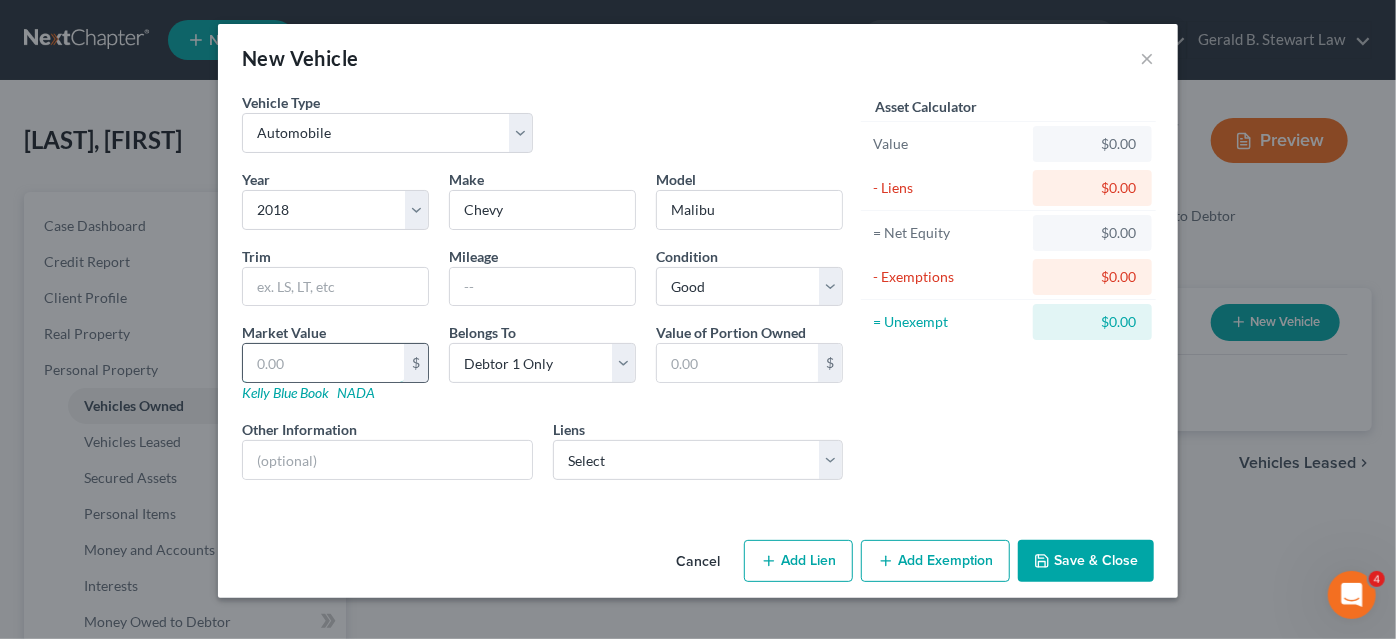 click at bounding box center [323, 363] 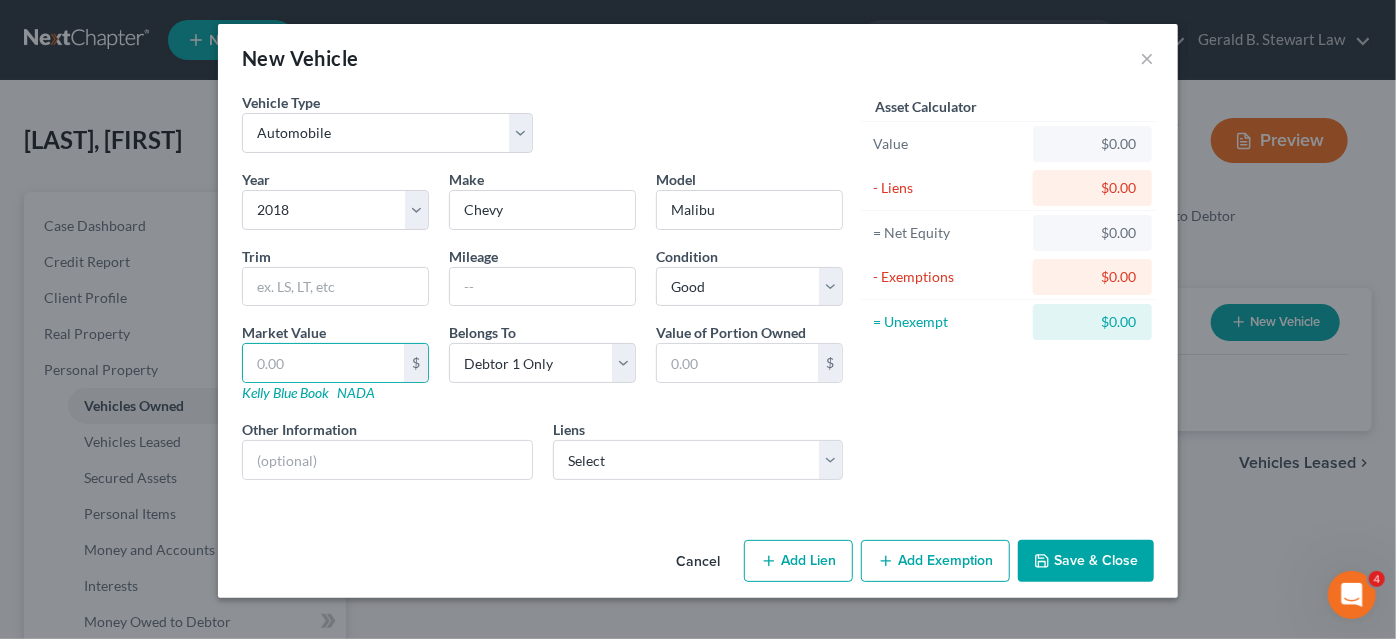 click on "Year Select 2026 2025 2024 2023 2022 2021 2020 2019 2018 2017 2016 2015 2014 2013 2012 2011 2010 2009 2008 2007 2006 2005 2004 2003 2002 2001 2000 1999 1998 1997 1996 1995 1994 1993 1992 1991 1990 1989 1988 1987 1986 1985 1984 1983 1982 1981 1980 1979 1978 1977 1976 1975 1974 1973 1972 1971 1970 1969 1968 1967 1966 1965 1964 1963 1962 1961 1960 1959 1958 1957 1956 1955 1954 1953 1952 1951 1950 1949 1948 1947 1946 1945 1944 1943 1942 1941 1940 1939 1938 1937 1936 1935 1934 1933 1932 1931 1930 1929 1928 1927 1926 1925 1924 1923 1922 1921 1920 1919 1918 1917 1916 1915 1914 1913 1912 1911 1910 1909 1908 1907 1906 1905 1904 1903 1902 1901
Make
*
Chevy Model Malibu Trim Mileage Condition Select Excellent Very Good Good Fair Poor Market Value $ Kelly Blue Book NADA
Belongs To
*
Select Debtor 1 Only Debtor 2 Only Debtor 1 And Debtor 2 Only At Least One Of The Debtors And Another Community Property Value of Portion Owned $ Other Information
Liens
Select" at bounding box center [542, 332] 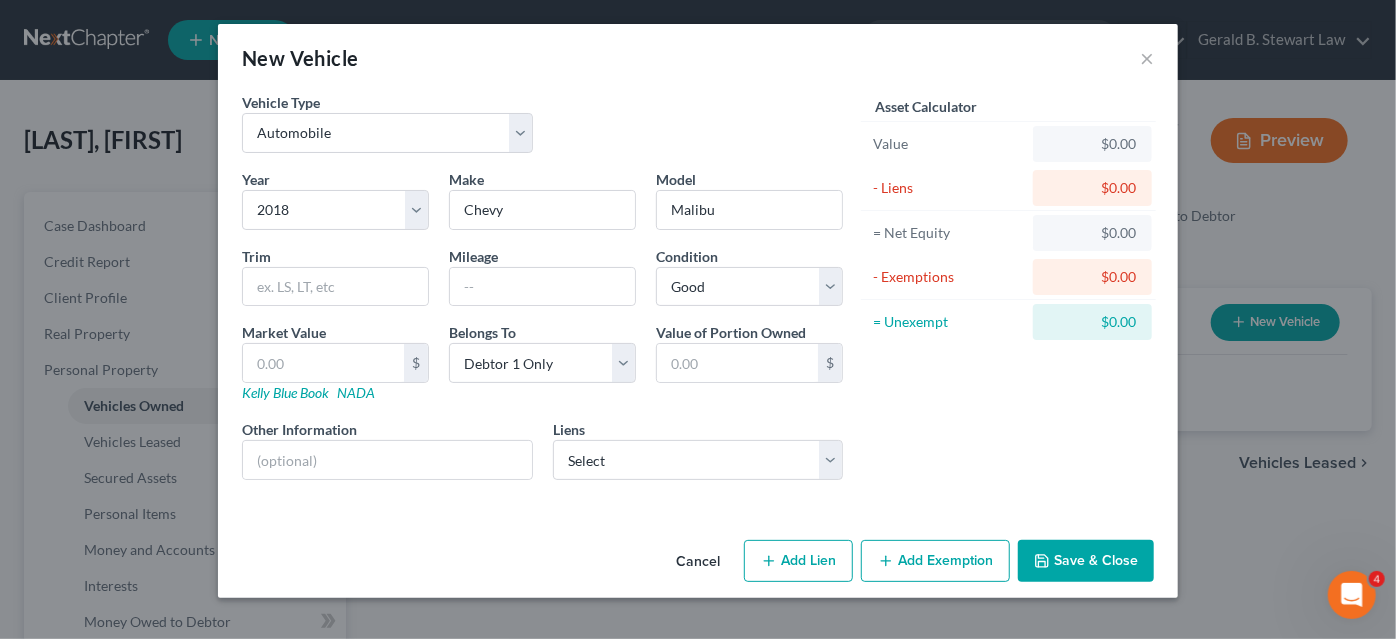 click on "Save & Close" at bounding box center (1086, 561) 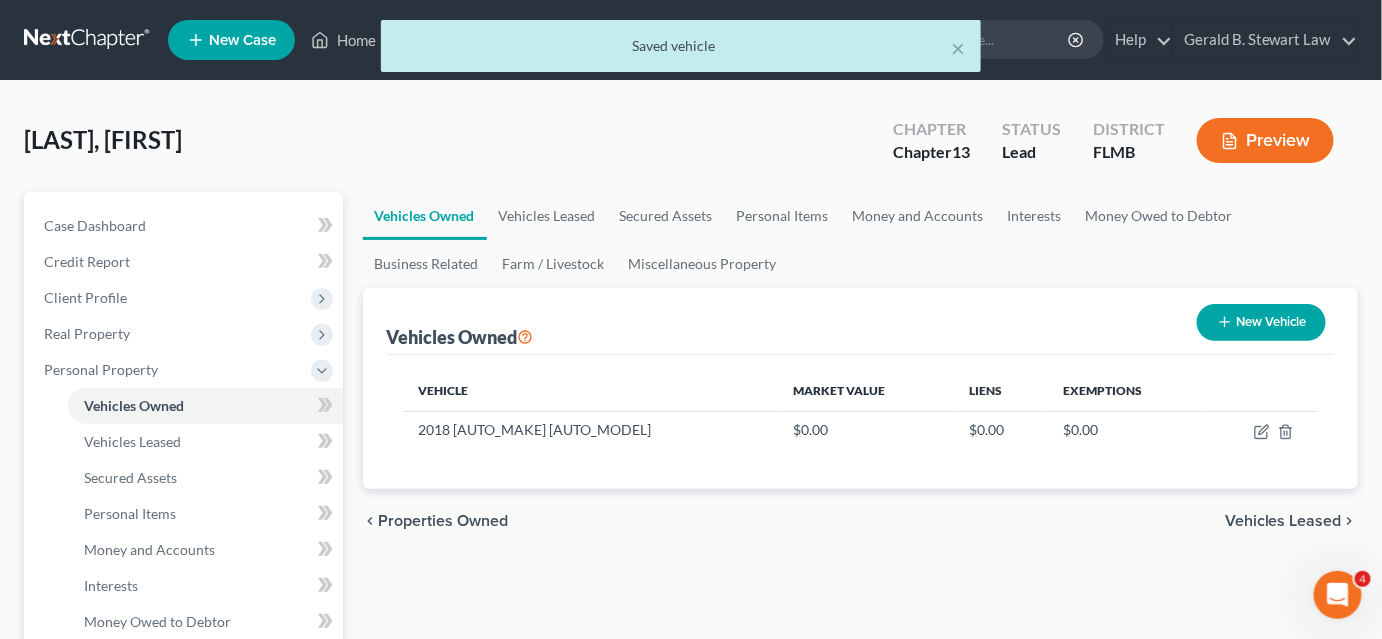 click on "New Vehicle" at bounding box center (1261, 322) 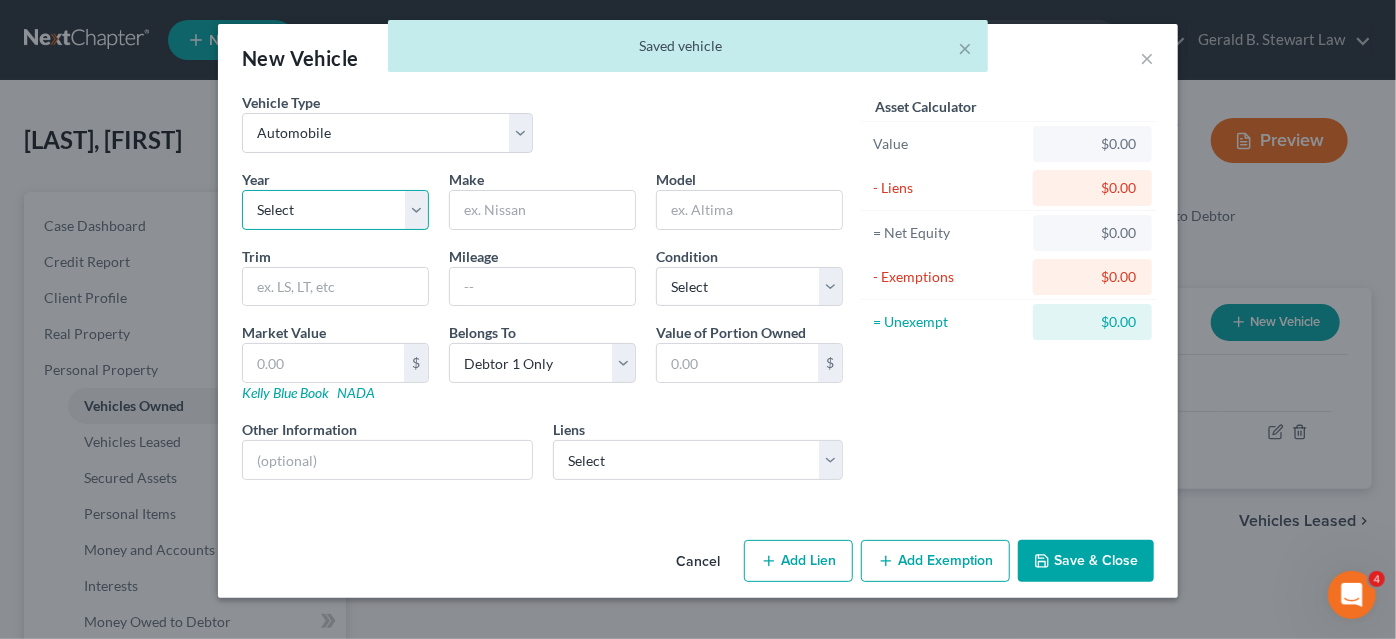 click on "Select 2026 2025 2024 2023 2022 2021 2020 2019 2018 2017 2016 2015 2014 2013 2012 2011 2010 2009 2008 2007 2006 2005 2004 2003 2002 2001 2000 1999 1998 1997 1996 1995 1994 1993 1992 1991 1990 1989 1988 1987 1986 1985 1984 1983 1982 1981 1980 1979 1978 1977 1976 1975 1974 1973 1972 1971 1970 1969 1968 1967 1966 1965 1964 1963 1962 1961 1960 1959 1958 1957 1956 1955 1954 1953 1952 1951 1950 1949 1948 1947 1946 1945 1944 1943 1942 1941 1940 1939 1938 1937 1936 1935 1934 1933 1932 1931 1930 1929 1928 1927 1926 1925 1924 1923 1922 1921 1920 1919 1918 1917 1916 1915 1914 1913 1912 1911 1910 1909 1908 1907 1906 1905 1904 1903 1902 1901" at bounding box center [335, 210] 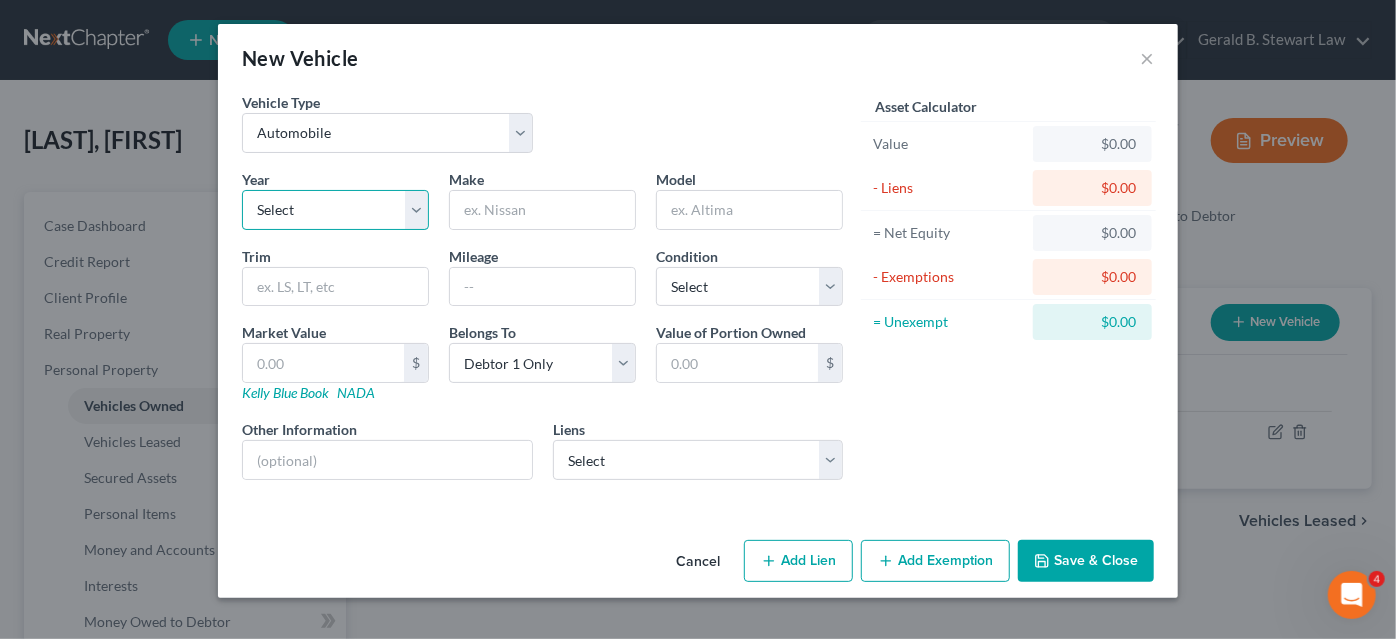 select on "28" 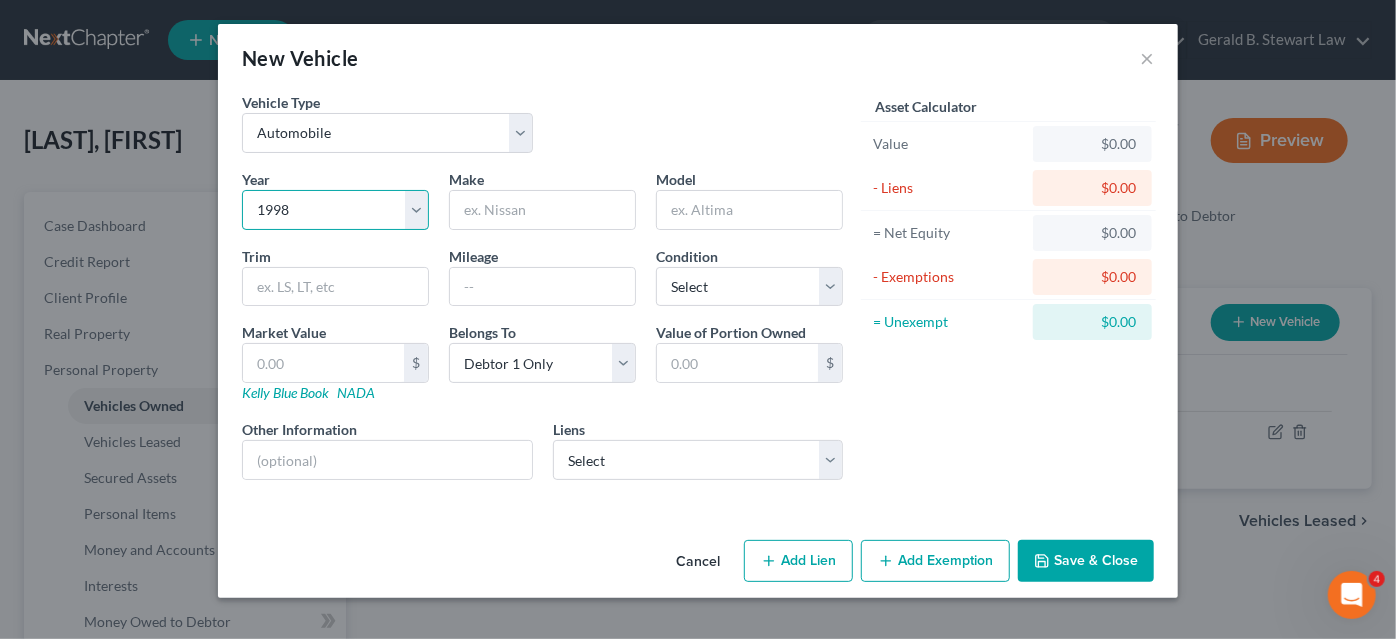 click on "Select 2026 2025 2024 2023 2022 2021 2020 2019 2018 2017 2016 2015 2014 2013 2012 2011 2010 2009 2008 2007 2006 2005 2004 2003 2002 2001 2000 1999 1998 1997 1996 1995 1994 1993 1992 1991 1990 1989 1988 1987 1986 1985 1984 1983 1982 1981 1980 1979 1978 1977 1976 1975 1974 1973 1972 1971 1970 1969 1968 1967 1966 1965 1964 1963 1962 1961 1960 1959 1958 1957 1956 1955 1954 1953 1952 1951 1950 1949 1948 1947 1946 1945 1944 1943 1942 1941 1940 1939 1938 1937 1936 1935 1934 1933 1932 1931 1930 1929 1928 1927 1926 1925 1924 1923 1922 1921 1920 1919 1918 1917 1916 1915 1914 1913 1912 1911 1910 1909 1908 1907 1906 1905 1904 1903 1902 1901" at bounding box center [335, 210] 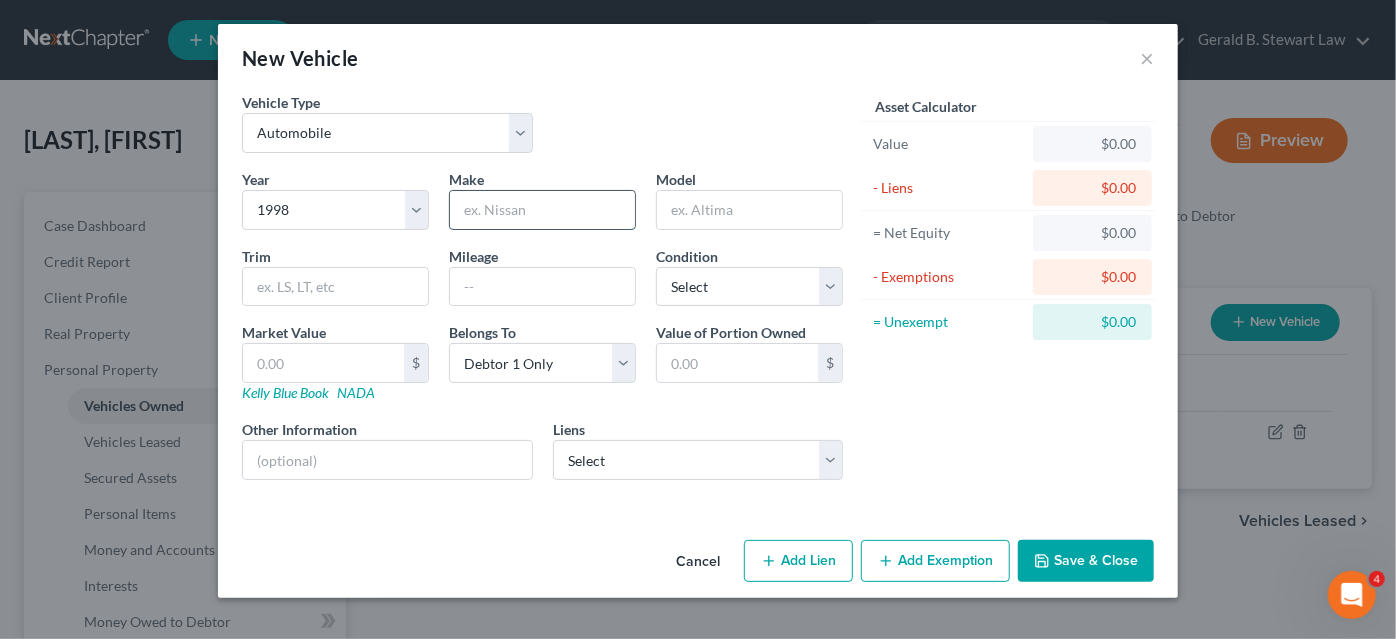 click at bounding box center [542, 210] 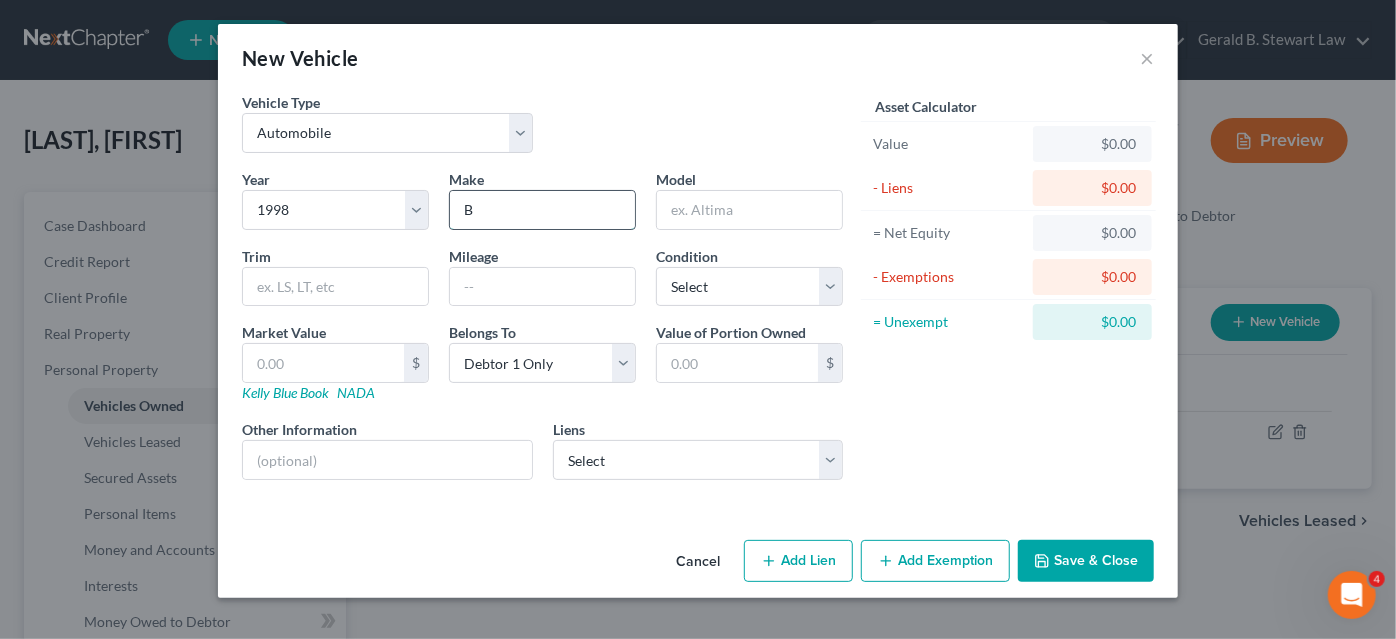 type on "Buick" 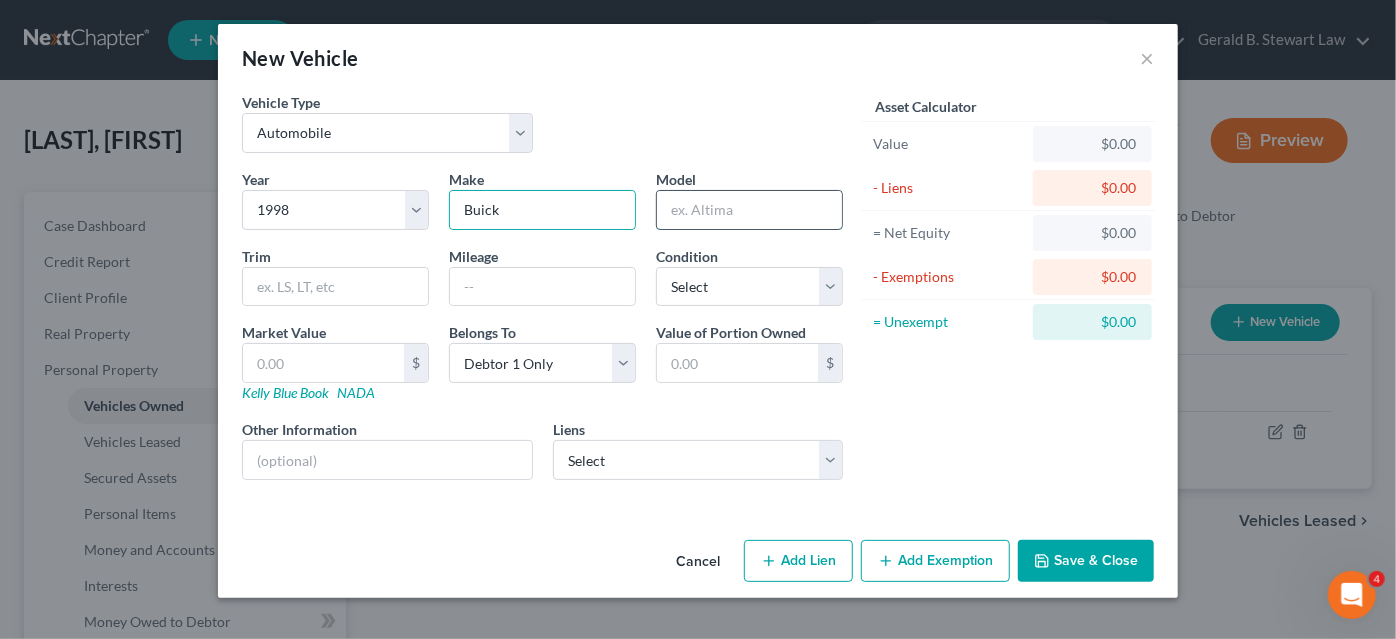 click at bounding box center [749, 210] 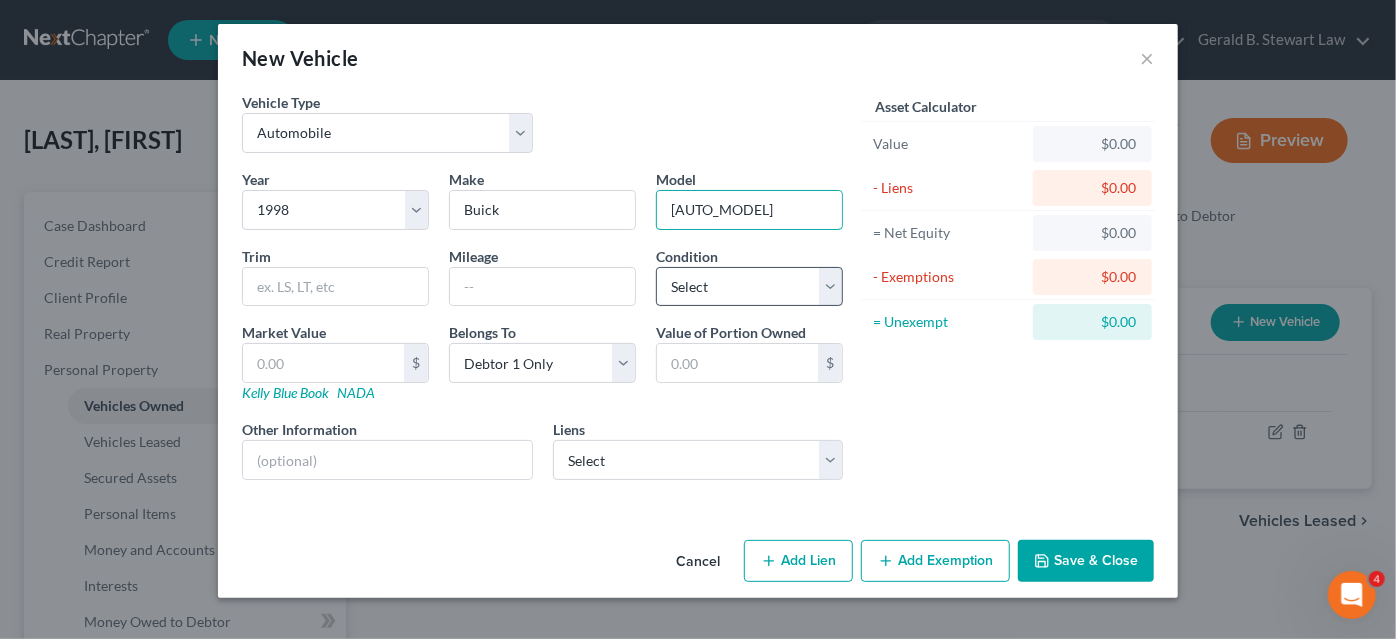 type on "[AUTO_MODEL]" 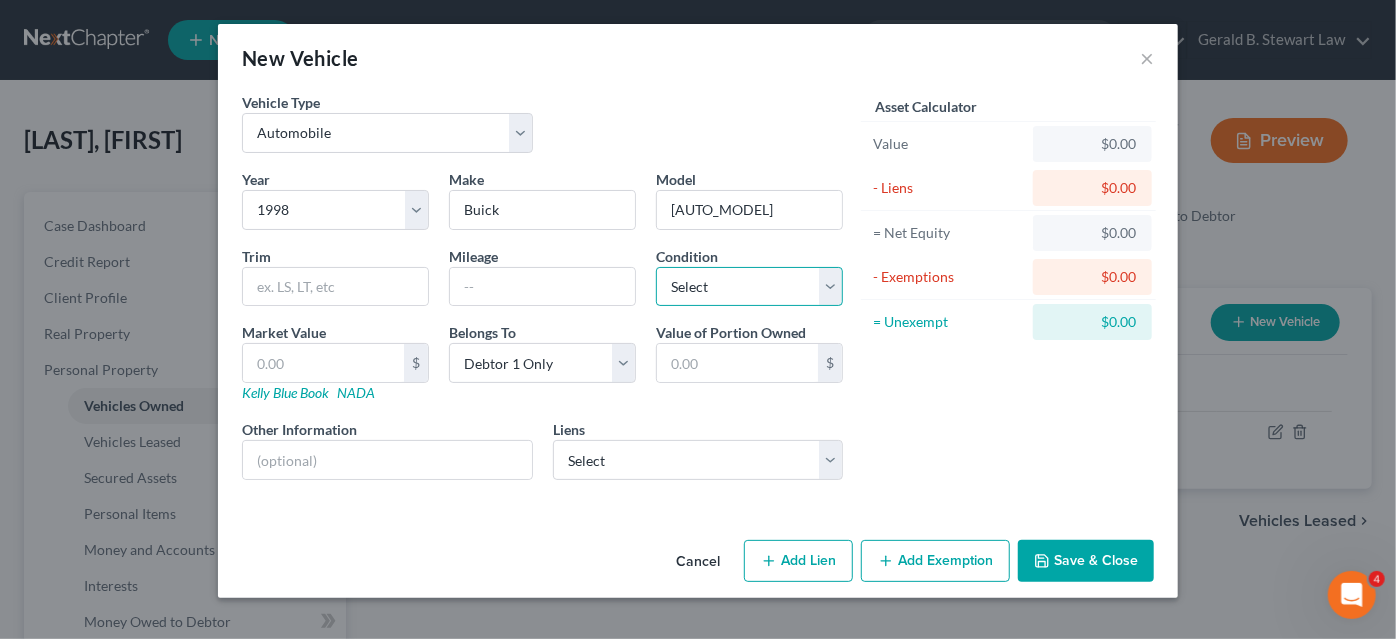 click on "Select Excellent Very Good Good Fair Poor" at bounding box center (749, 287) 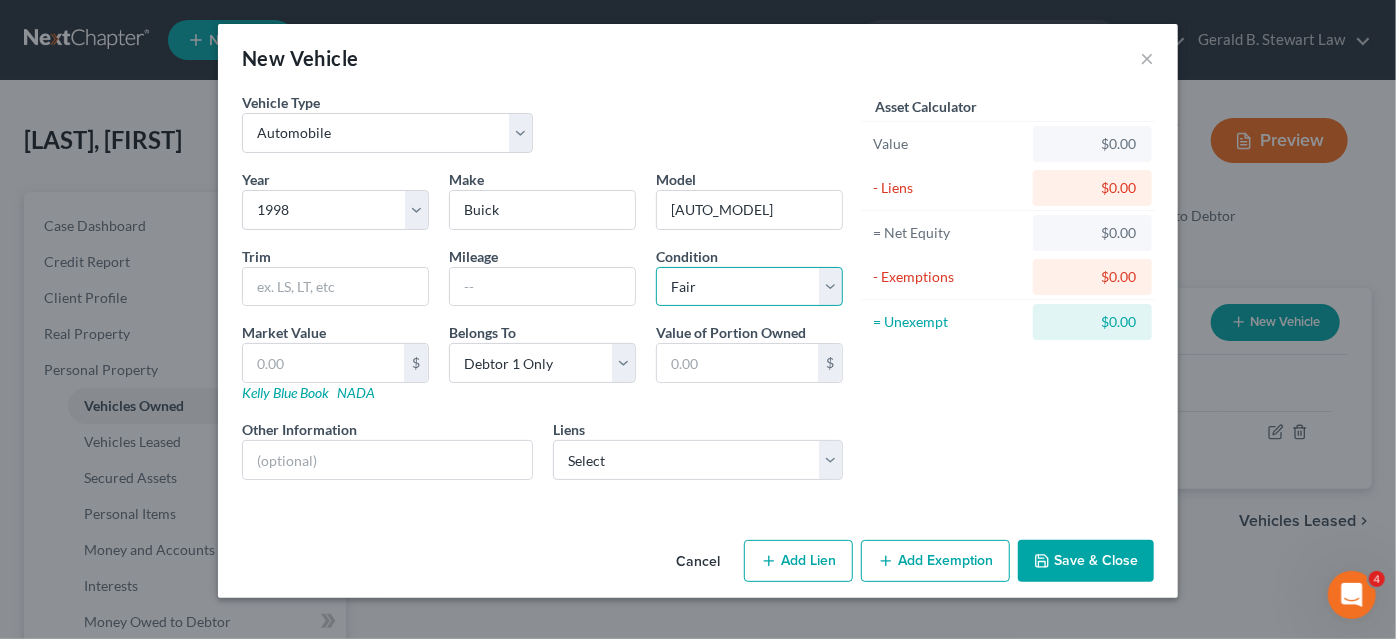 click on "Select Excellent Very Good Good Fair Poor" at bounding box center [749, 287] 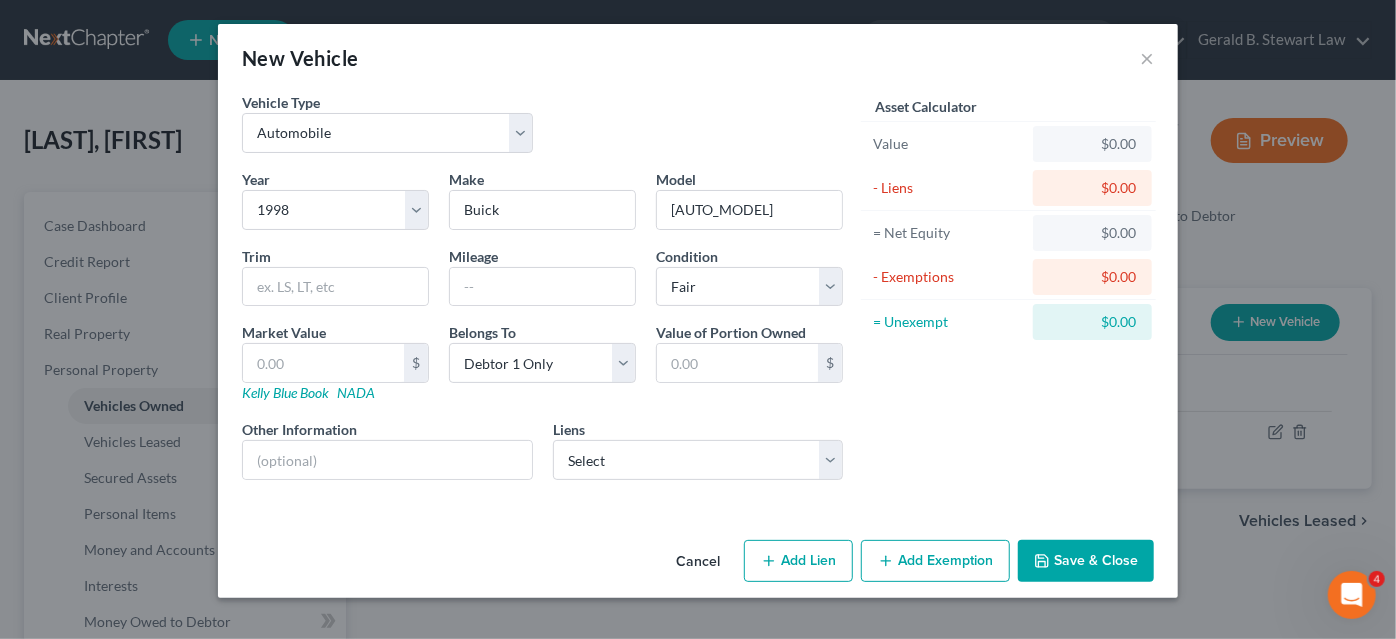 click on "Save & Close" at bounding box center (1086, 561) 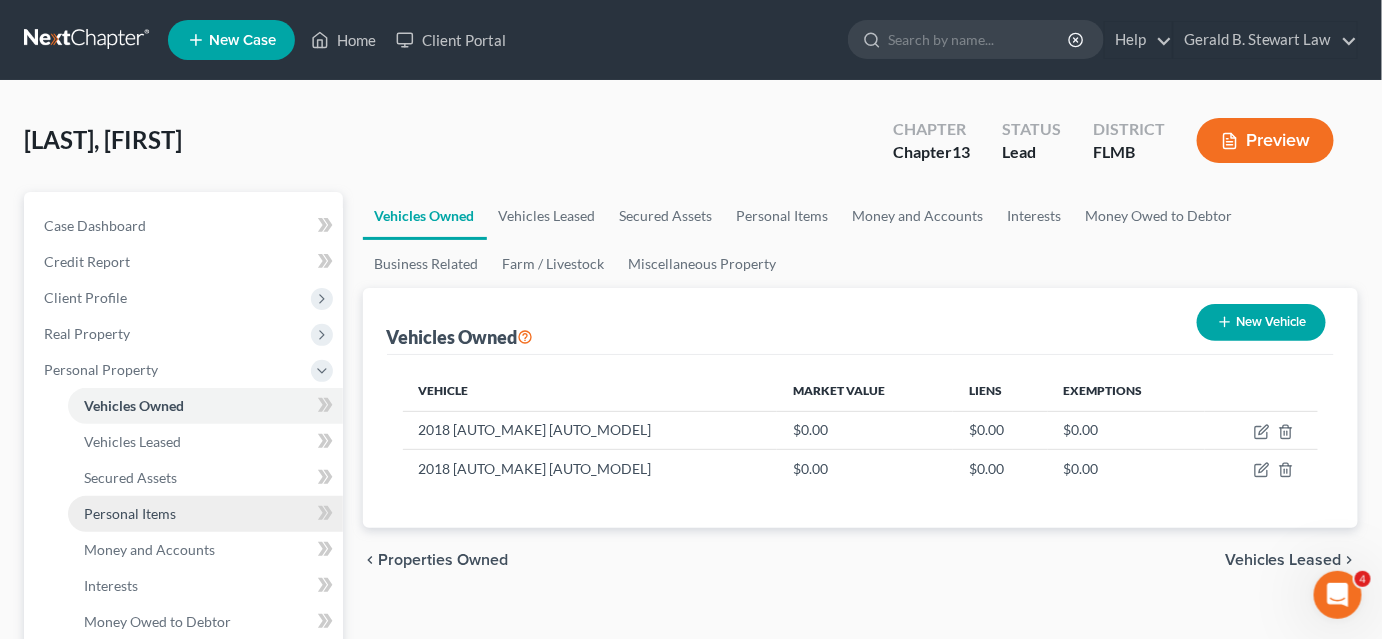click on "Personal Items" at bounding box center (130, 513) 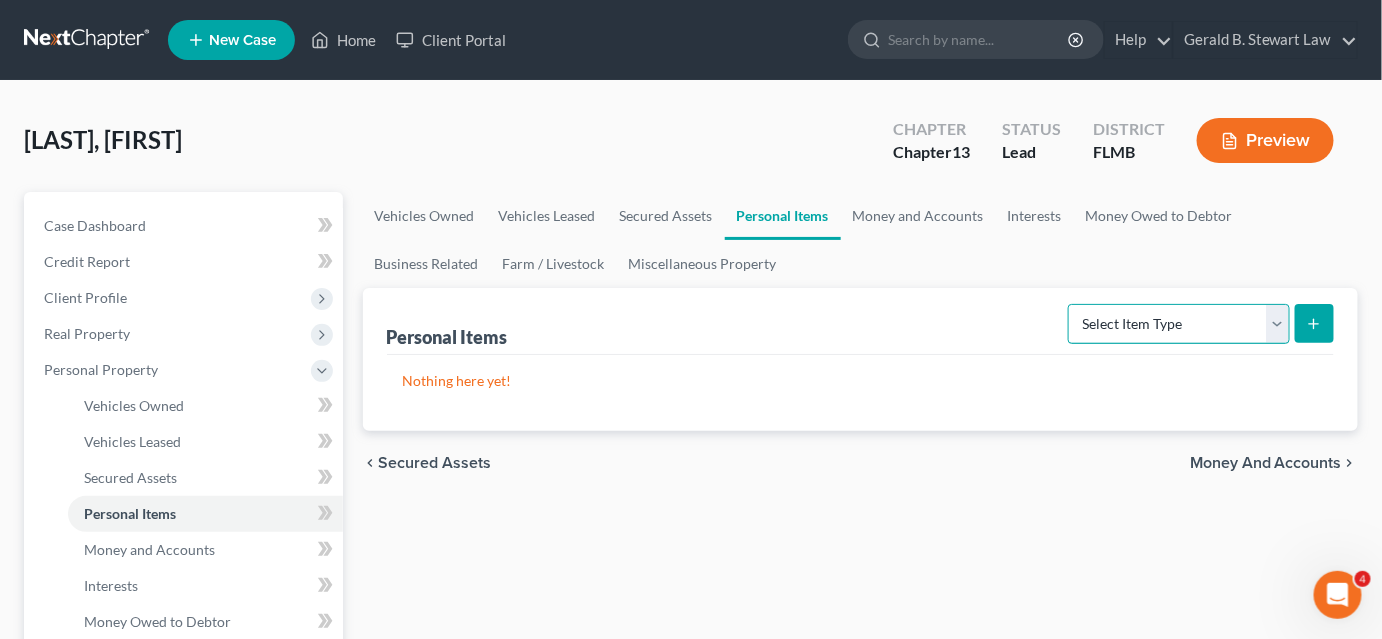 click on "Select Item Type Clothing Collectibles Of Value Electronics Firearms Household Goods Jewelry Other Pet(s) Sports & Hobby Equipment" at bounding box center [1179, 324] 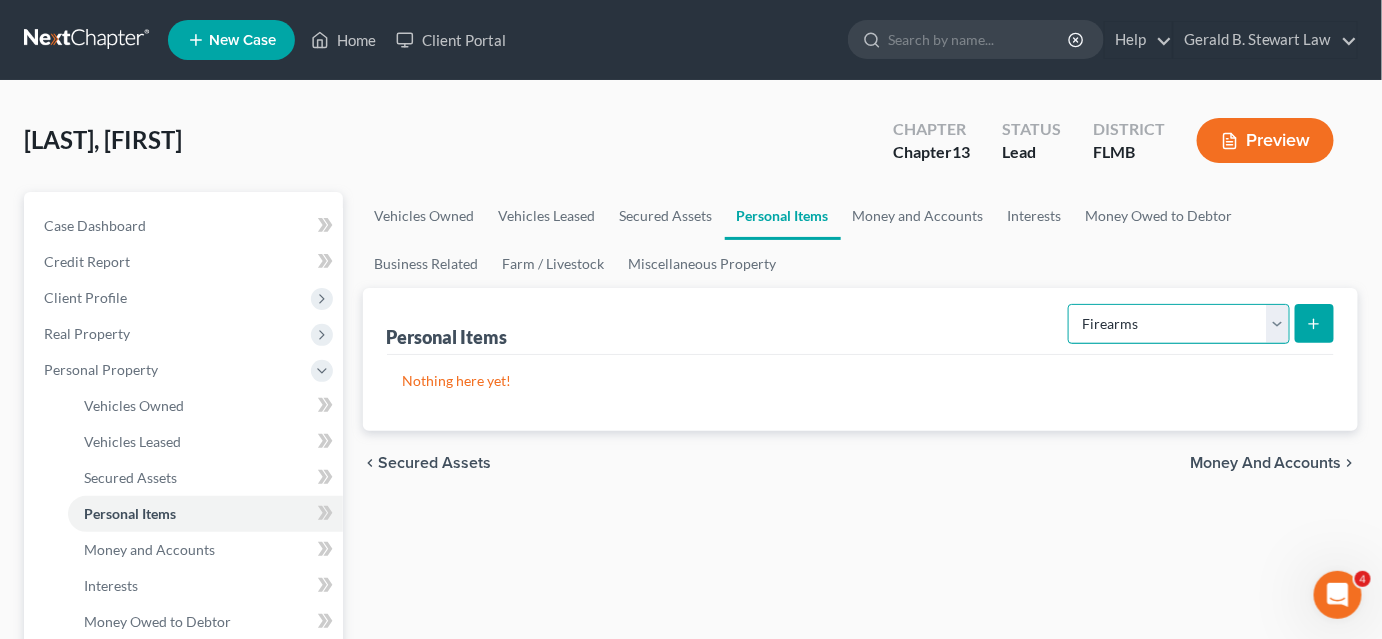 click on "Select Item Type Clothing Collectibles Of Value Electronics Firearms Household Goods Jewelry Other Pet(s) Sports & Hobby Equipment" at bounding box center [1179, 324] 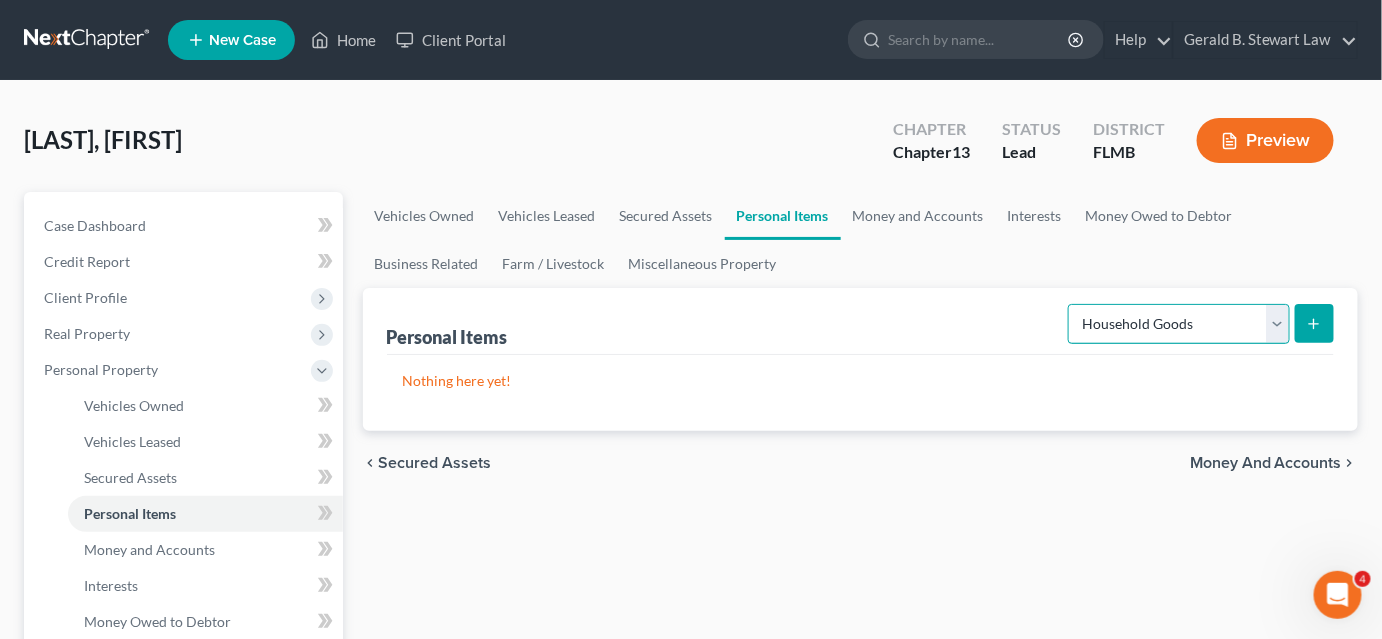 click on "Select Item Type Clothing Collectibles Of Value Electronics Firearms Household Goods Jewelry Other Pet(s) Sports & Hobby Equipment" at bounding box center (1179, 324) 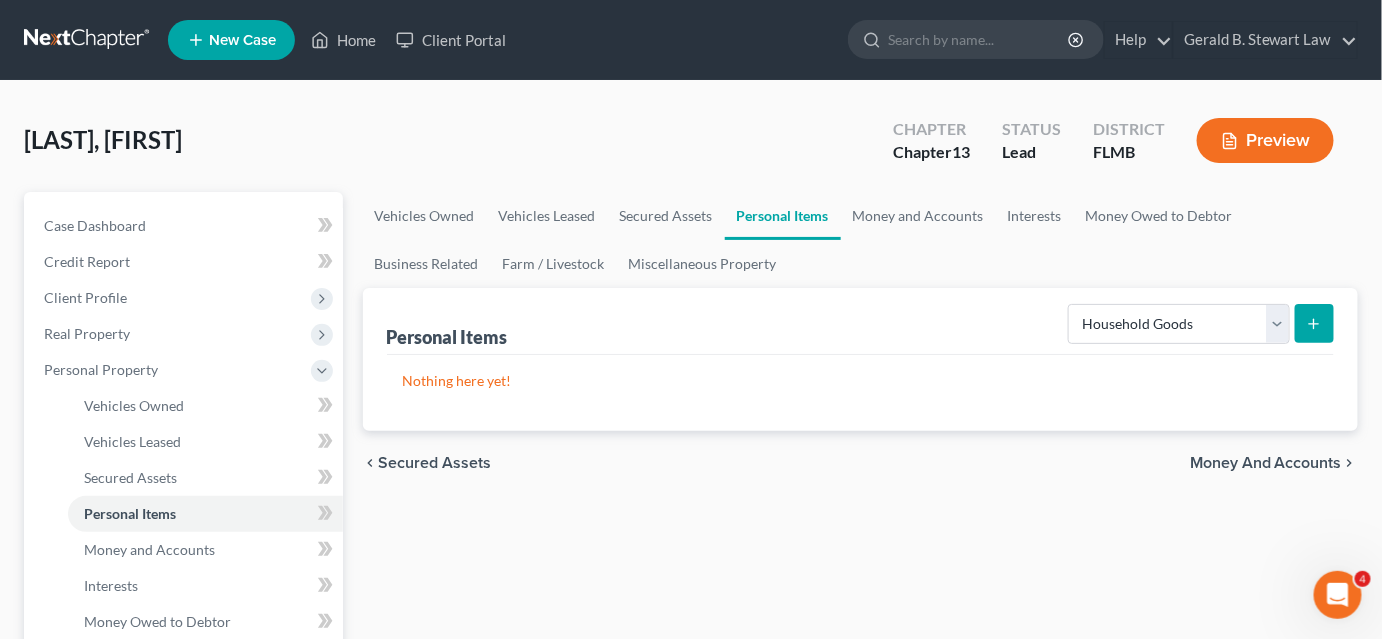 click at bounding box center [1314, 323] 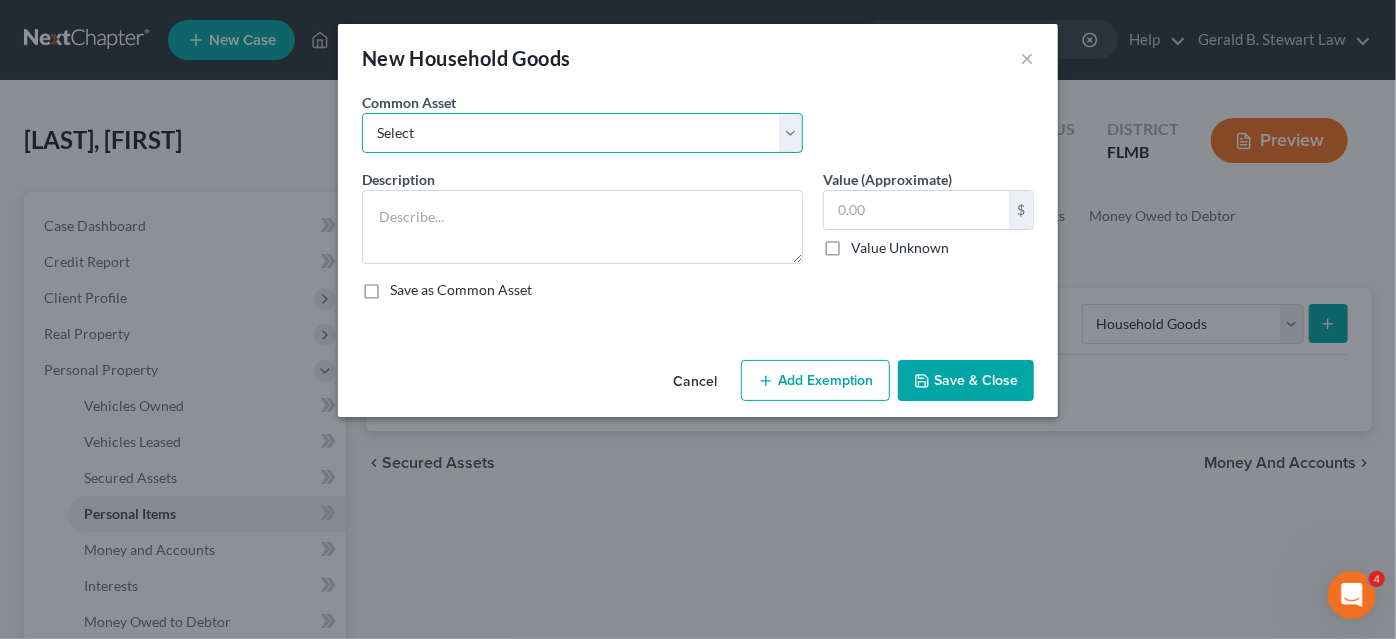 click on "Select Living Room, Dining Room, Bedroom and Kitchen App Living Room, Dining Room, Bedroom and Kitchen App Living Room, Dining Room, Bedroom and Kitchen App Living Room, Dining Room, Bedroom and Kitchen App Living Room, Dining Room, Bedroom and Kitchen App Living Room, Dining Room, Bedroom" at bounding box center (582, 133) 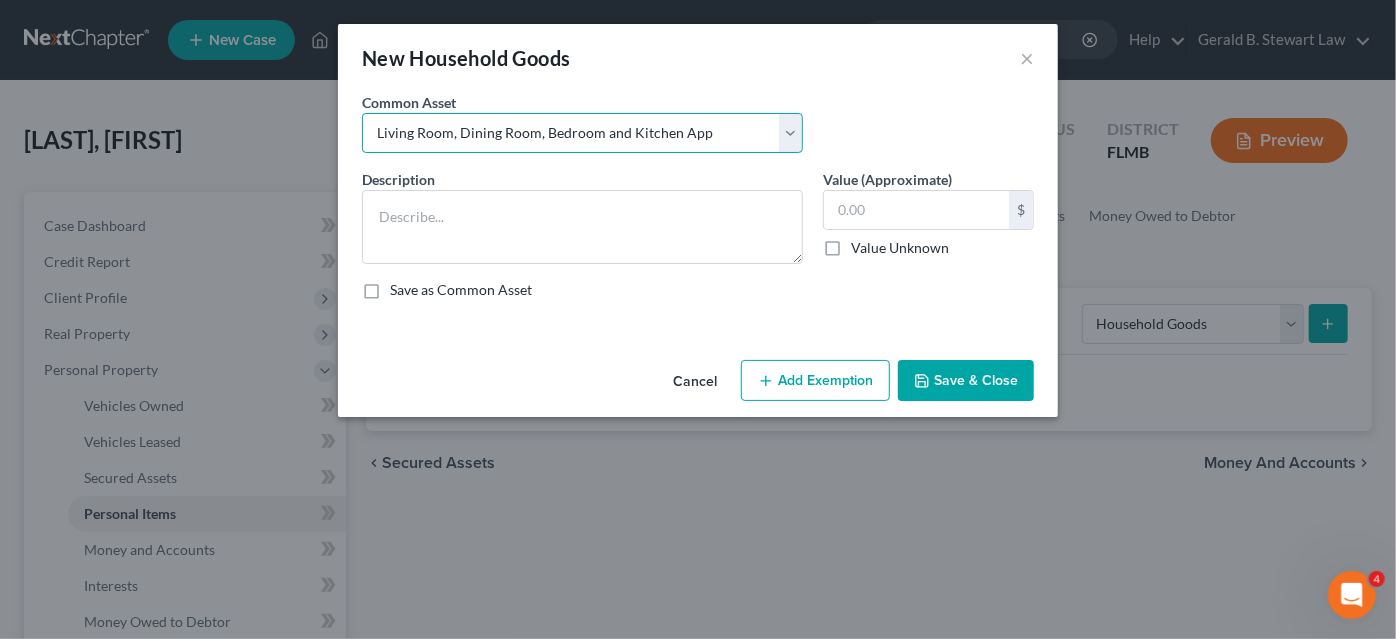 click on "Select Living Room, Dining Room, Bedroom and Kitchen App Living Room, Dining Room, Bedroom and Kitchen App Living Room, Dining Room, Bedroom and Kitchen App Living Room, Dining Room, Bedroom and Kitchen App Living Room, Dining Room, Bedroom and Kitchen App Living Room, Dining Room, Bedroom" at bounding box center (582, 133) 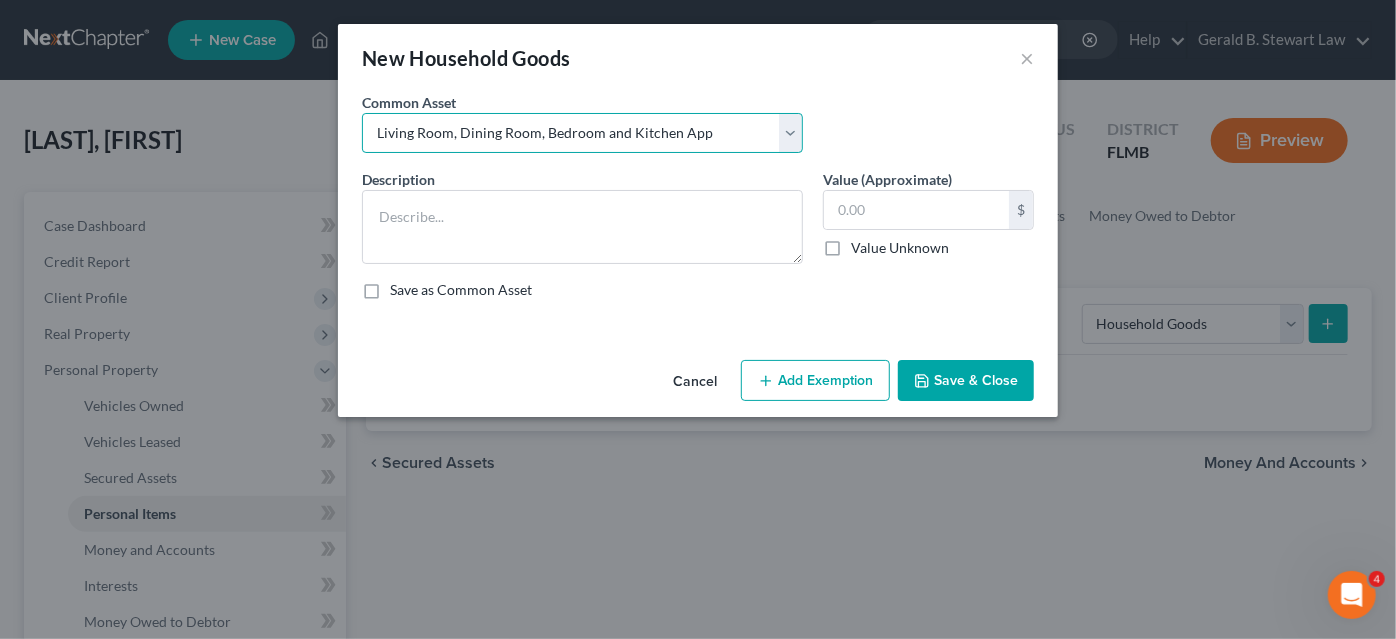 type on "Living Room, Dining Room, Bedroom and Kitchen App" 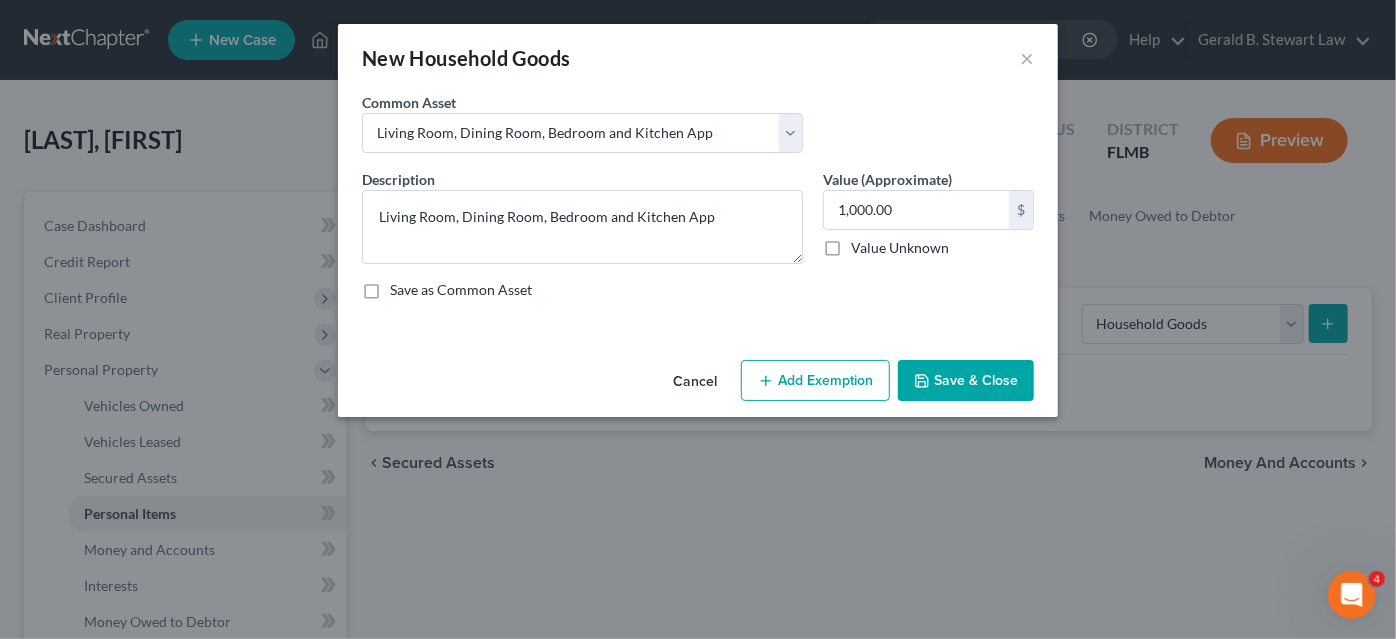 click on "Save & Close" at bounding box center [966, 381] 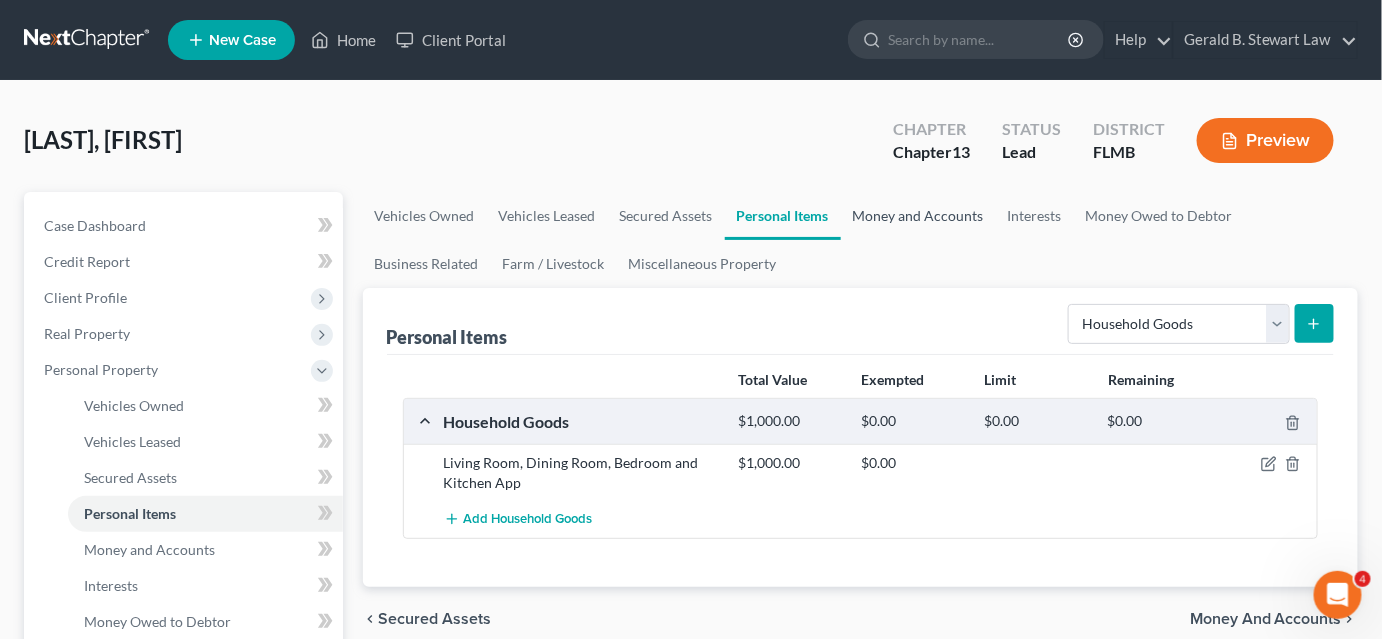 click on "Money and Accounts" at bounding box center (918, 216) 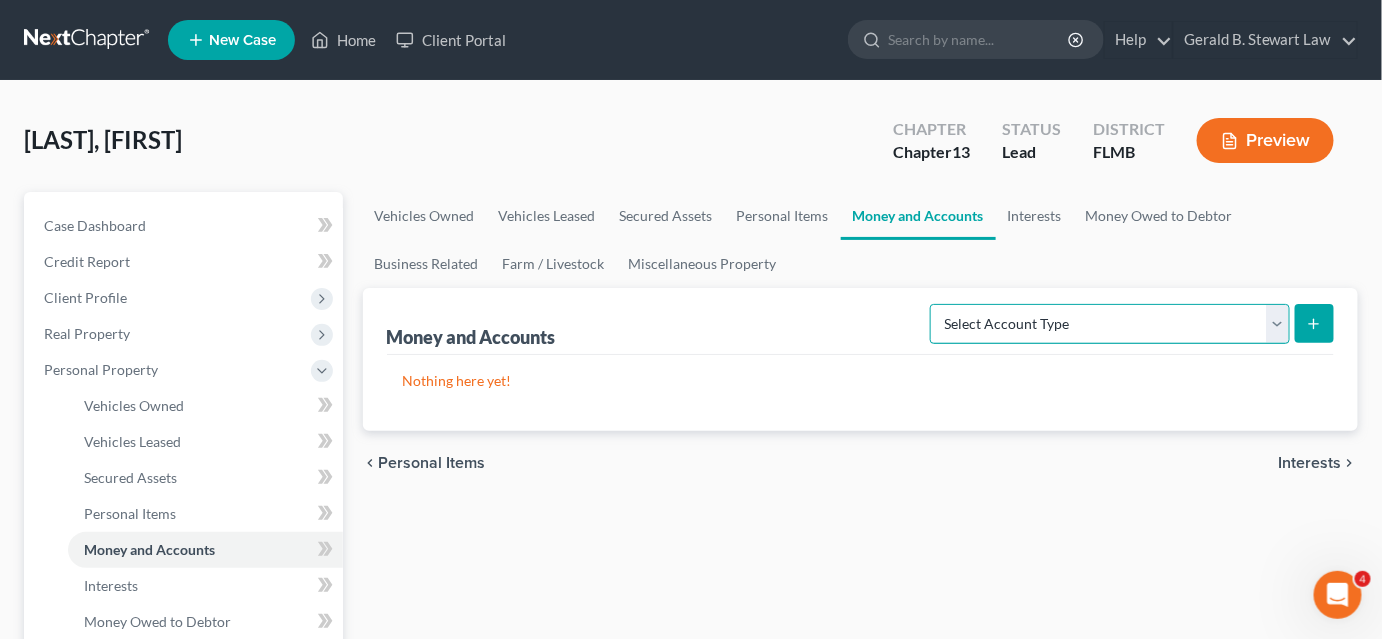 click on "Select Account Type Brokerage Cash on Hand Certificates of Deposit Checking Account Money Market Other (Credit Union, Health Savings Account, etc) Safe Deposit Box Savings Account Security Deposits or Prepayments" at bounding box center (1110, 324) 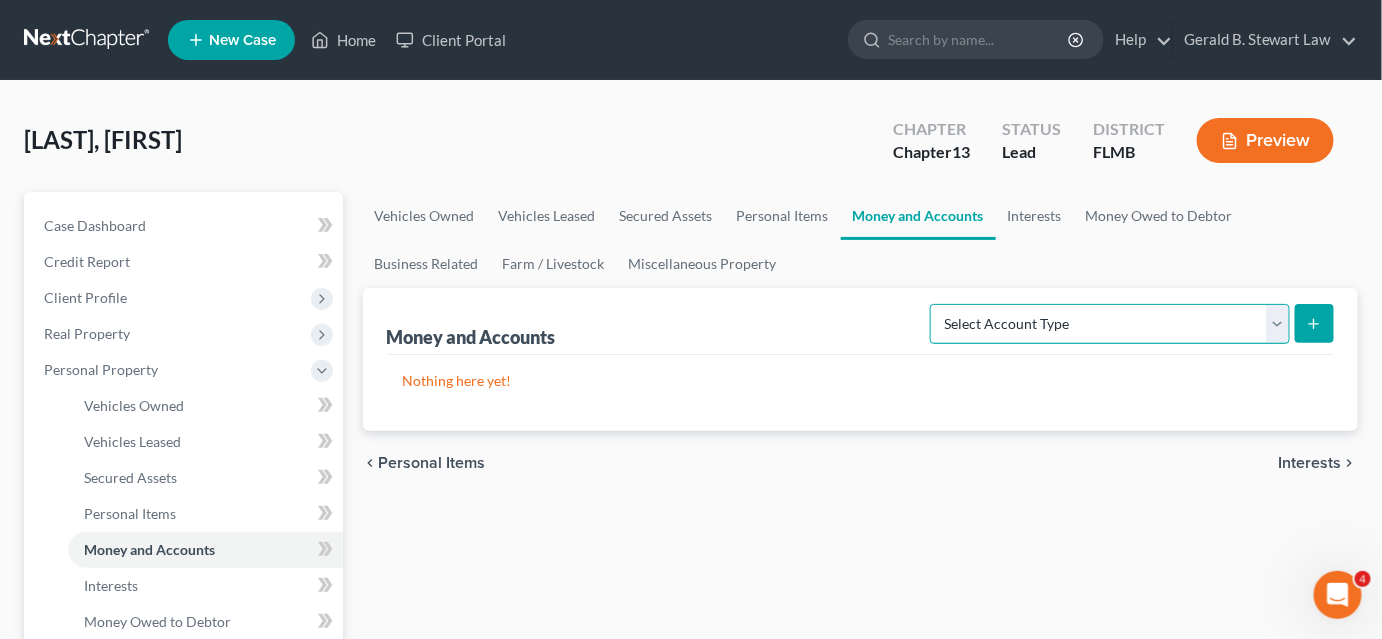 select on "checking" 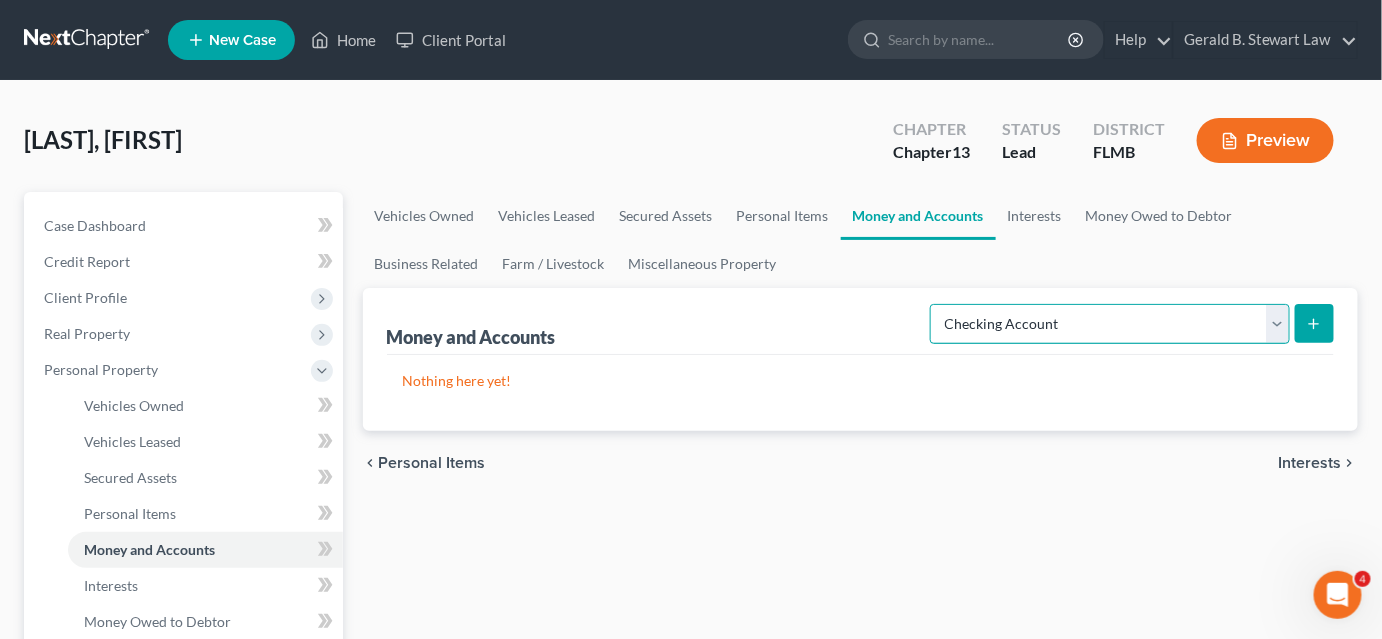 click on "Select Account Type Brokerage Cash on Hand Certificates of Deposit Checking Account Money Market Other (Credit Union, Health Savings Account, etc) Safe Deposit Box Savings Account Security Deposits or Prepayments" at bounding box center (1110, 324) 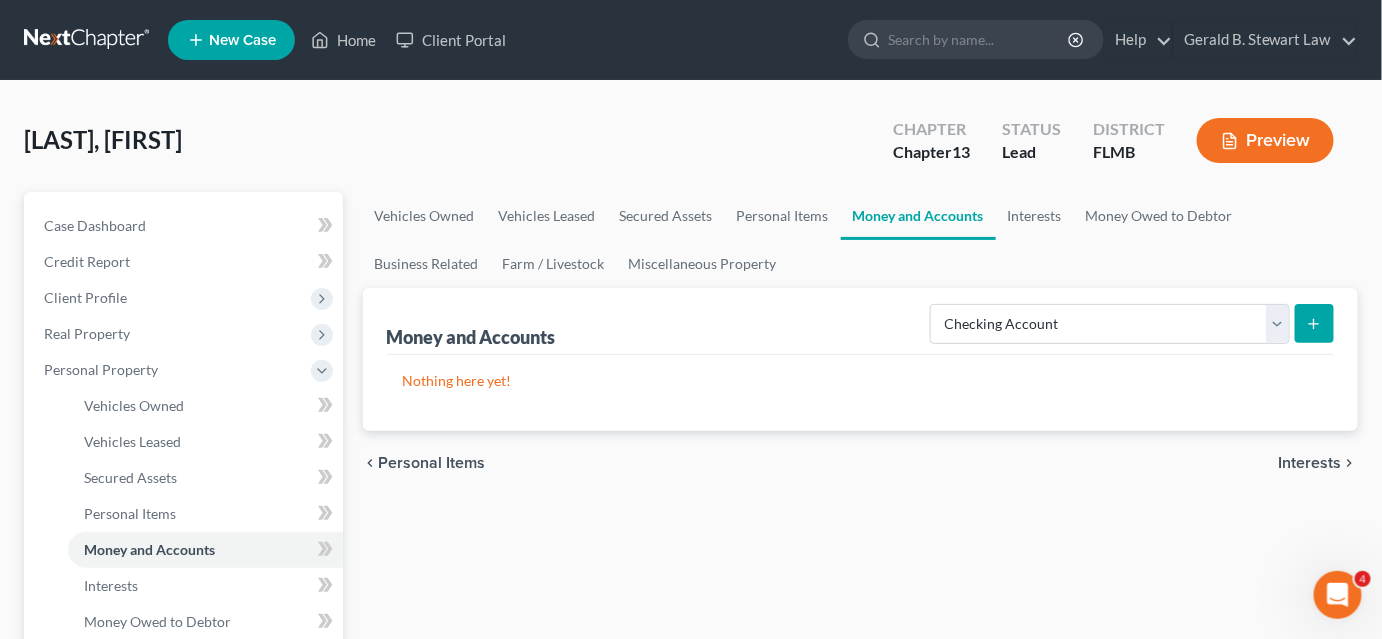 click 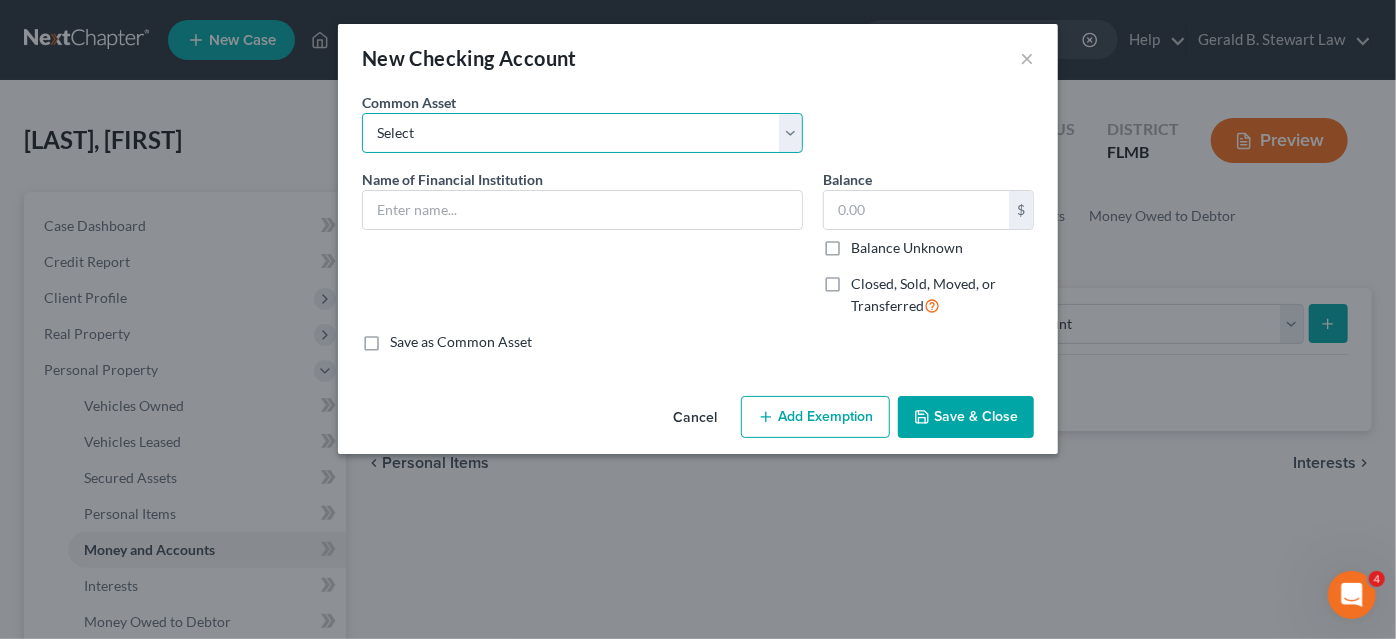 click on "Select Wells Fargo Bank VyStar Credit Union Bank of America Community First Credit Union Compass Bank Community First Credit Union TD Bank {"unans"=>"true"} USAA Bank {"unans"=>"true"} Regions Bank Navy Federal Credit Union USAA Farmers Federal Credit Union Meta Bank 1st Florida Credit union Meta Bank Fifth Third Bank Chase Bank" at bounding box center [582, 133] 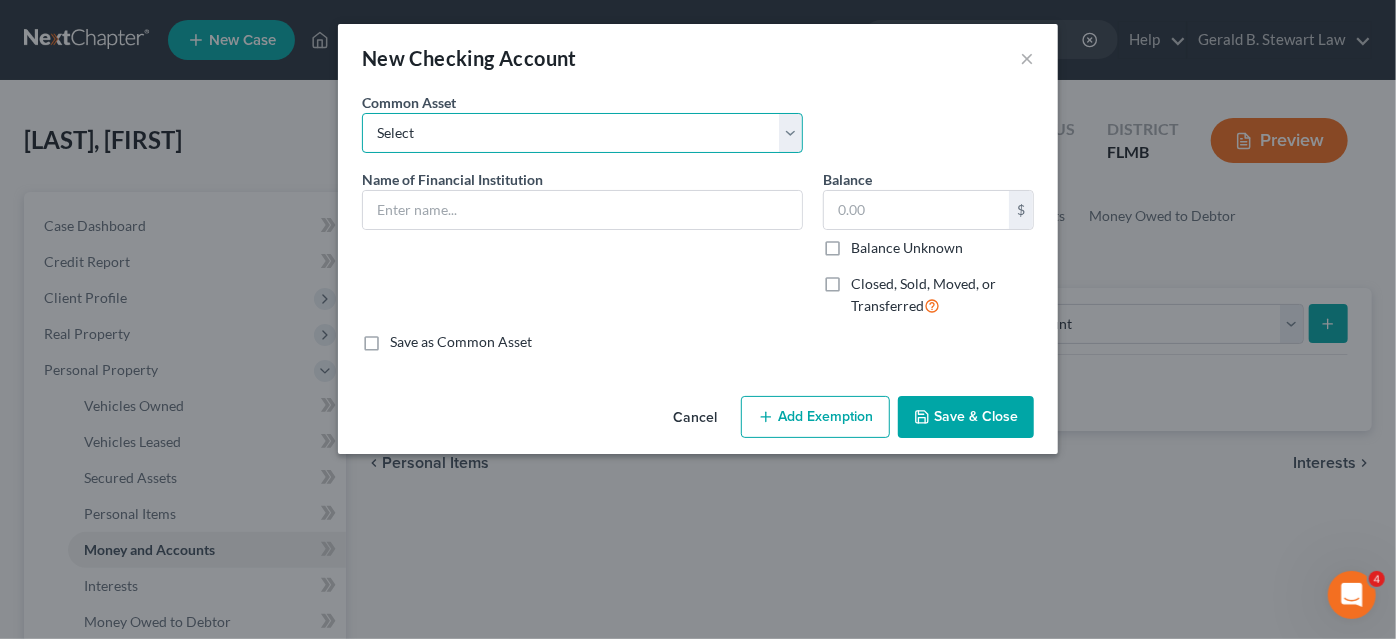 select on "1" 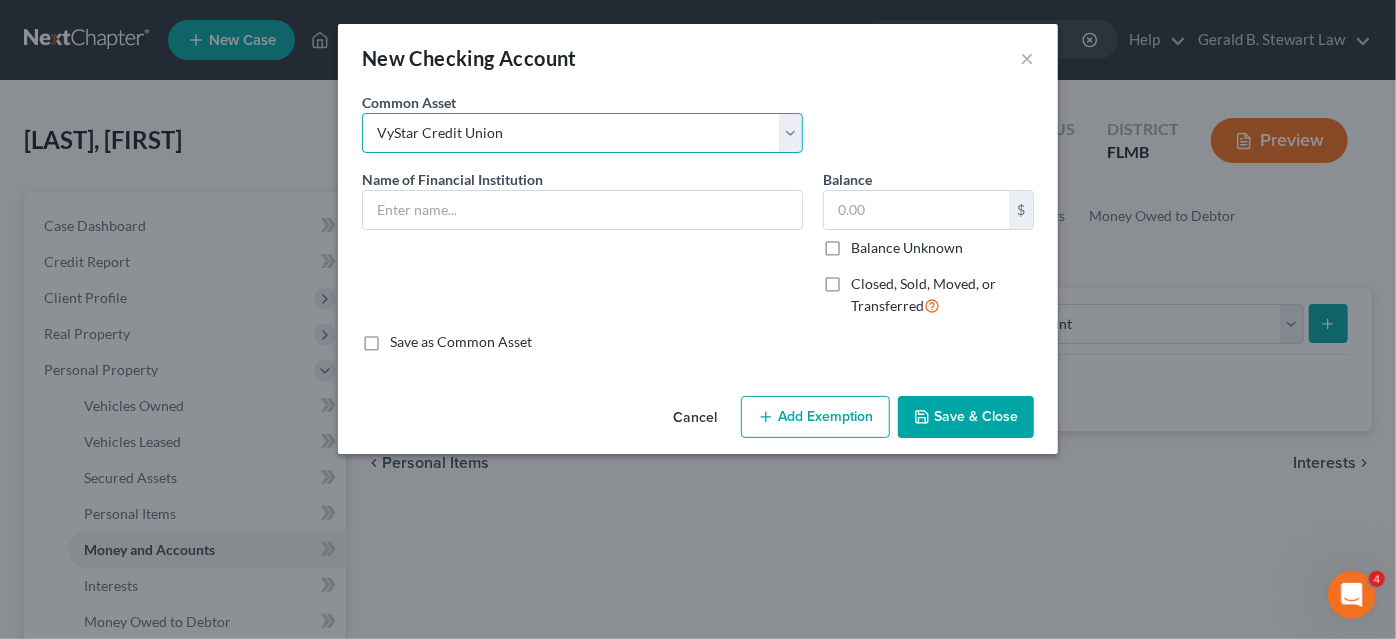 click on "Select Wells Fargo Bank VyStar Credit Union Bank of America Community First Credit Union Compass Bank Community First Credit Union TD Bank {"unans"=>"true"} USAA Bank {"unans"=>"true"} Regions Bank Navy Federal Credit Union USAA Farmers Federal Credit Union Meta Bank 1st Florida Credit union Meta Bank Fifth Third Bank Chase Bank" at bounding box center (582, 133) 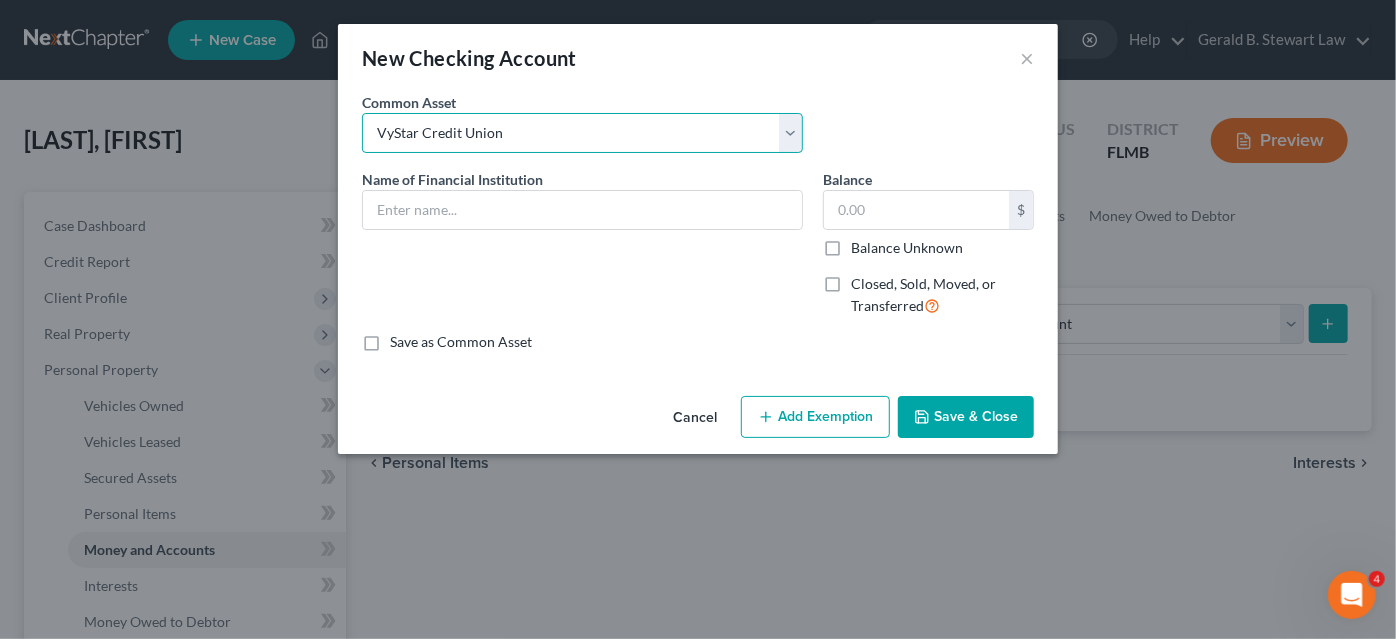 type on "VyStar Credit Union" 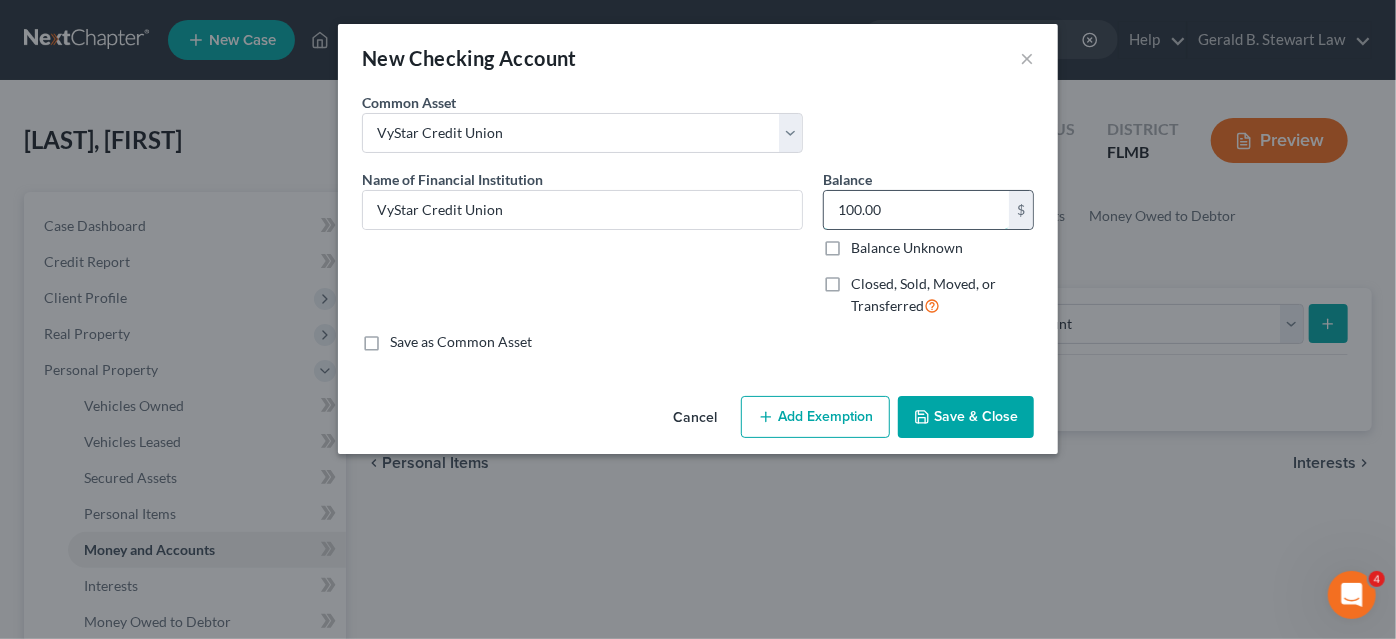 type 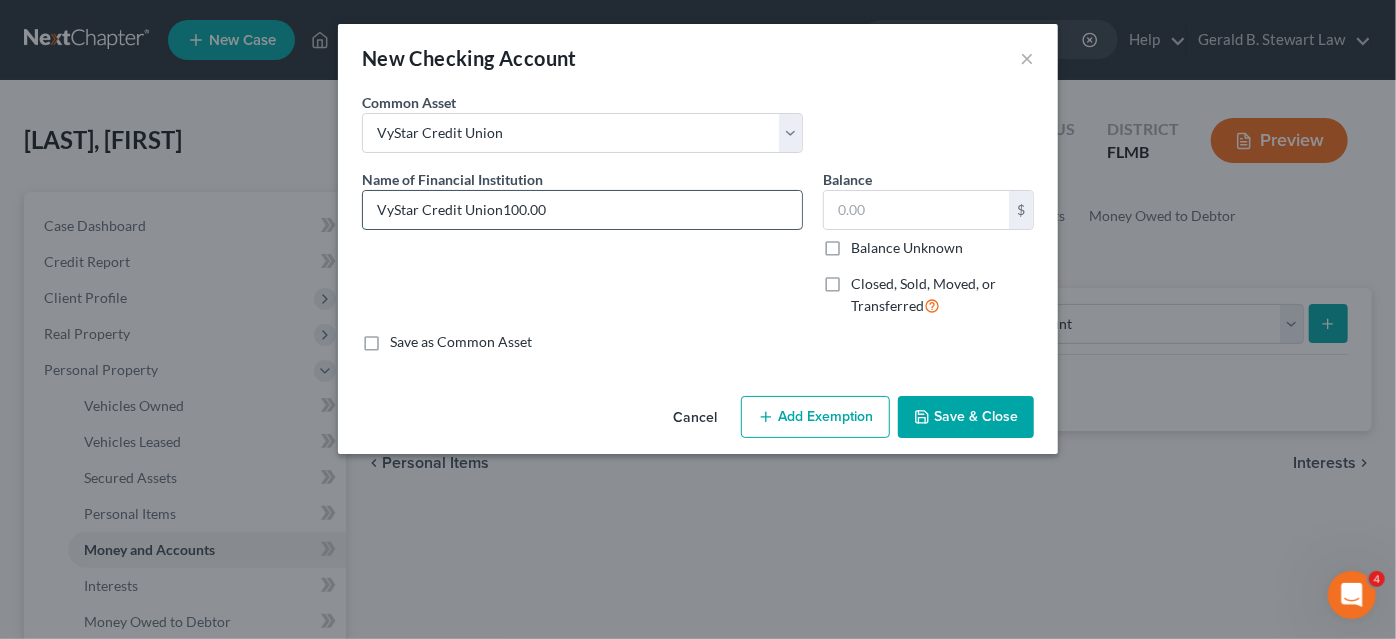 type on "VyStar Credit Union" 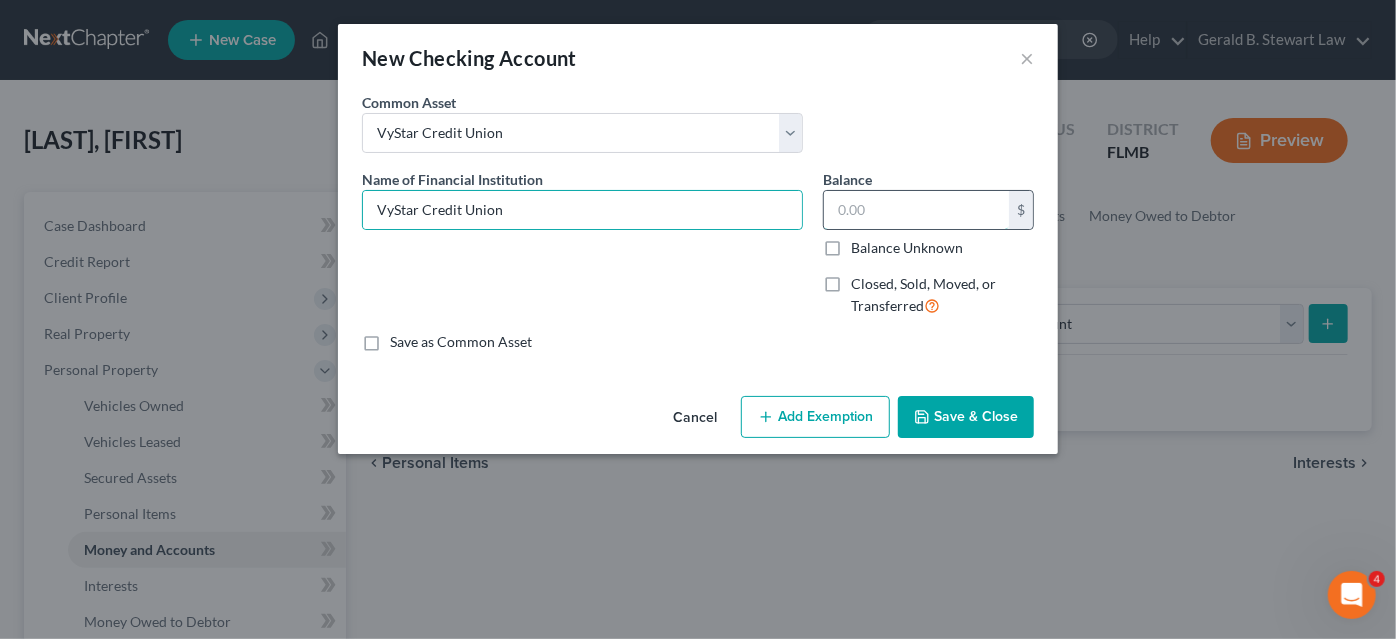 click at bounding box center [916, 210] 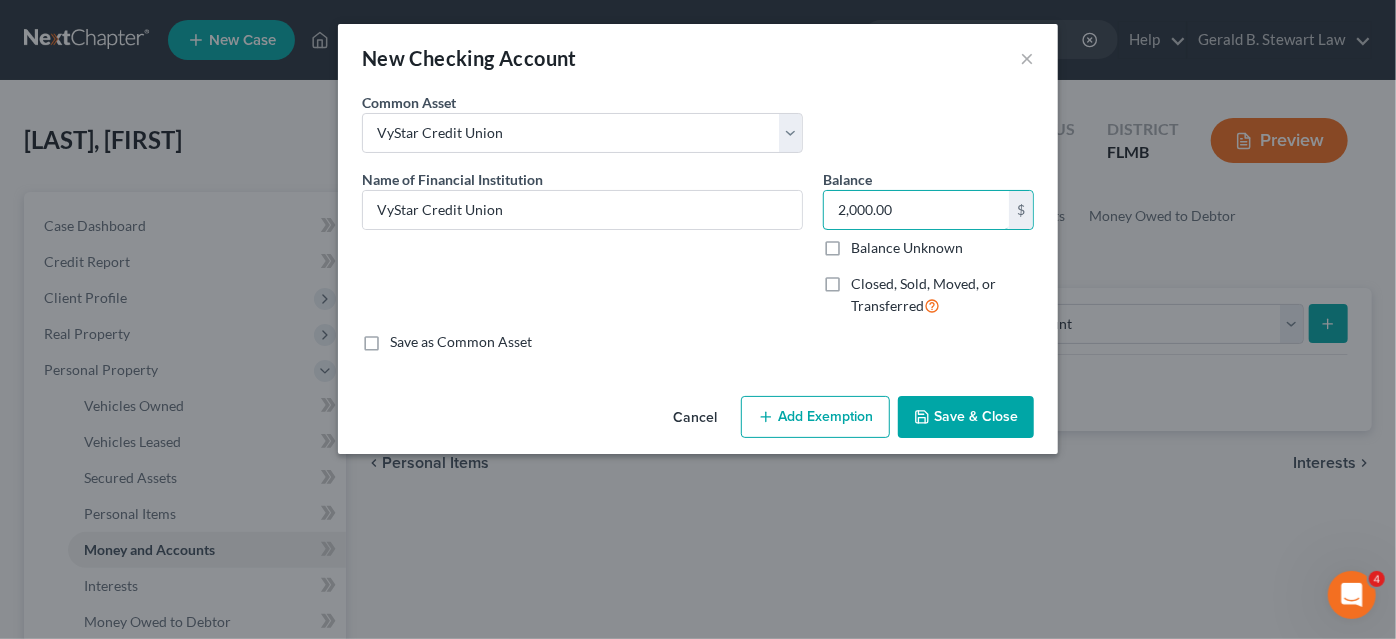 type on "2,000.00" 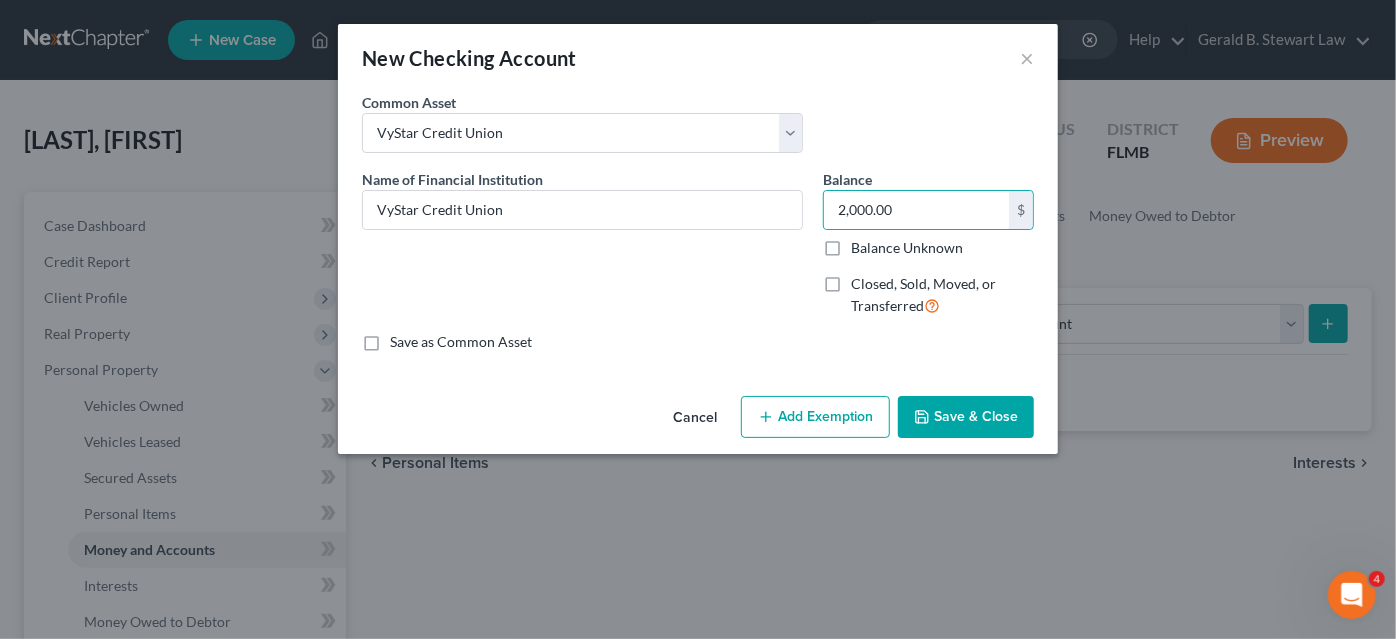 click 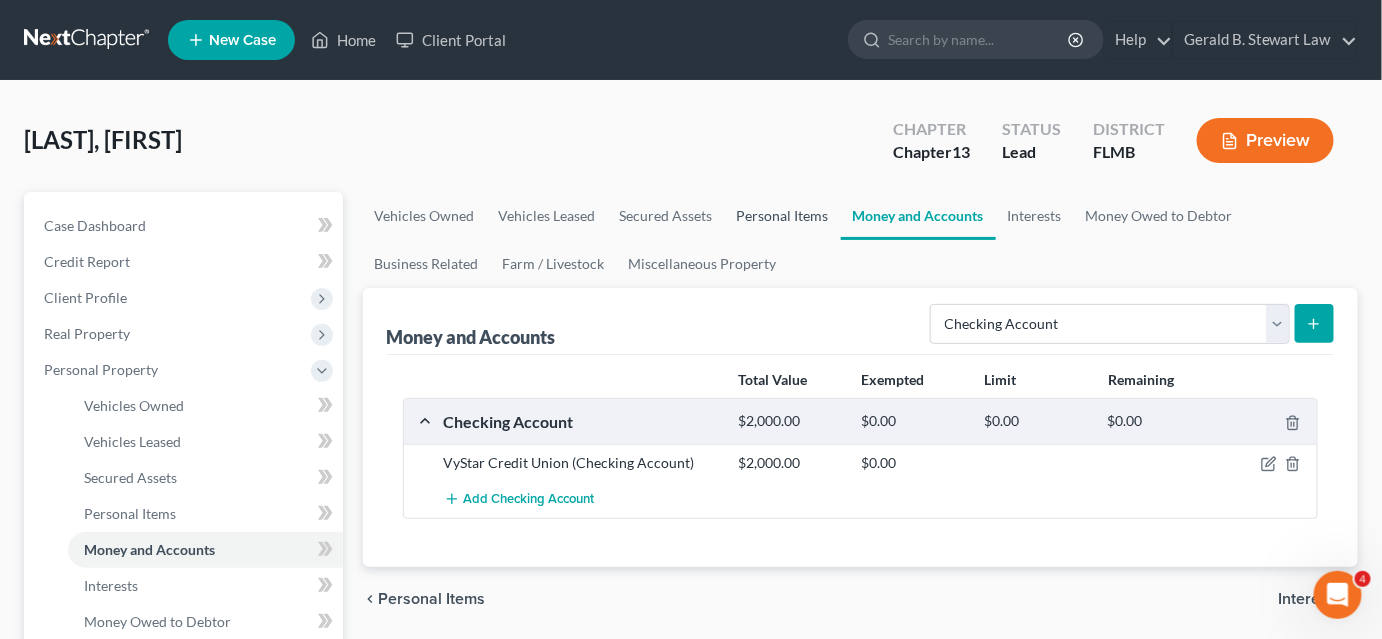 click on "Personal Items" at bounding box center (783, 216) 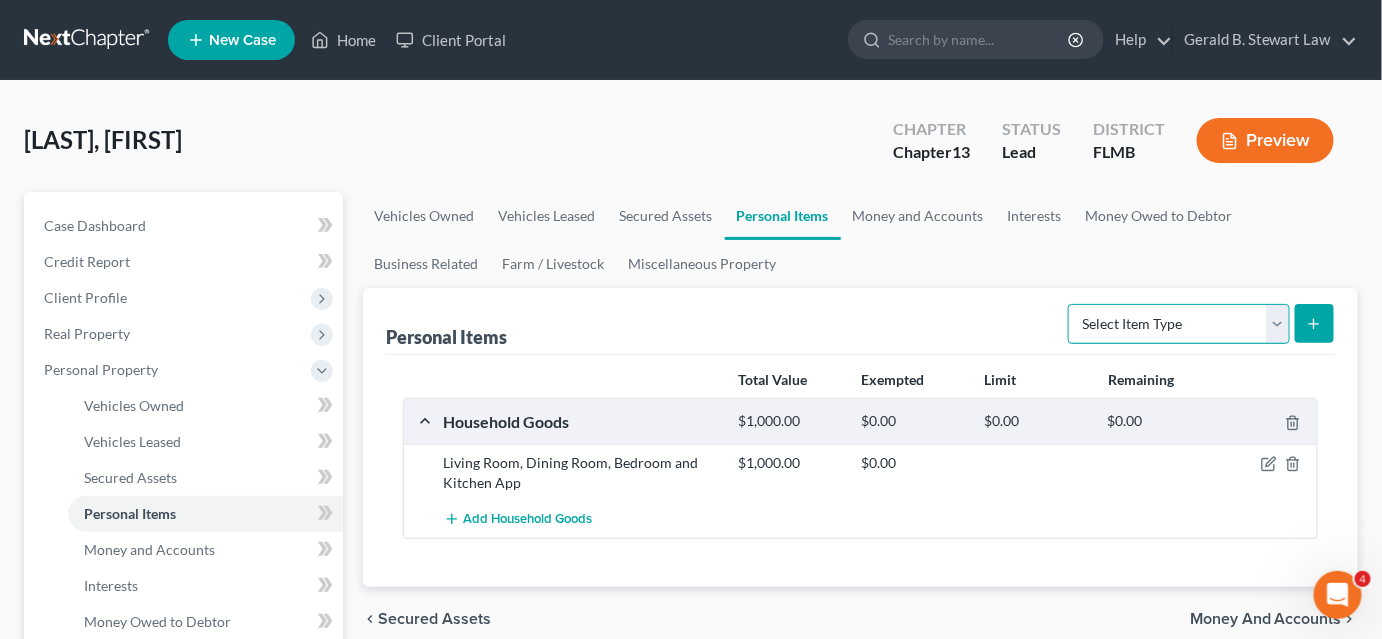 click on "Select Item Type Clothing Collectibles Of Value Electronics Firearms Household Goods Jewelry Other Pet(s) Sports & Hobby Equipment" at bounding box center [1179, 324] 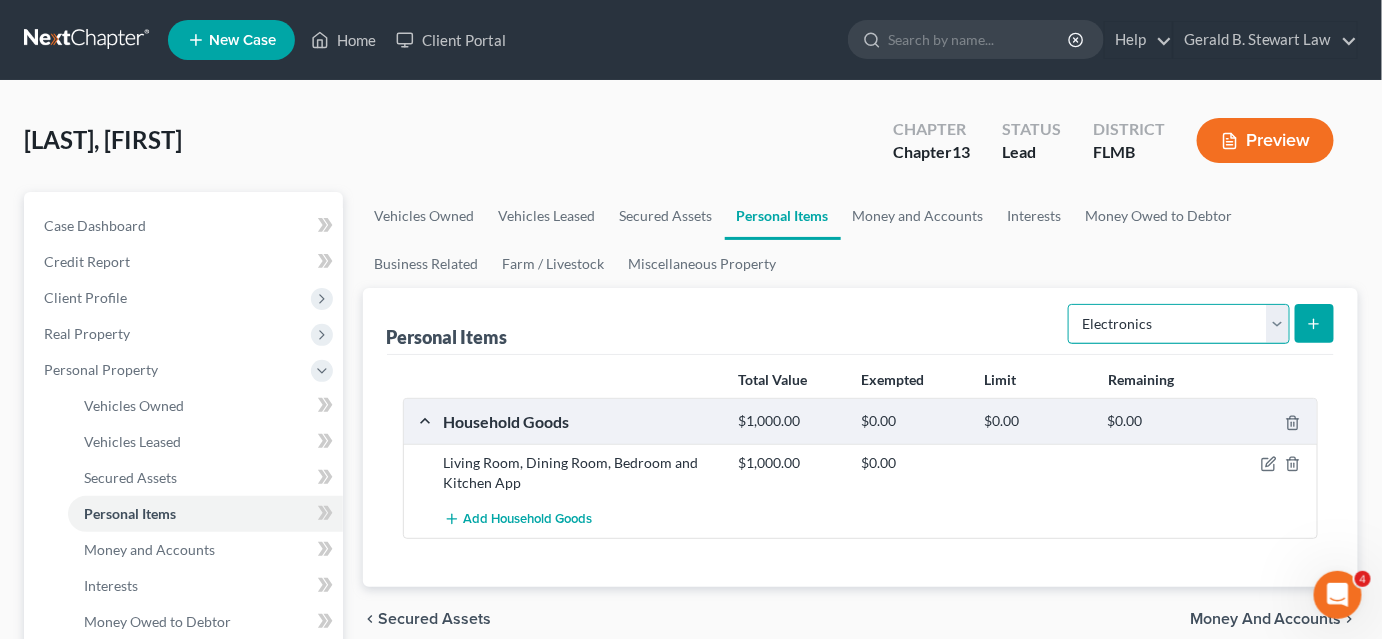 click on "Select Item Type Clothing Collectibles Of Value Electronics Firearms Household Goods Jewelry Other Pet(s) Sports & Hobby Equipment" at bounding box center (1179, 324) 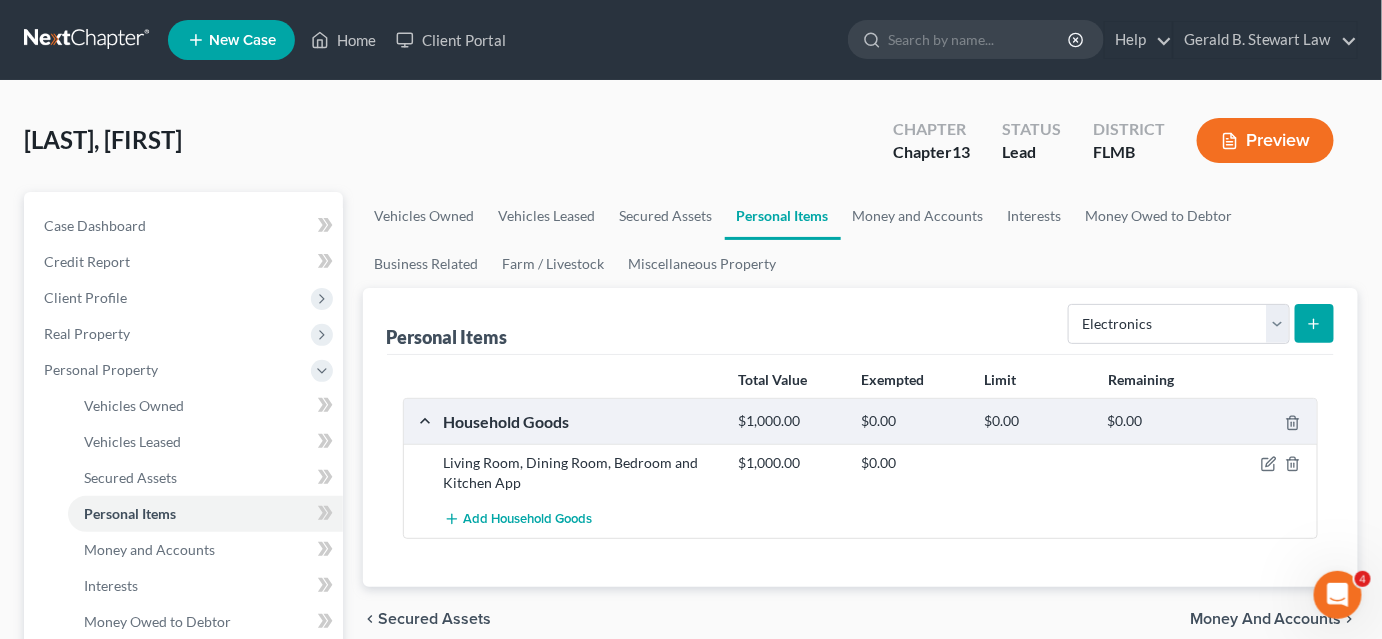 click 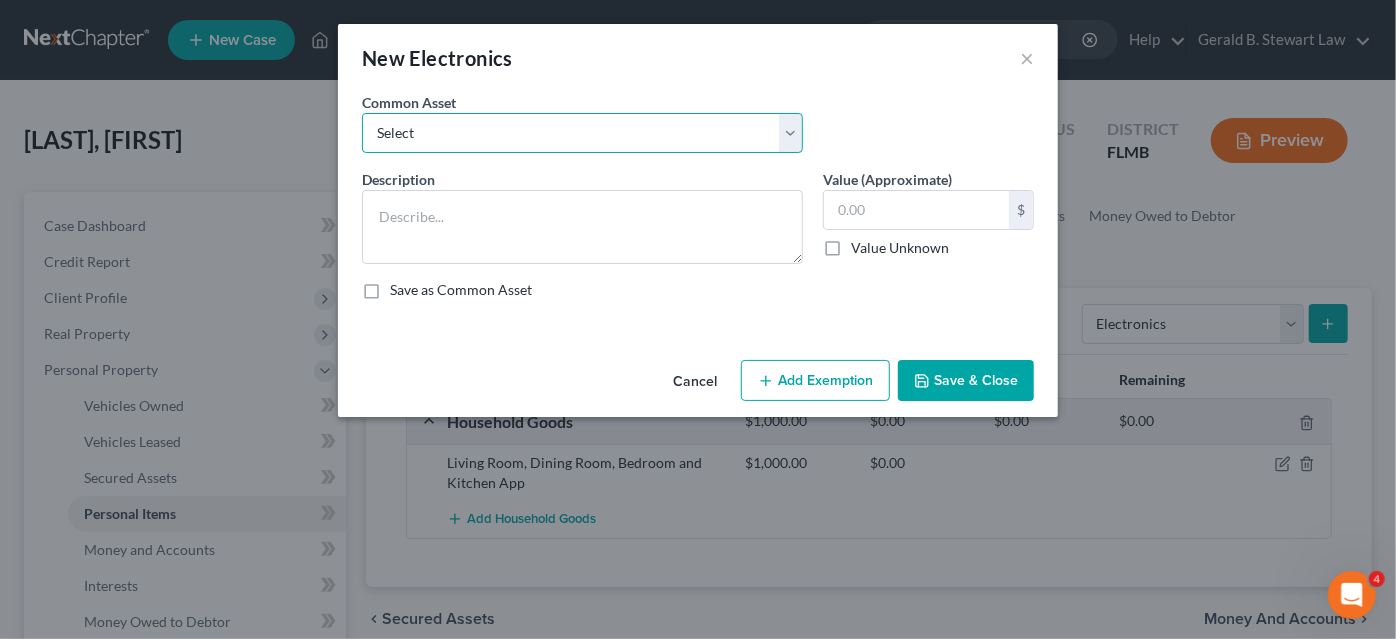 click on "Select Cell Phones, P.C. and T.V. Cell Phones, P.C. and T.V. Cell Phones, P.C. and T.V. Cell Phones, P.C. and T.V." at bounding box center (582, 133) 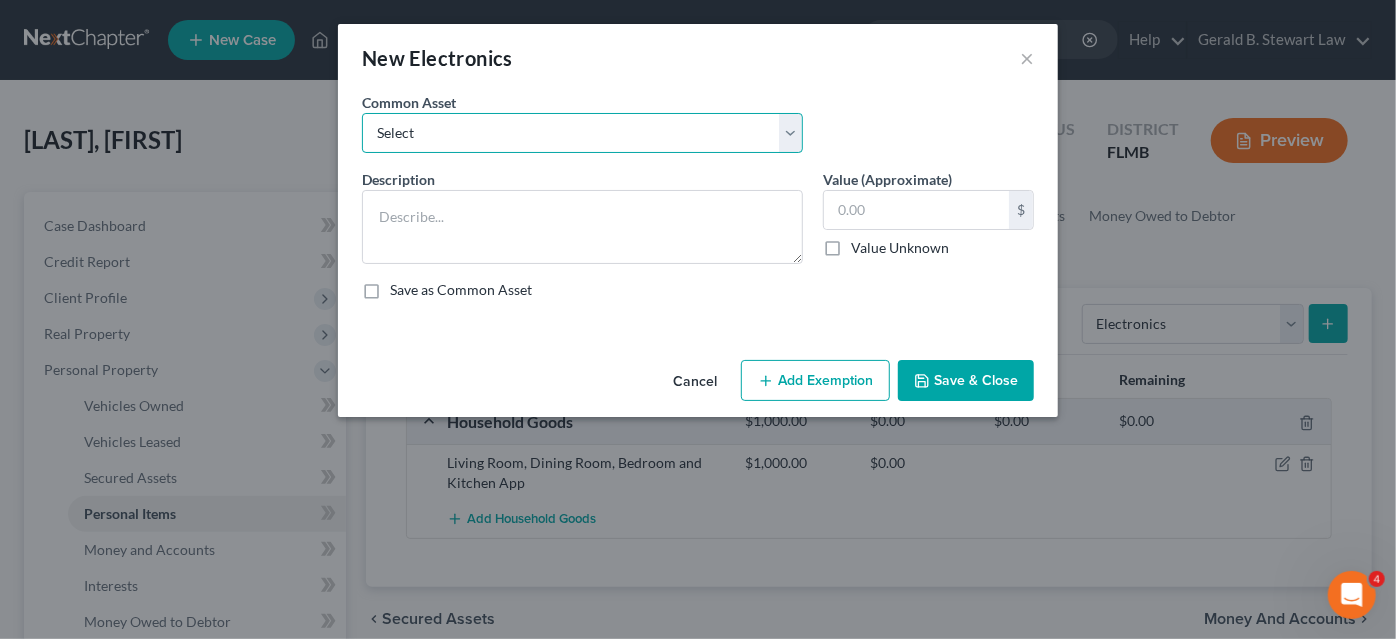 select on "0" 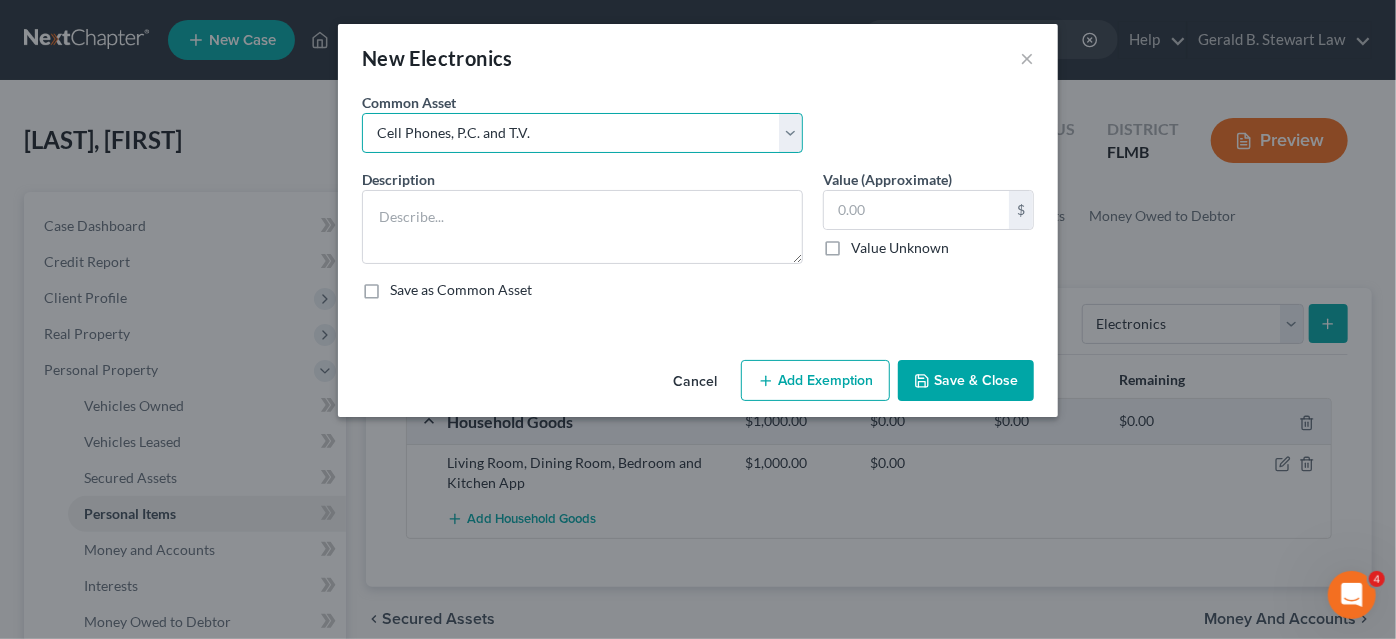 click on "Select Cell Phones, P.C. and T.V. Cell Phones, P.C. and T.V. Cell Phones, P.C. and T.V. Cell Phones, P.C. and T.V." at bounding box center [582, 133] 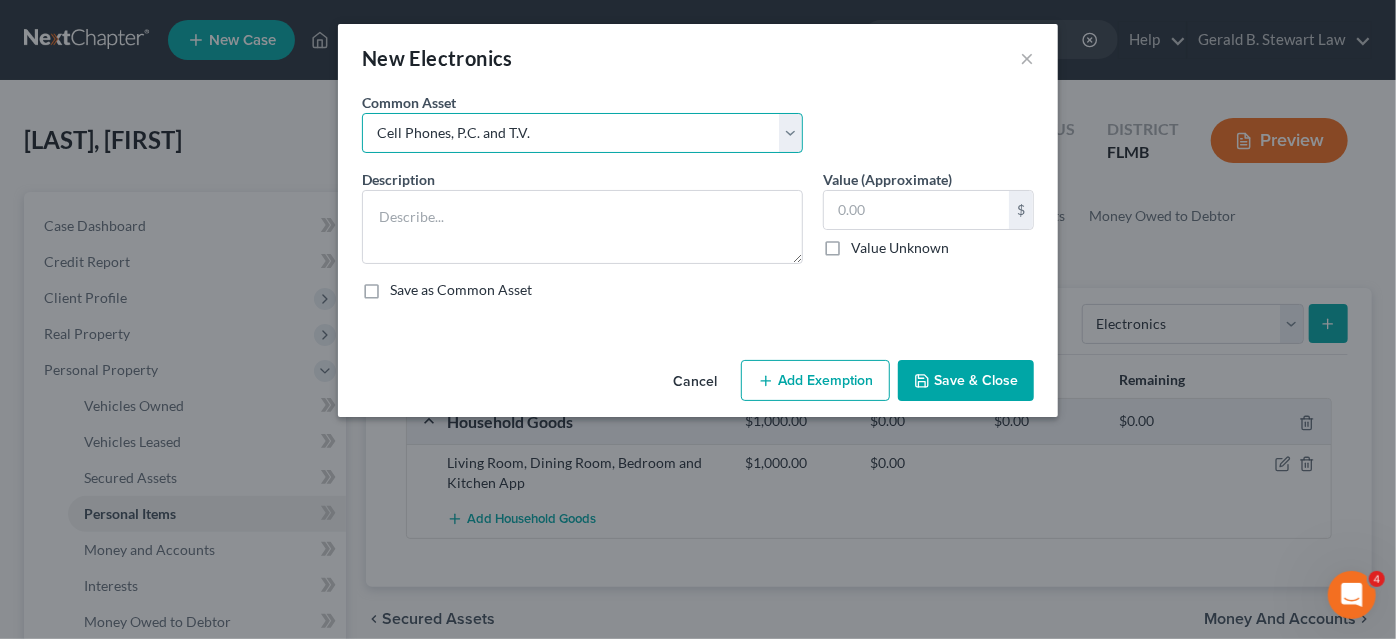 type on "Cell Phones, P.C. and T.V." 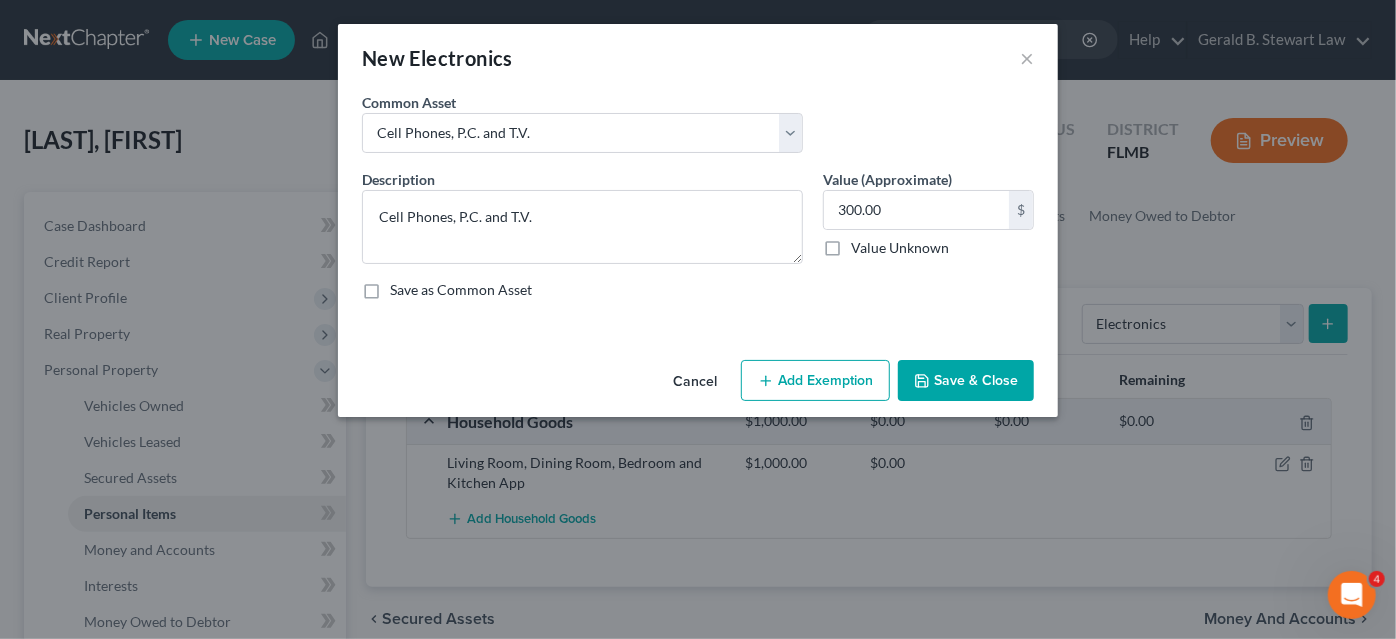 click 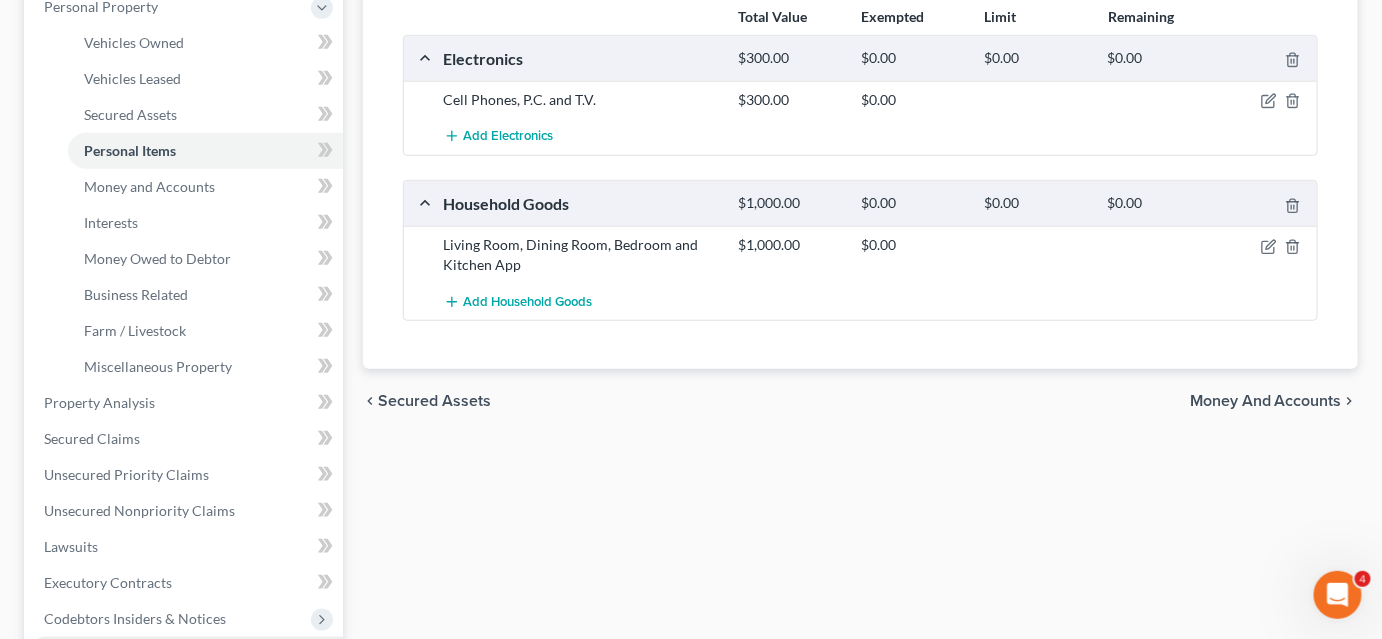 scroll, scrollTop: 545, scrollLeft: 0, axis: vertical 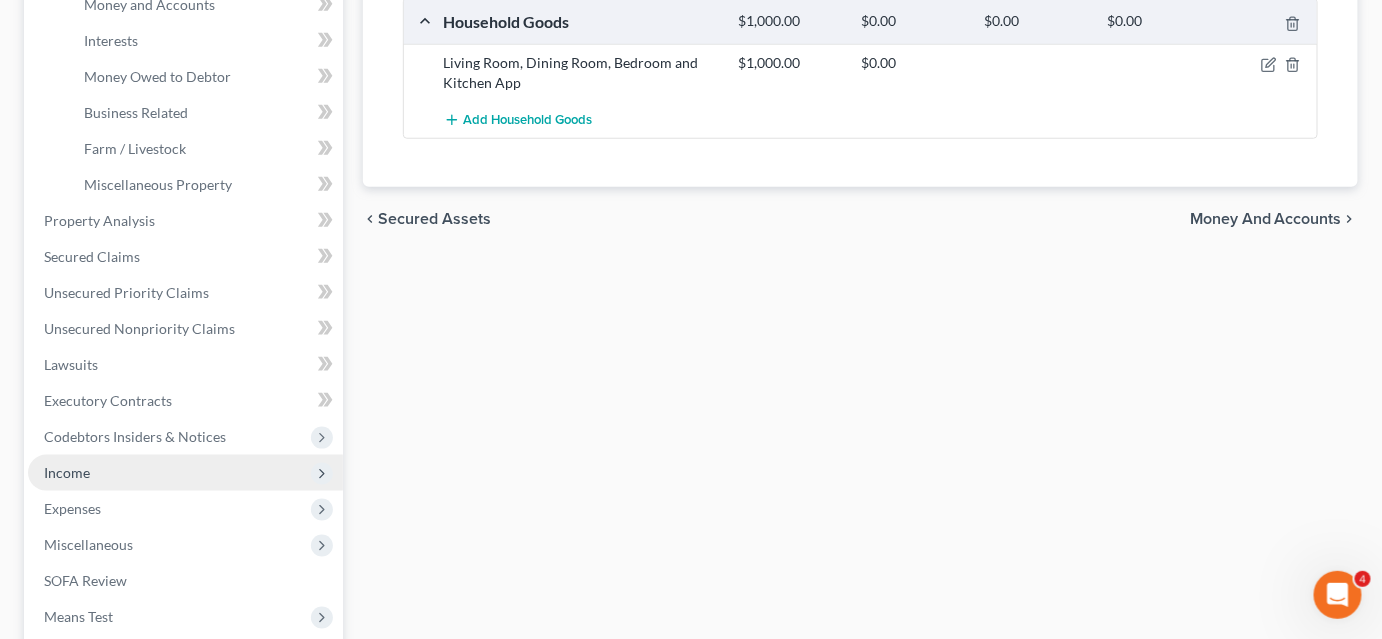 click on "Income" at bounding box center (185, 473) 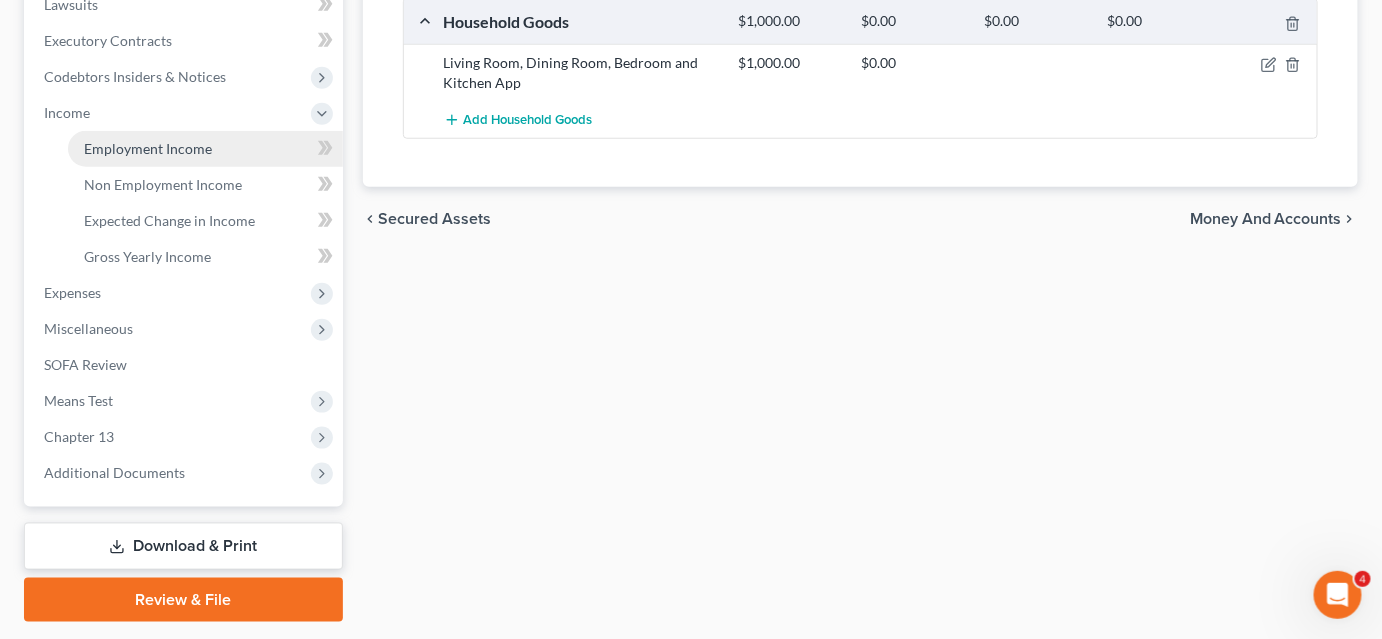 click on "Employment Income" at bounding box center (148, 148) 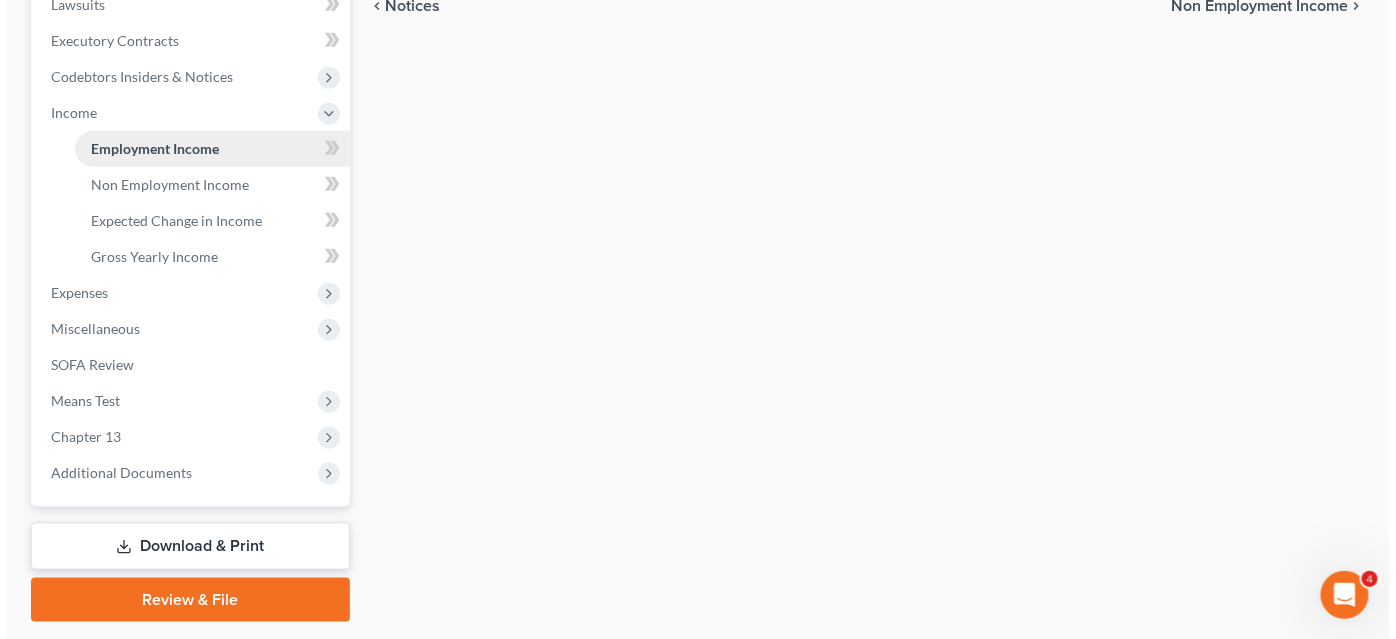 scroll, scrollTop: 0, scrollLeft: 0, axis: both 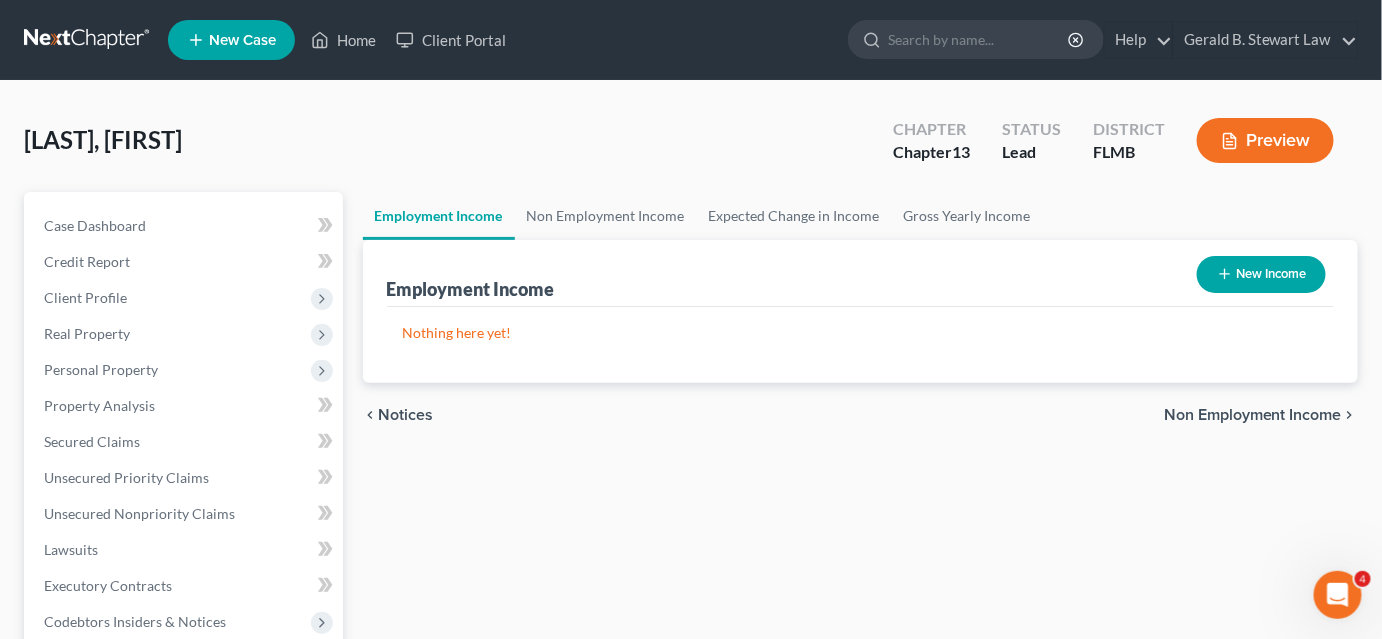 click on "New Income" at bounding box center [1261, 274] 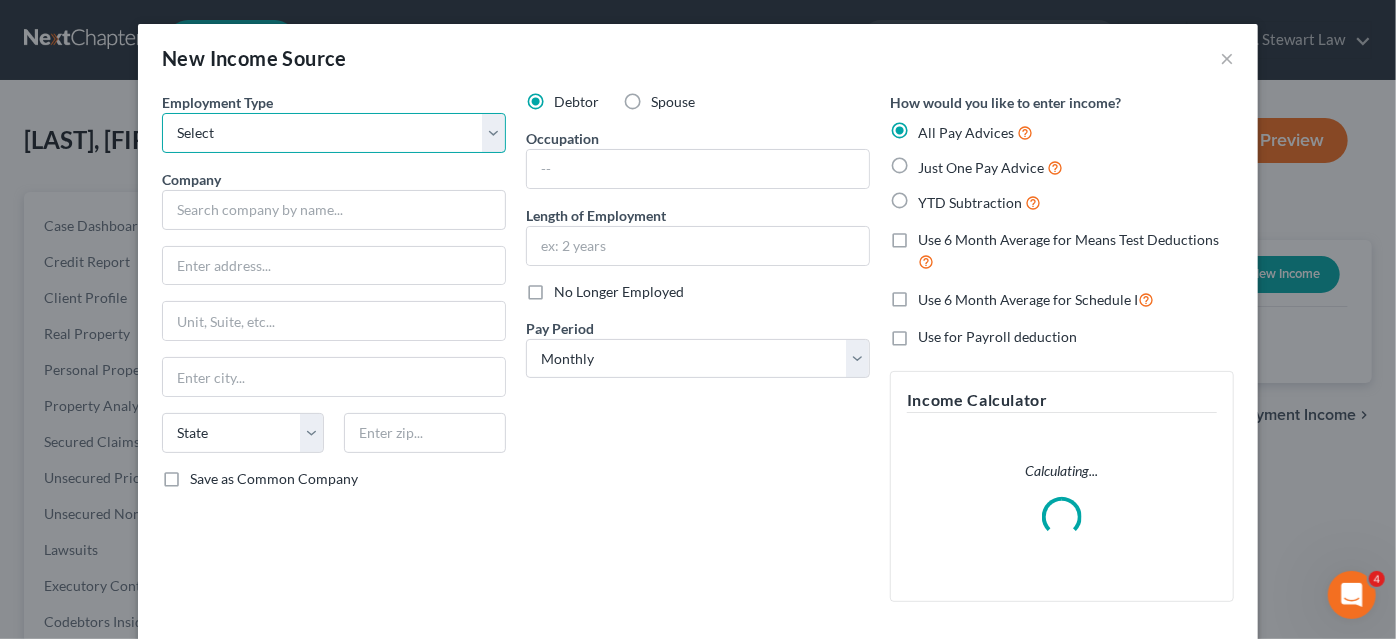 click on "Select Full or Part Time Employment Self Employment" at bounding box center (334, 133) 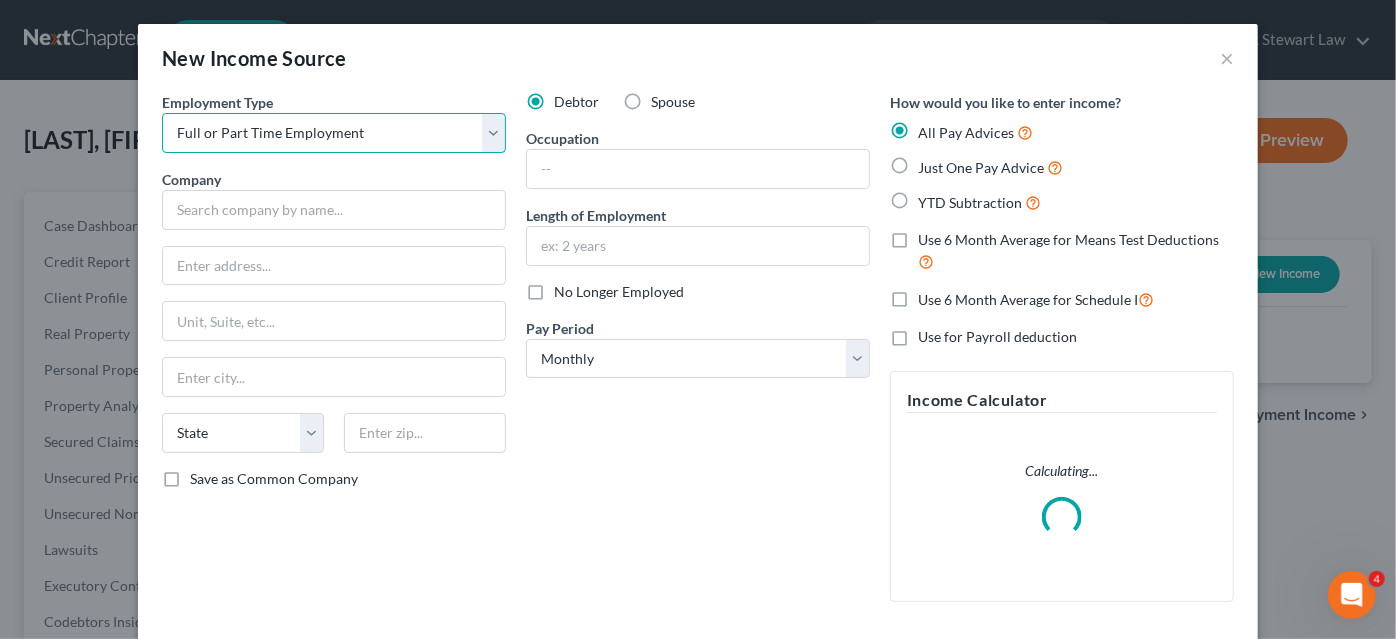 click on "Select Full or Part Time Employment Self Employment" at bounding box center (334, 133) 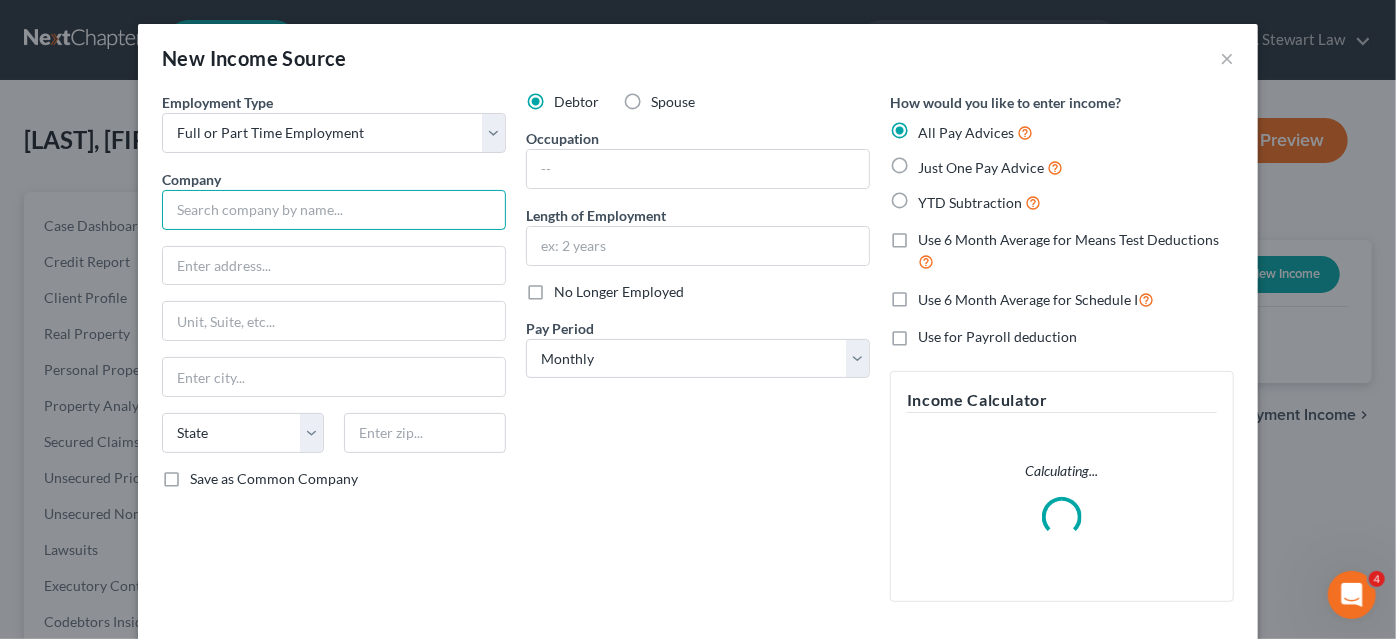 click at bounding box center (334, 210) 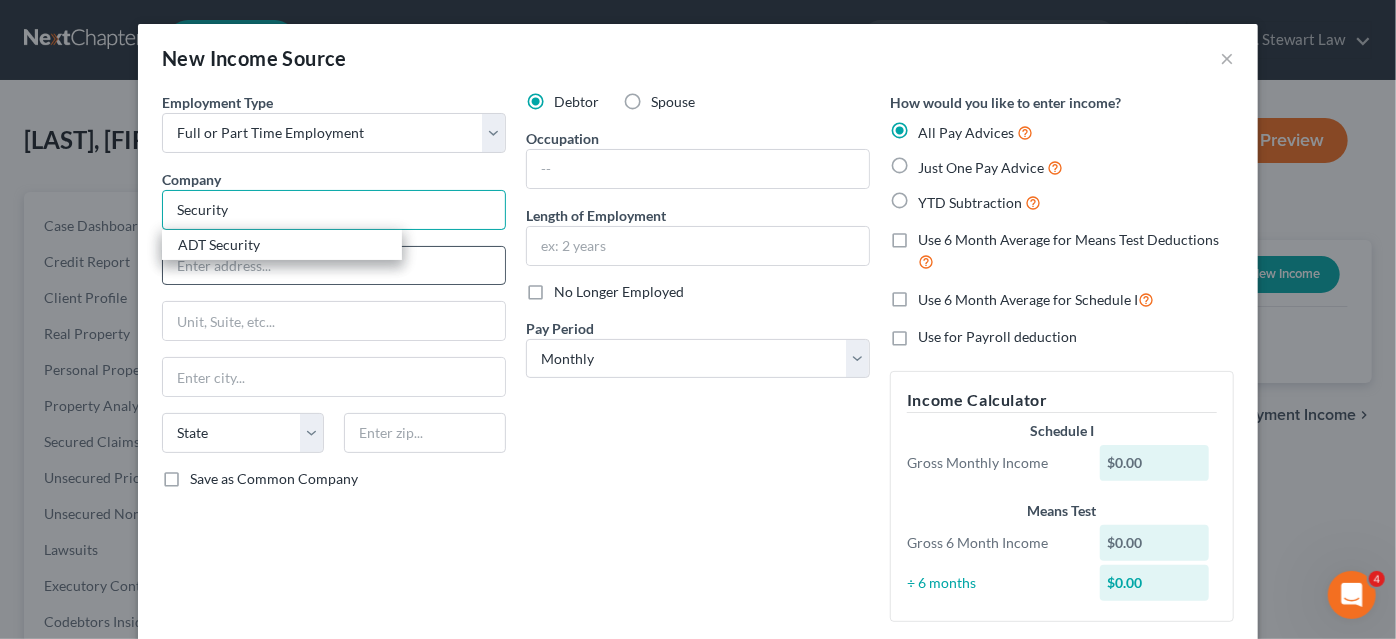type on "Security" 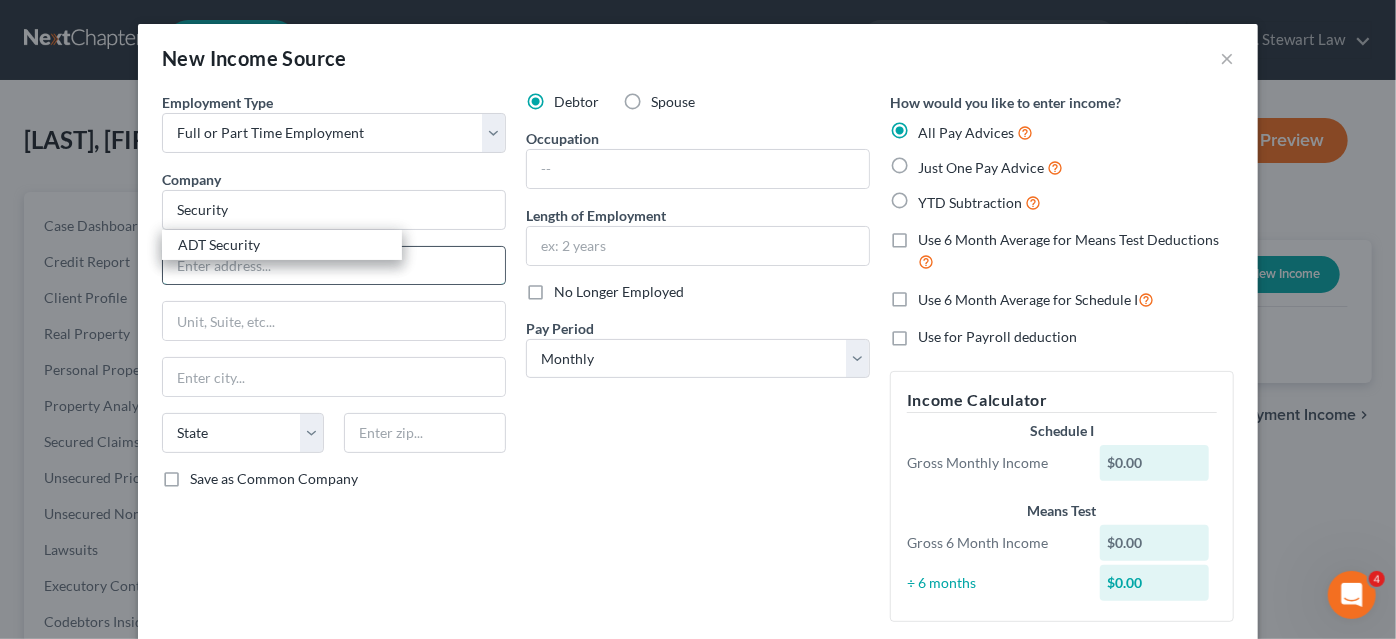 click at bounding box center (334, 266) 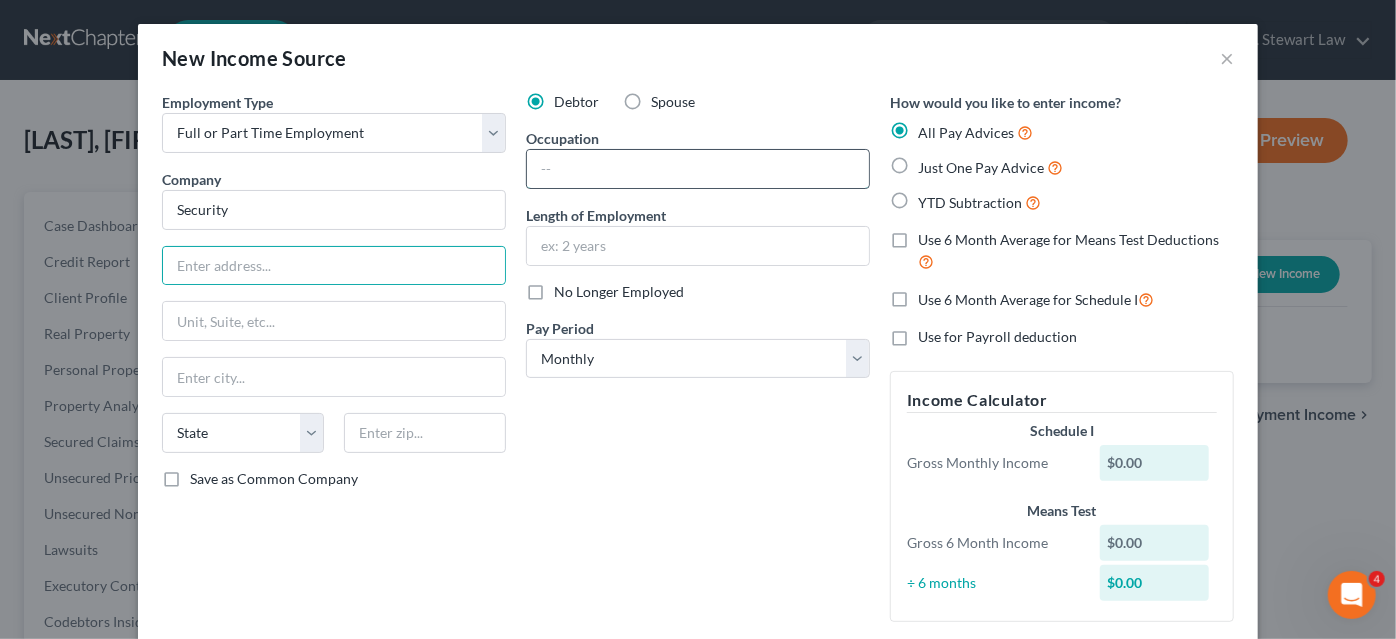 click at bounding box center [698, 169] 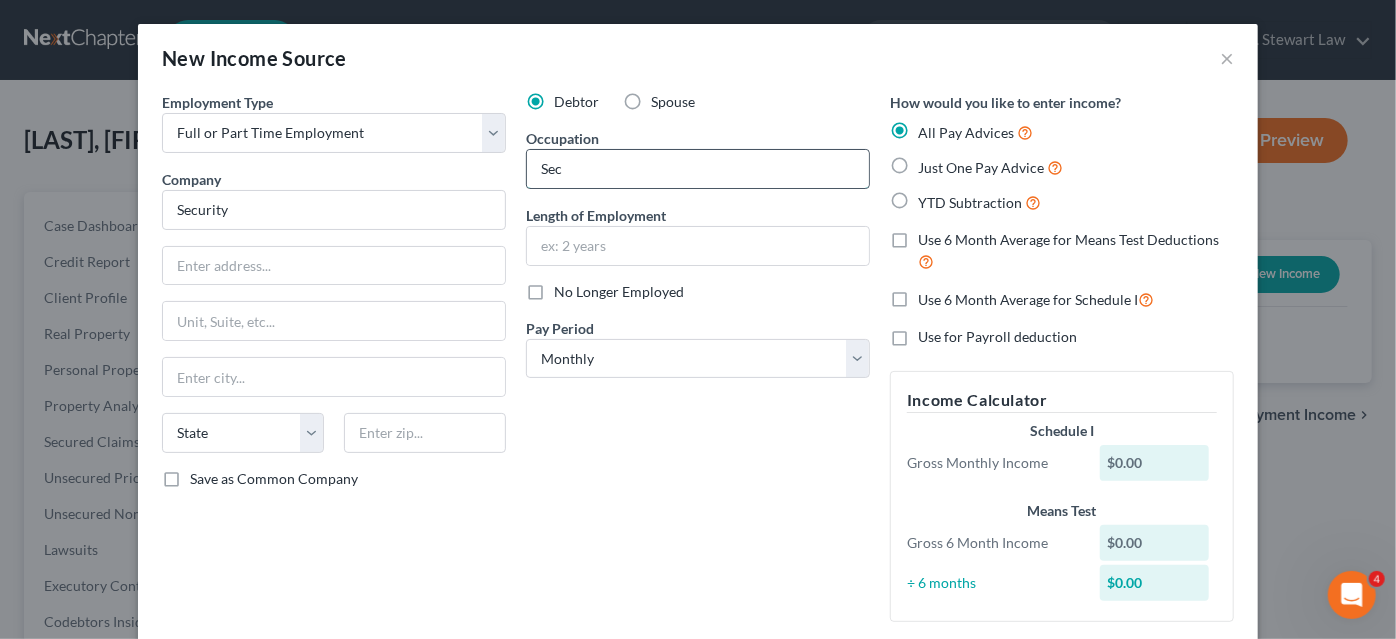 type on "Security Guard" 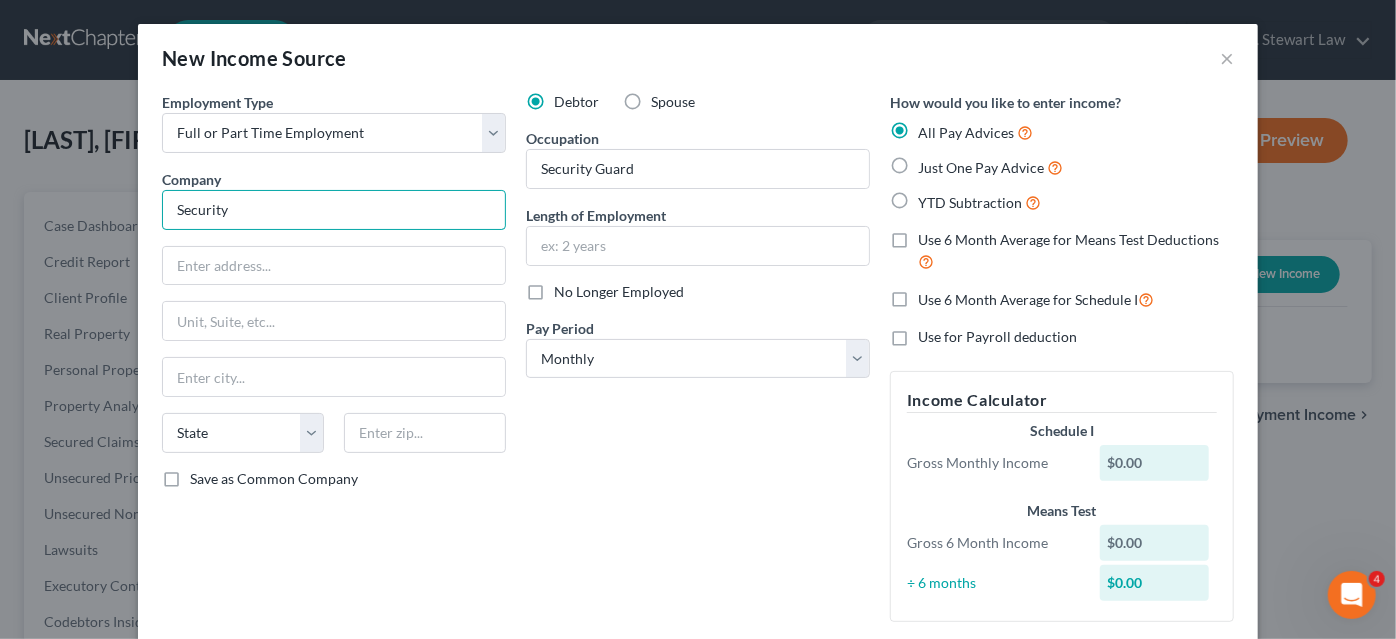 drag, startPoint x: 244, startPoint y: 222, endPoint x: 96, endPoint y: 223, distance: 148.00337 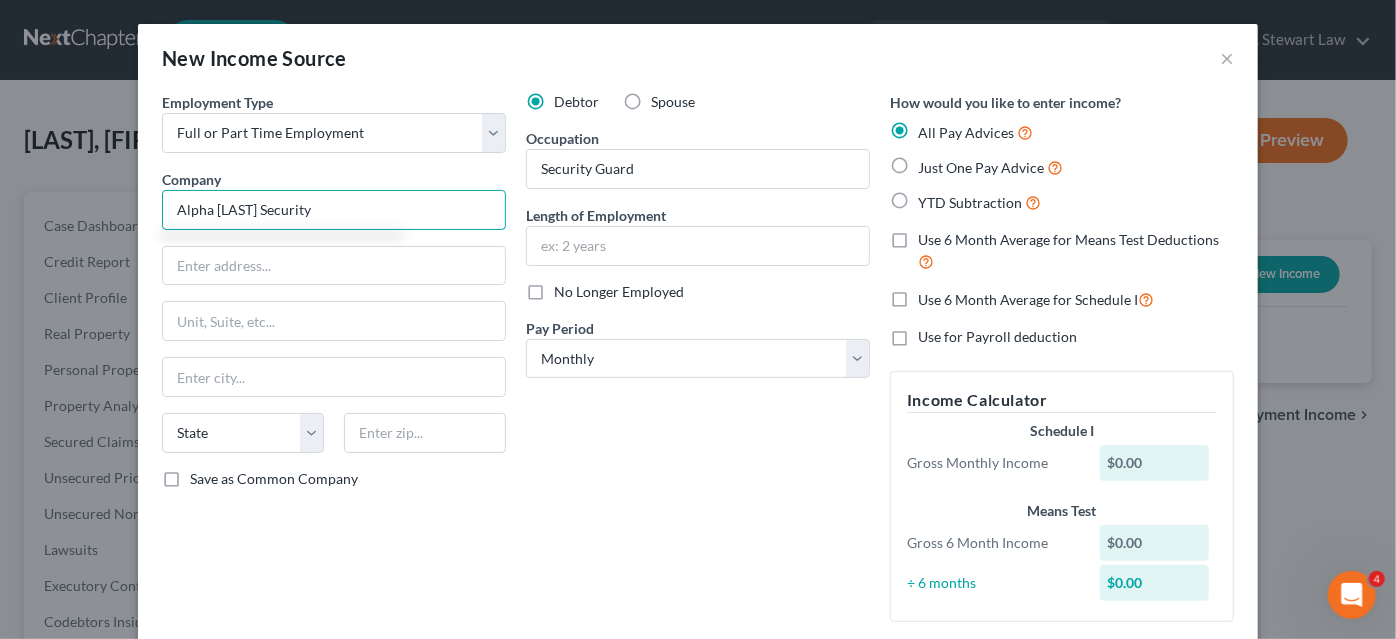 type on "Alpha [LAST] Security" 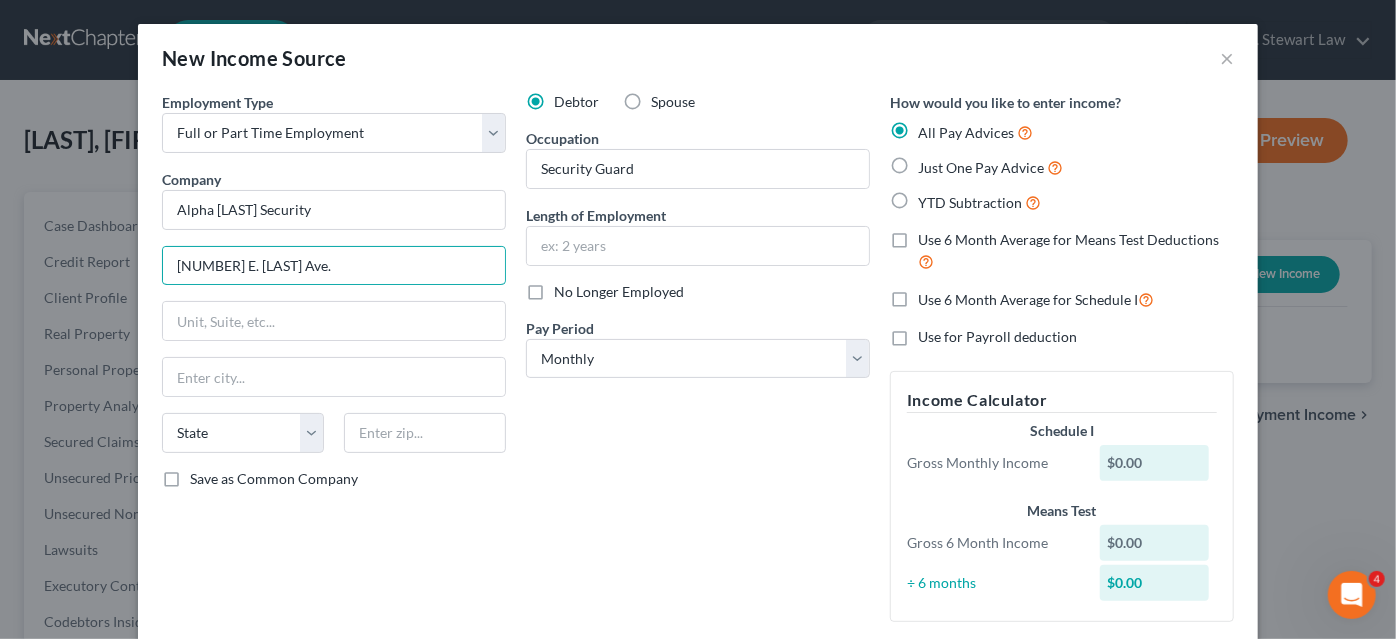 type on "[NUMBER] E. [LAST] Ave." 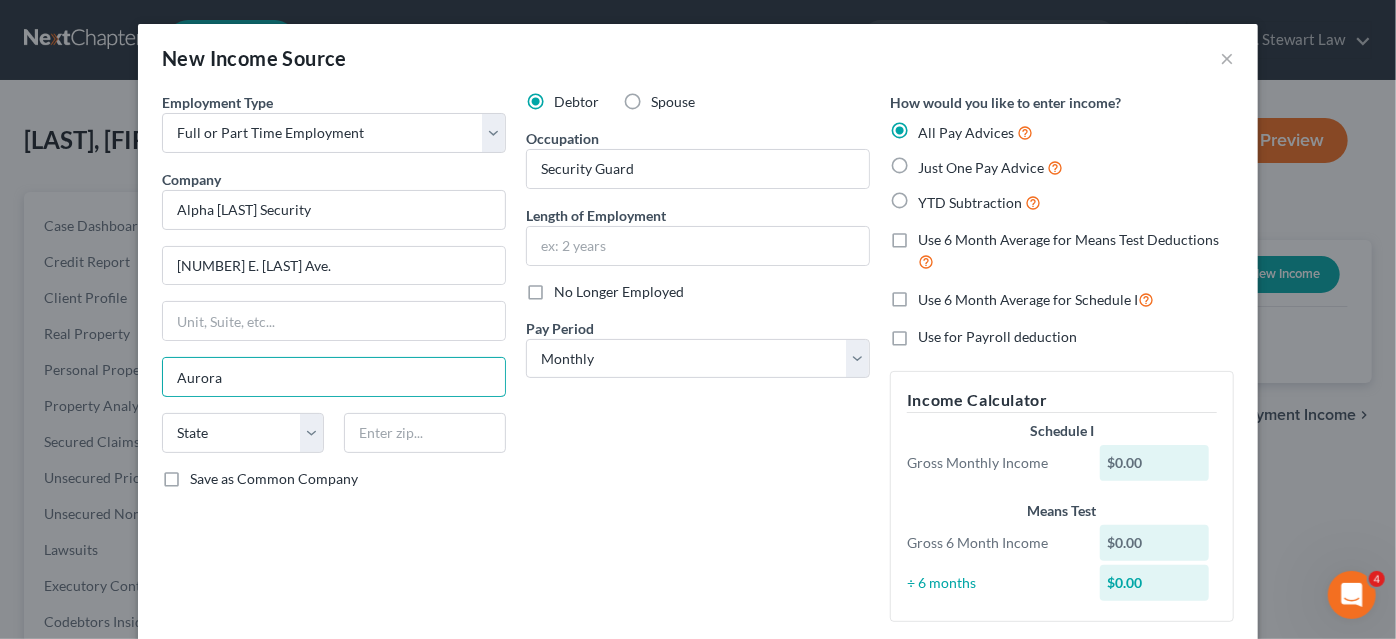 type on "Aurora" 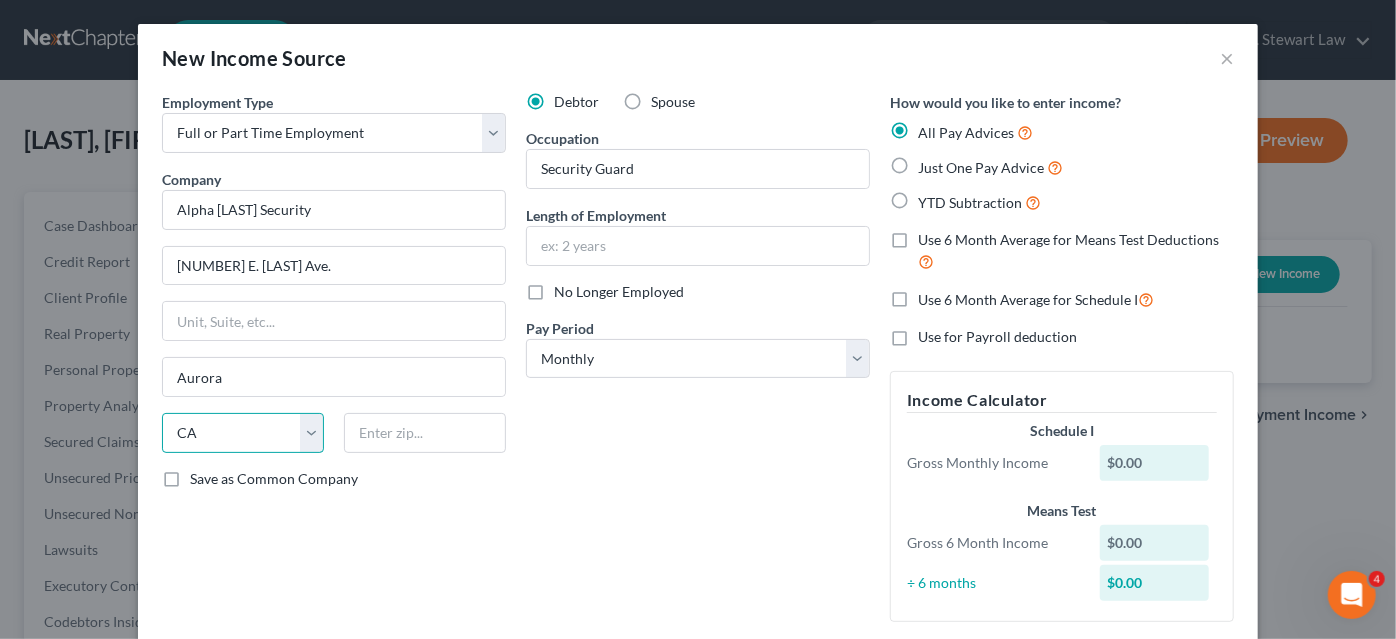 select on "5" 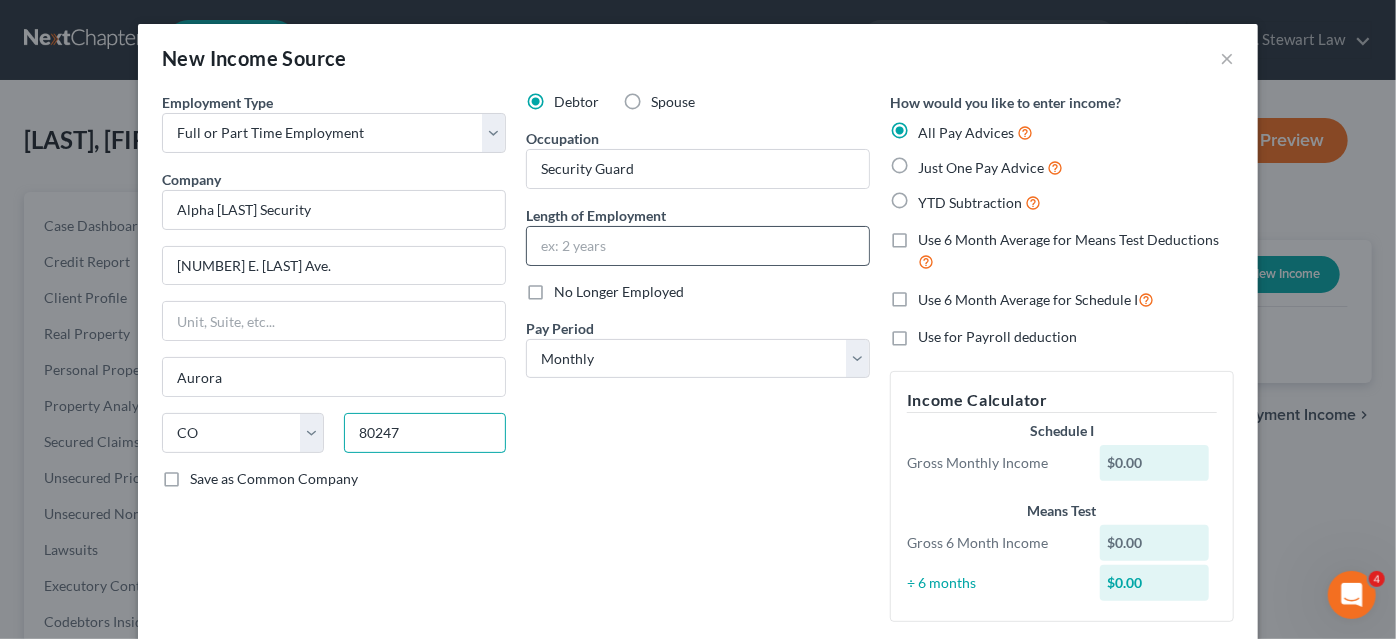 type on "80247" 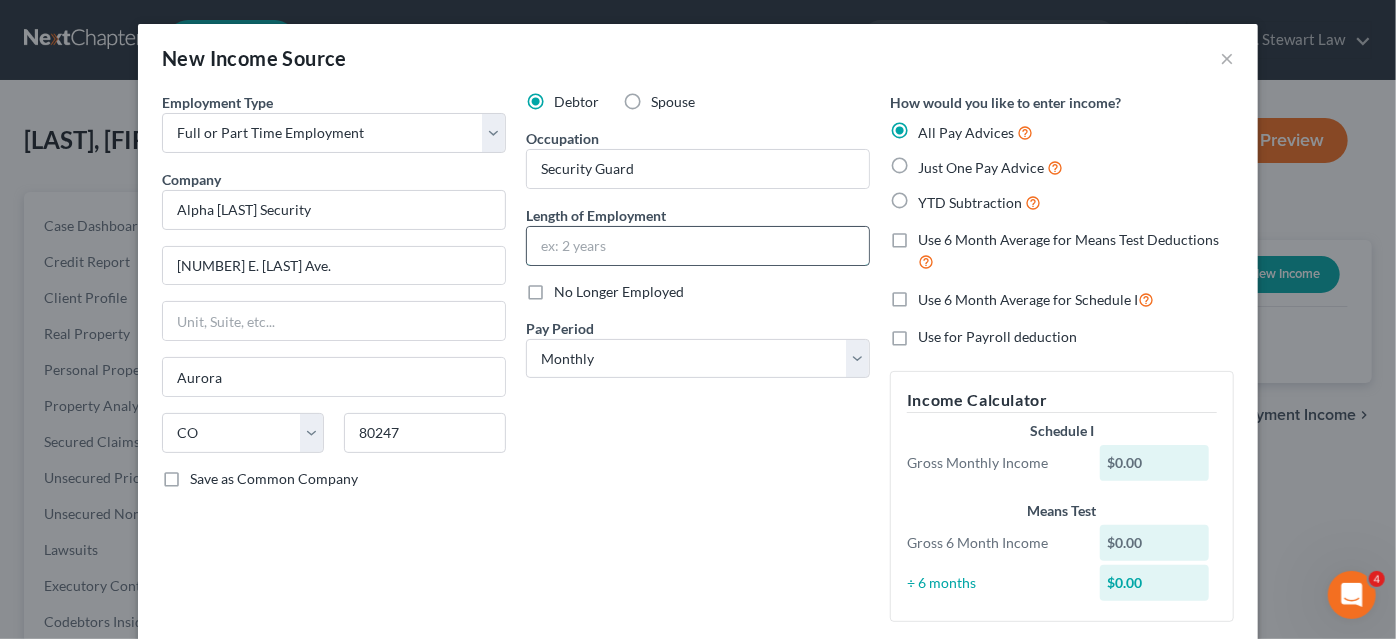 type on "Denver" 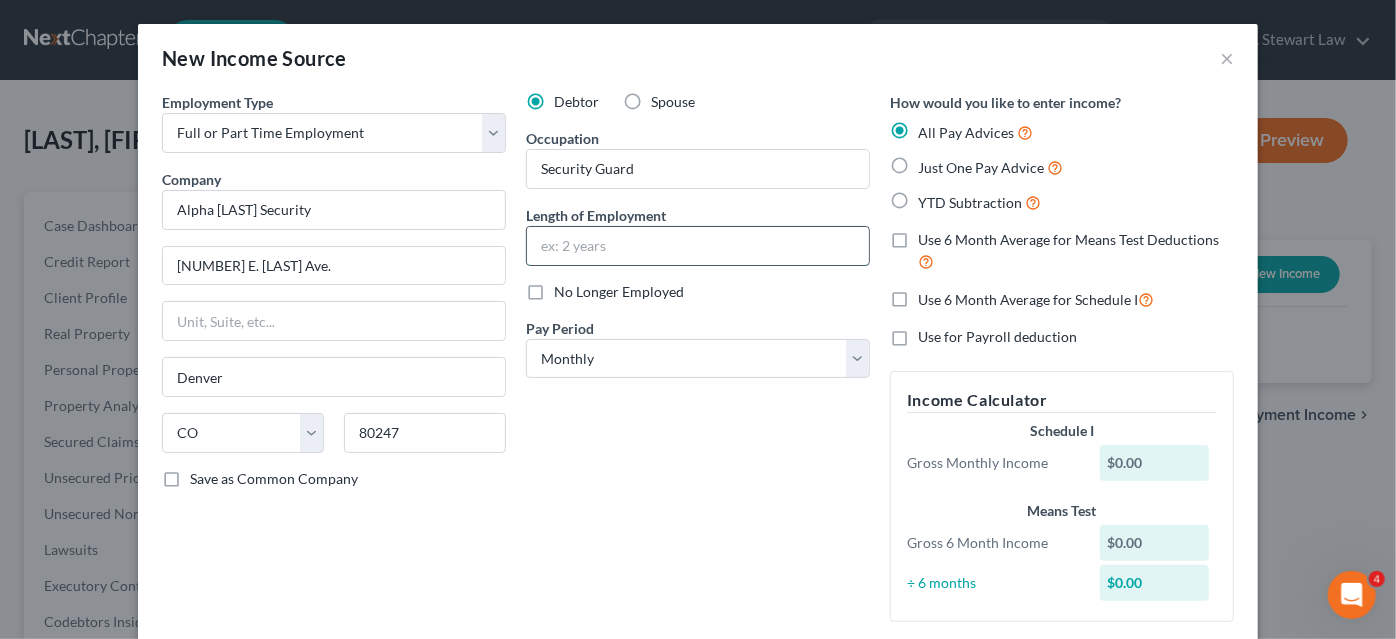 click at bounding box center (698, 246) 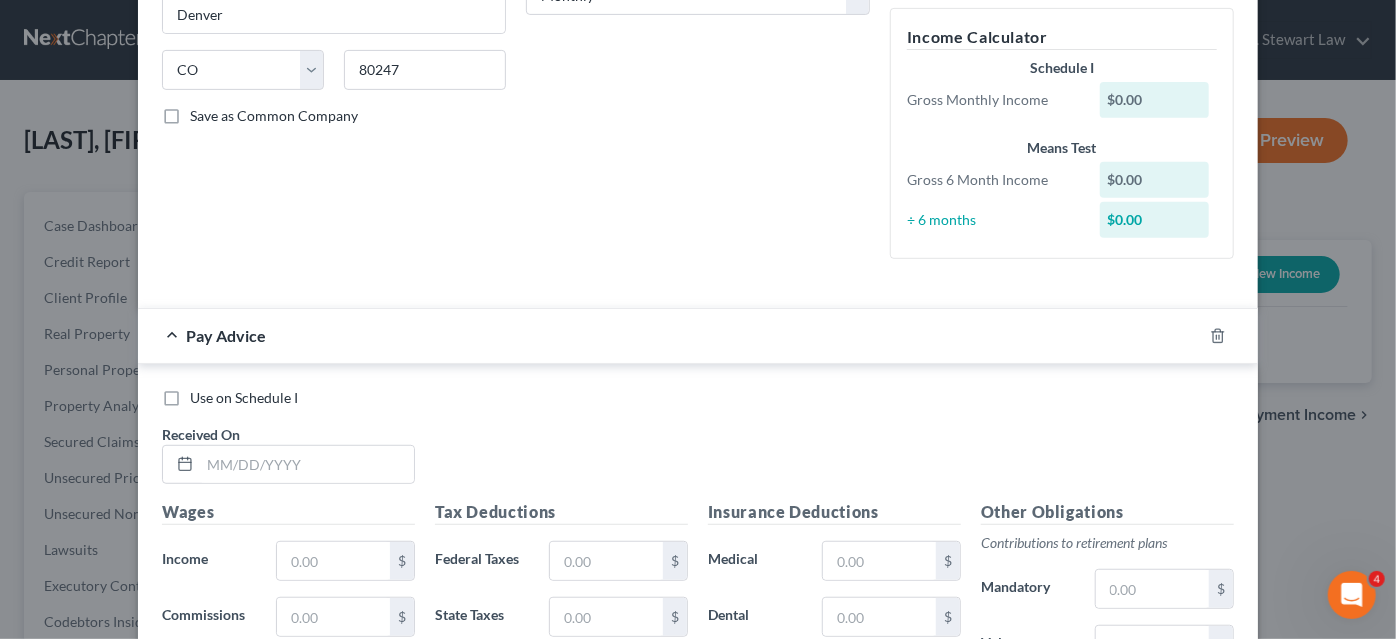 scroll, scrollTop: 90, scrollLeft: 0, axis: vertical 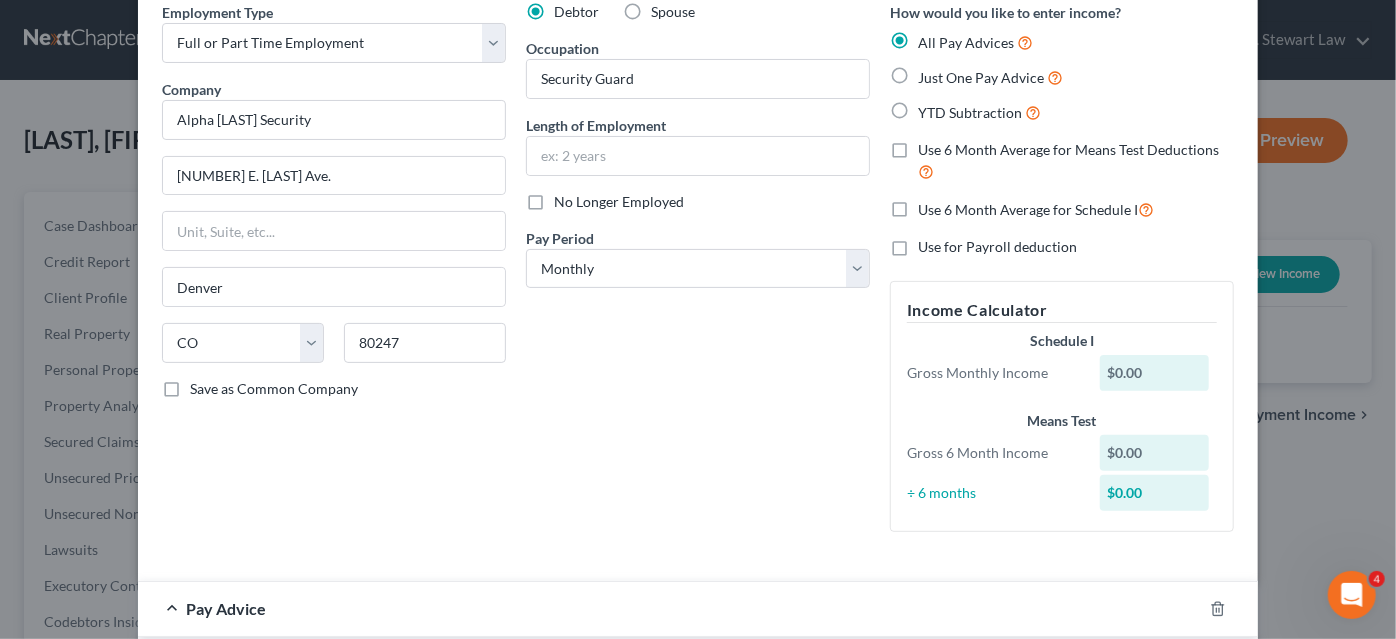 click on "Just One Pay Advice" at bounding box center (990, 77) 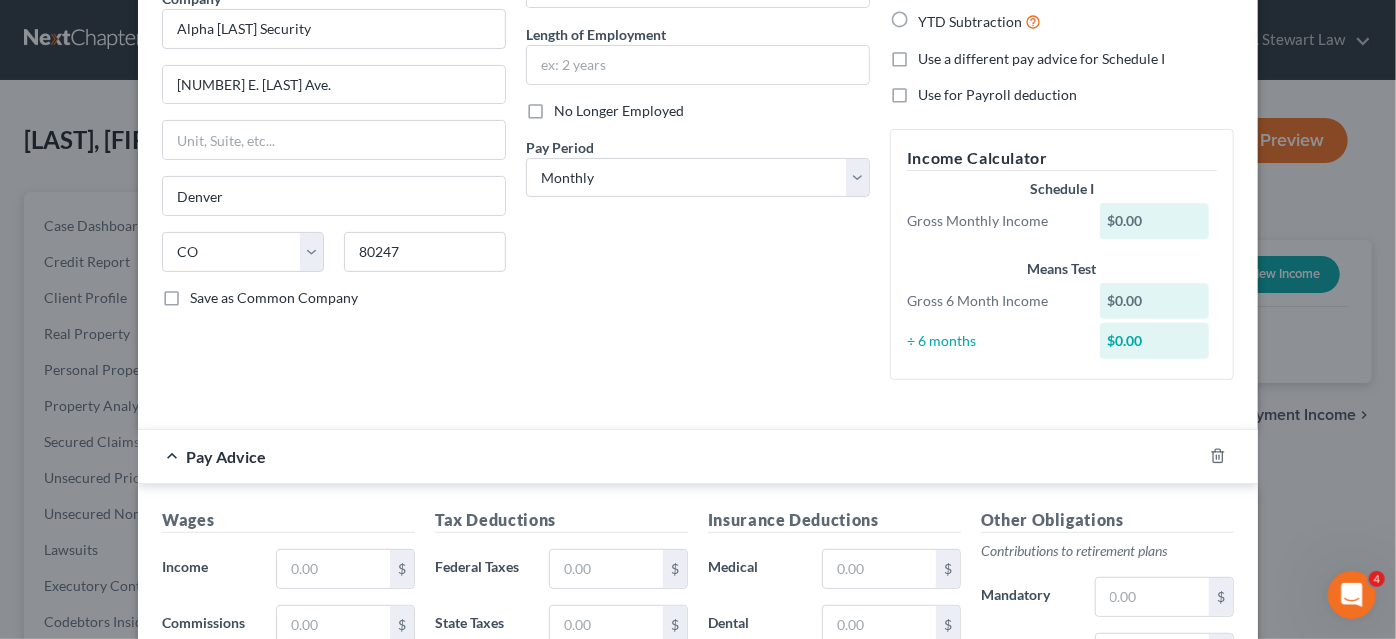 scroll, scrollTop: 0, scrollLeft: 0, axis: both 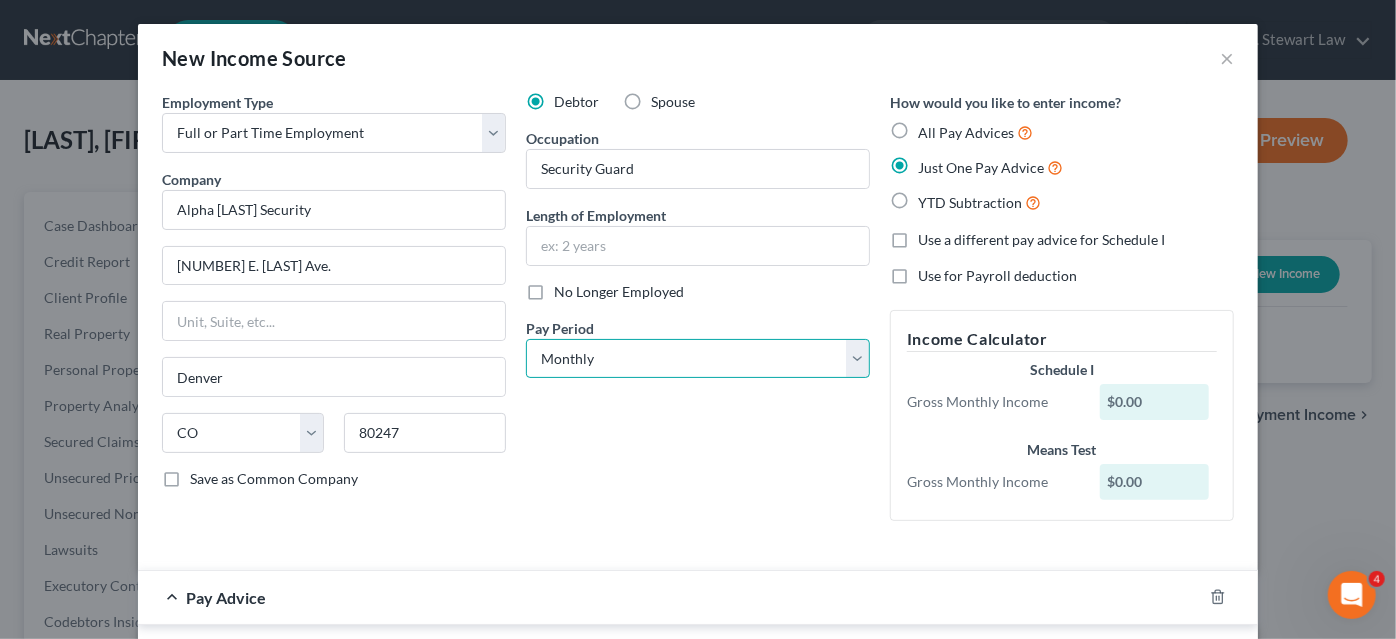 click on "Select Monthly Twice Monthly Every Other Week Weekly" at bounding box center [698, 359] 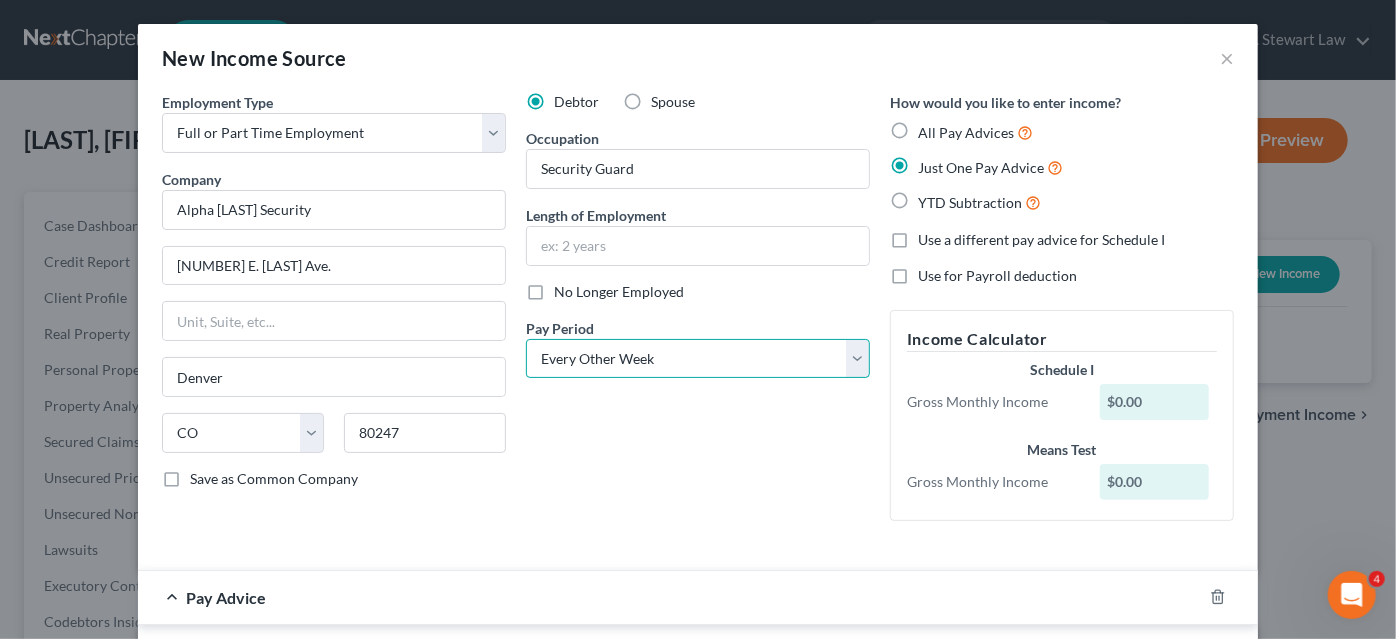 click on "Select Monthly Twice Monthly Every Other Week Weekly" at bounding box center [698, 359] 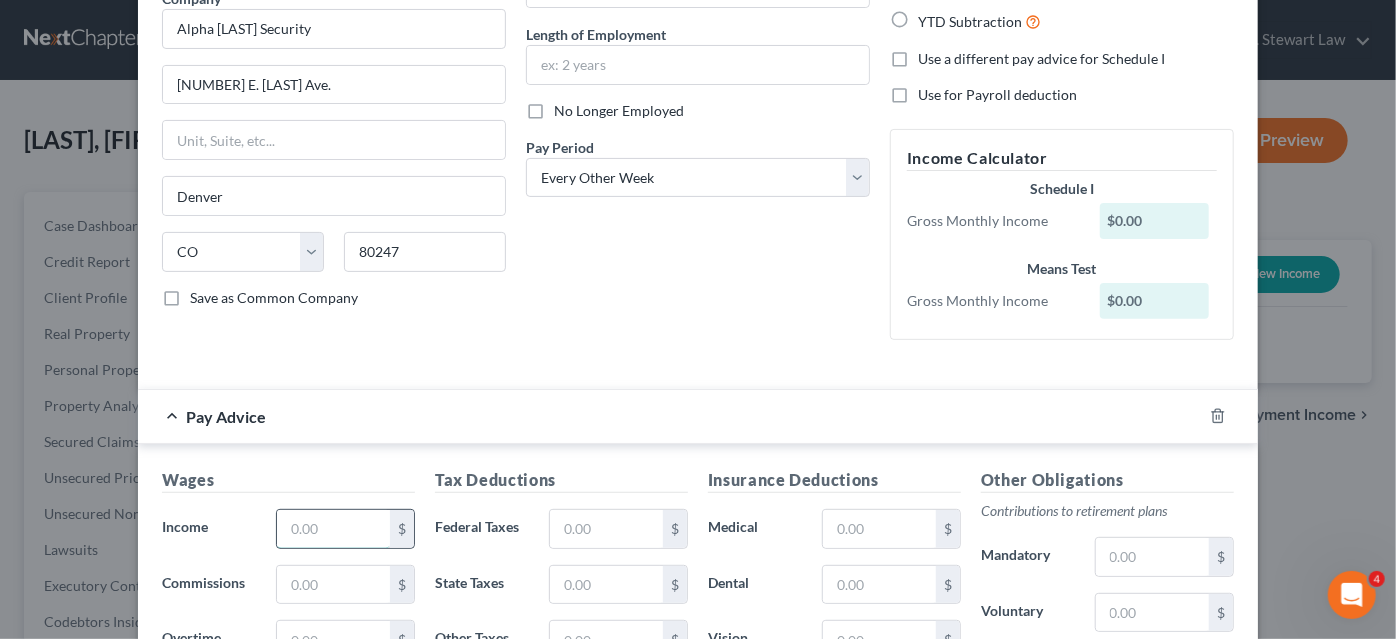click at bounding box center (333, 529) 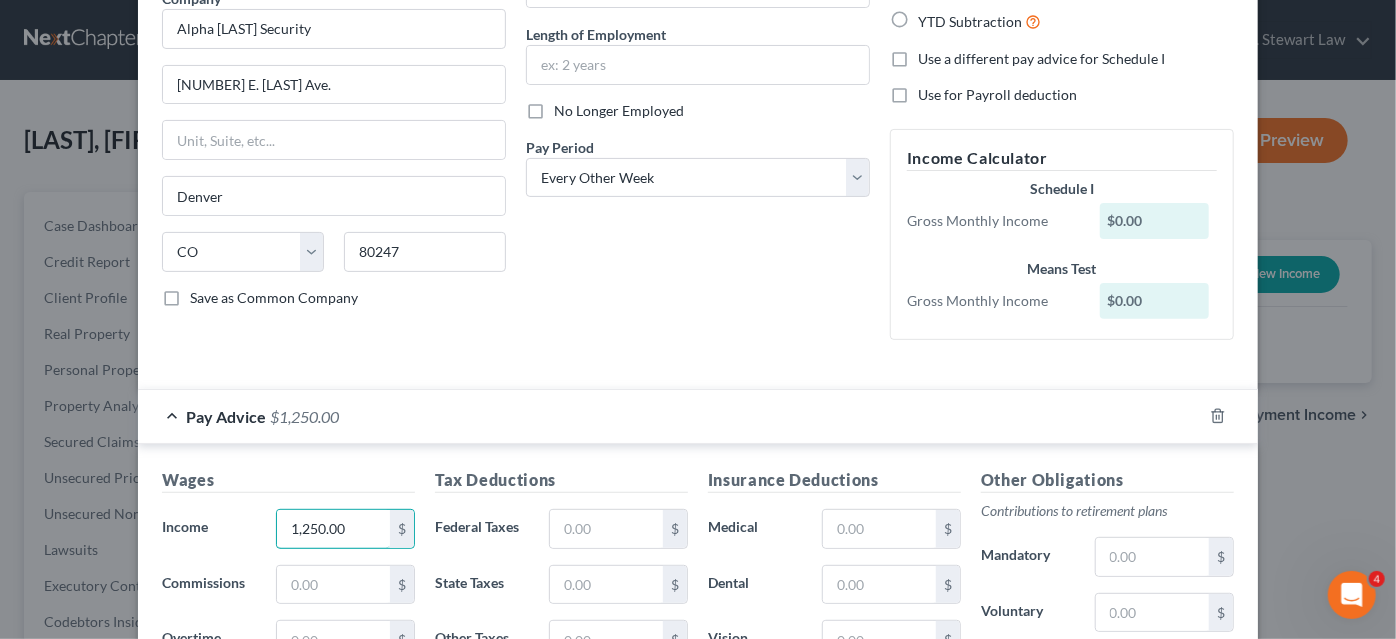scroll, scrollTop: 545, scrollLeft: 0, axis: vertical 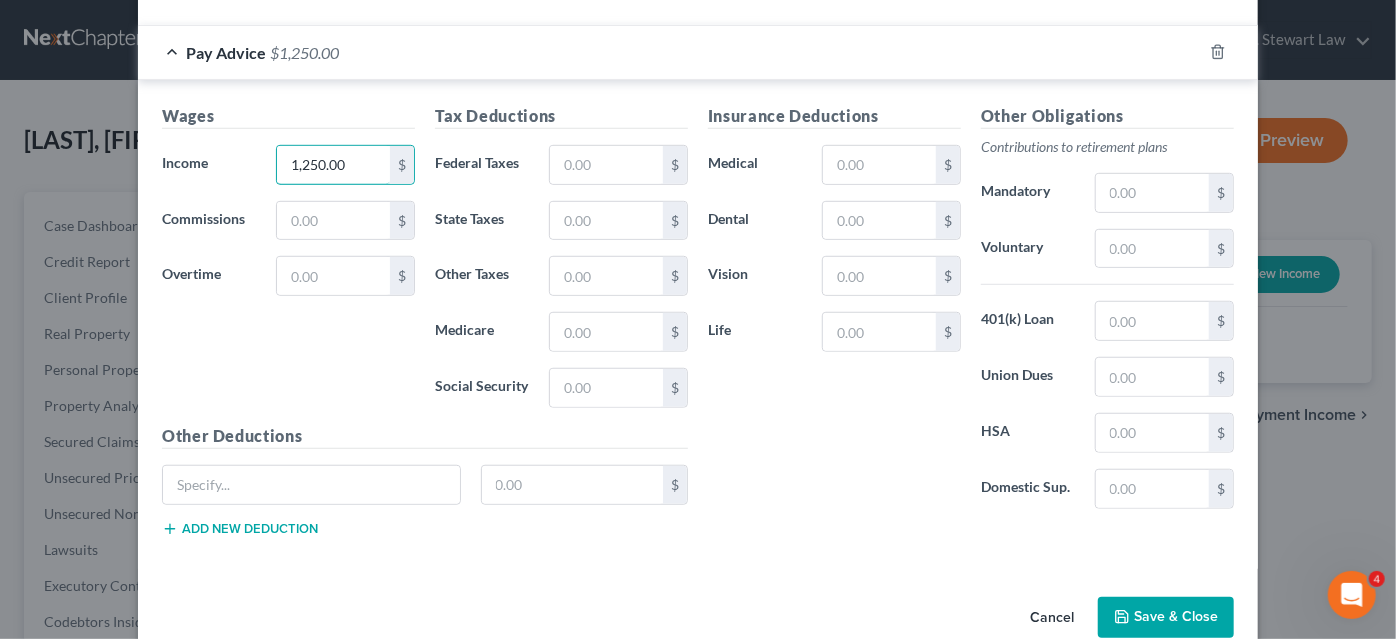 type on "1,250.00" 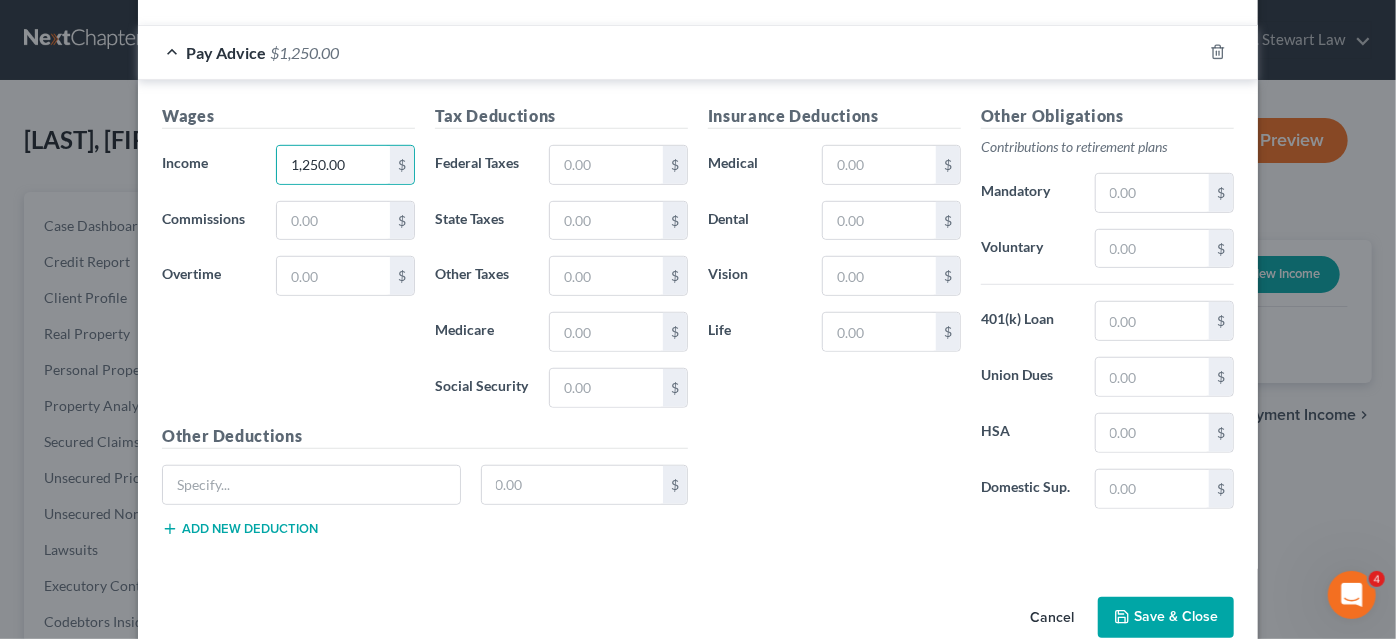 click on "Save & Close" at bounding box center (1166, 618) 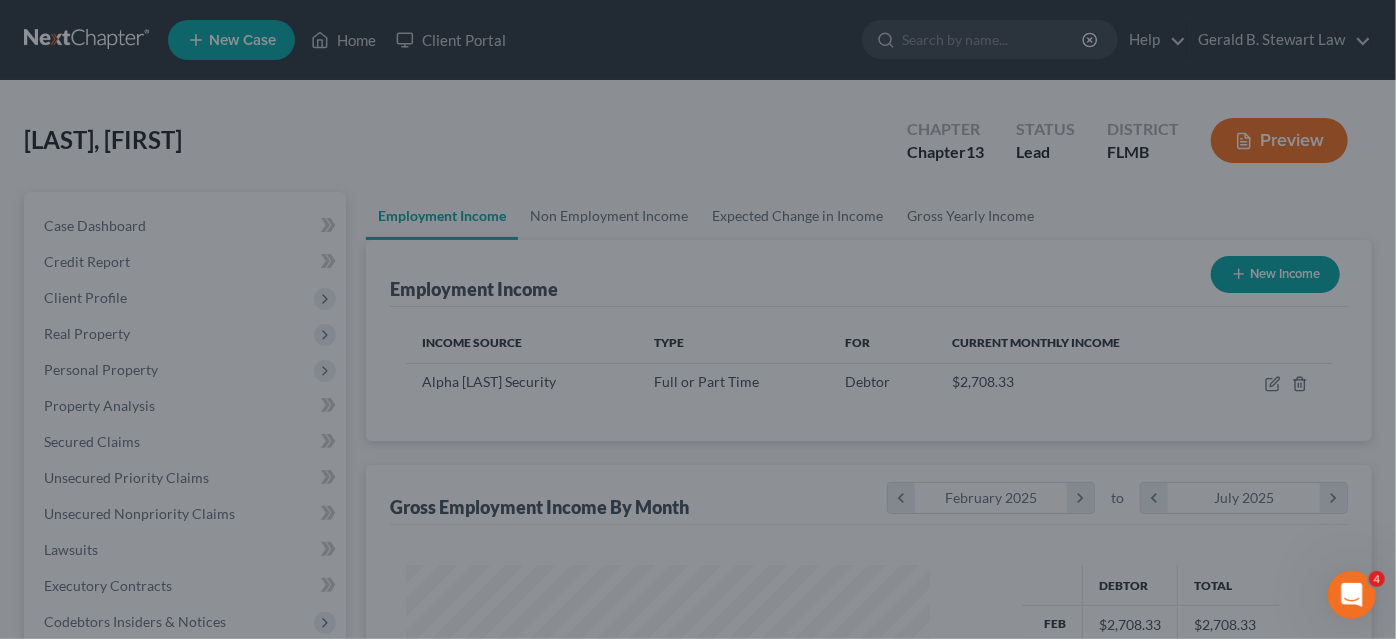 scroll, scrollTop: 999643, scrollLeft: 999442, axis: both 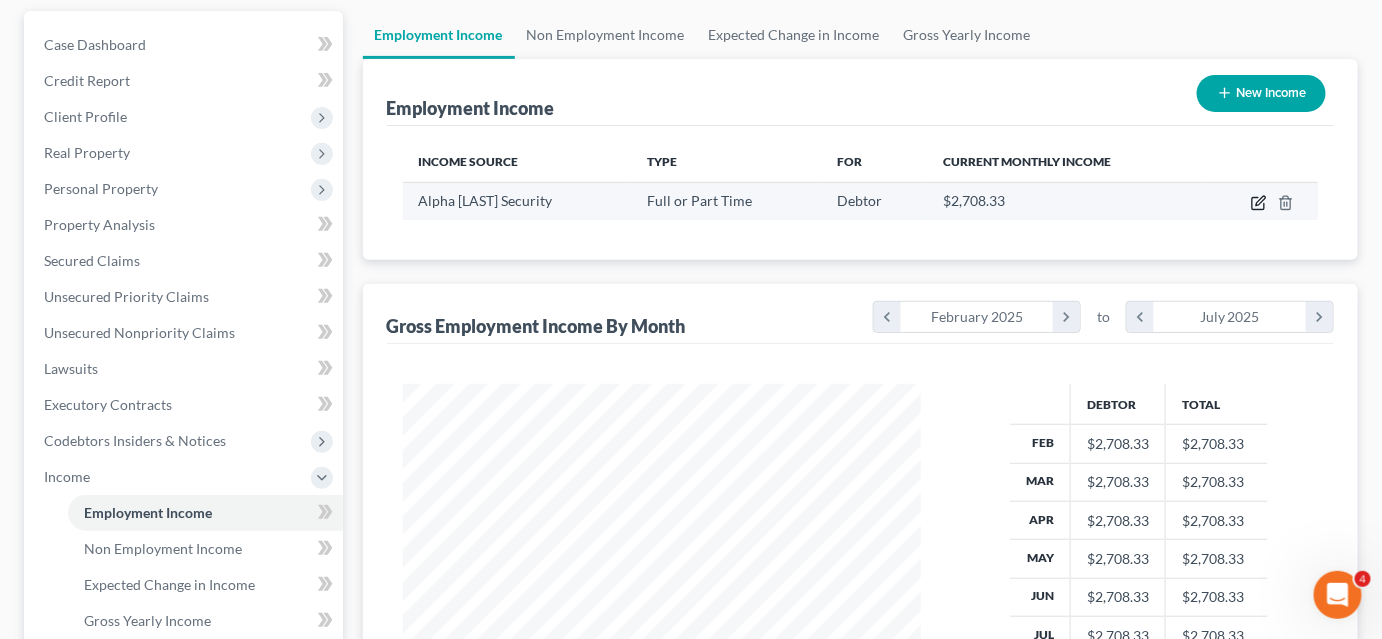 click 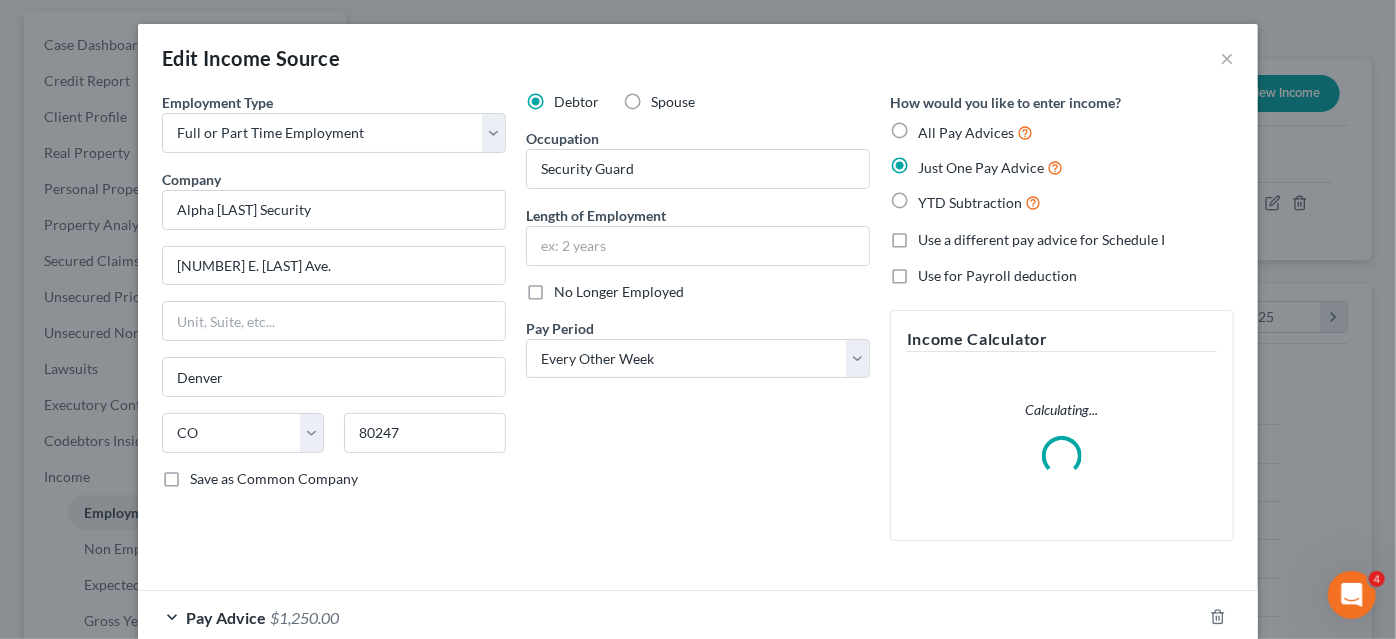 scroll, scrollTop: 999643, scrollLeft: 999436, axis: both 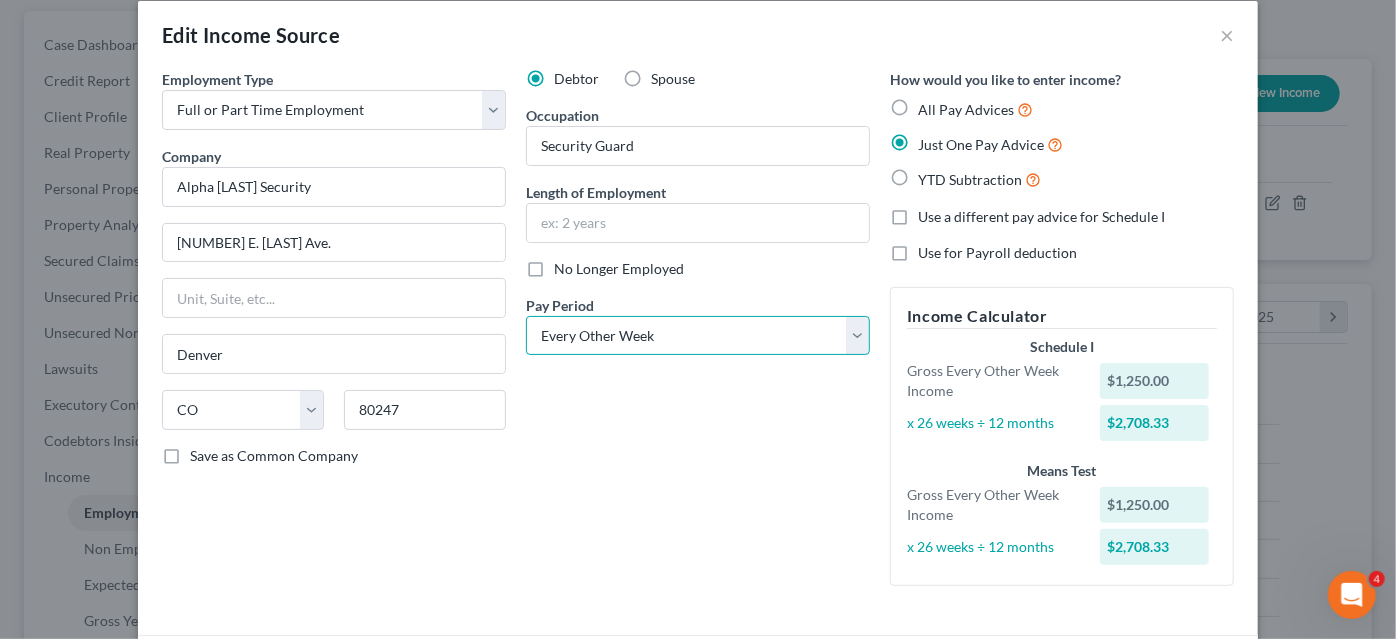 click on "Select Monthly Twice Monthly Every Other Week Weekly" at bounding box center (698, 336) 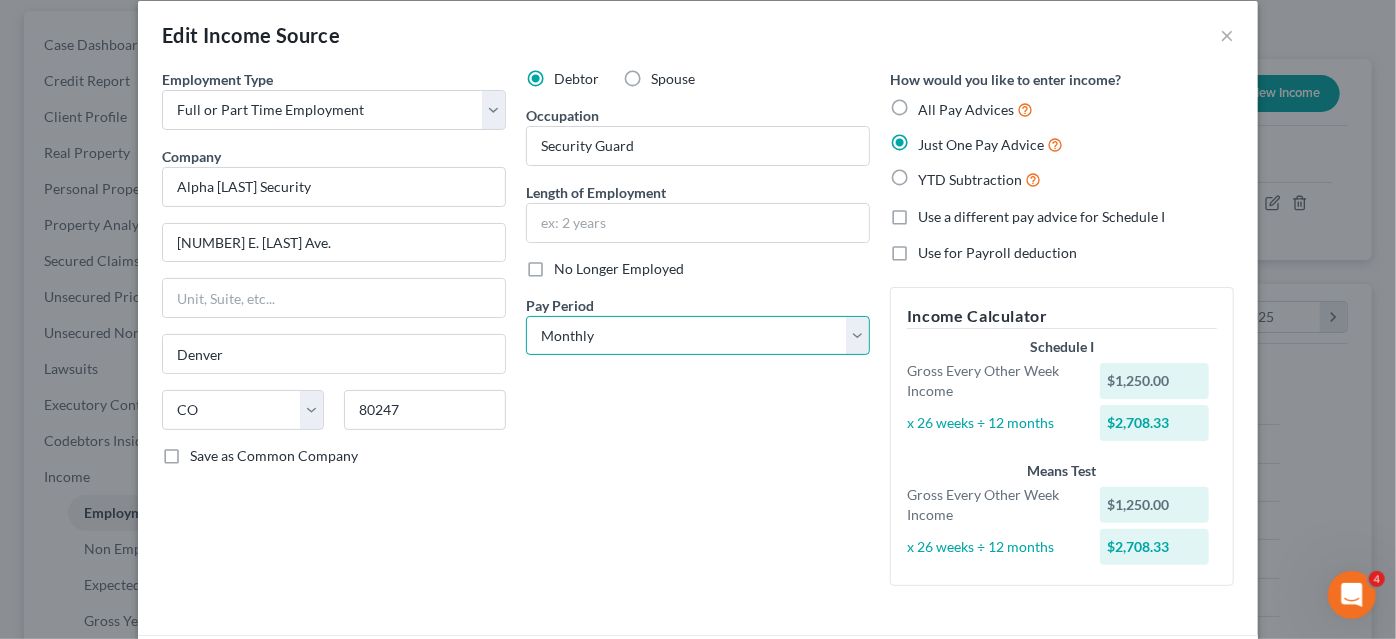 click on "Select Monthly Twice Monthly Every Other Week Weekly" at bounding box center [698, 336] 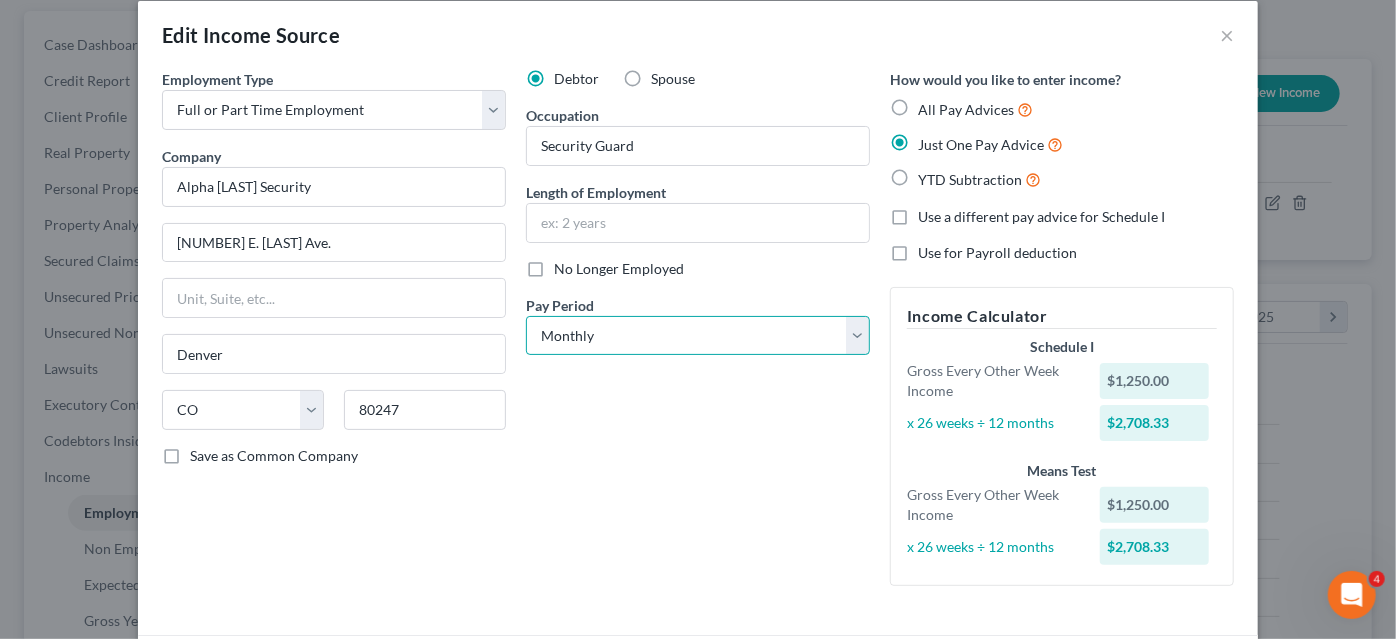 scroll, scrollTop: 181, scrollLeft: 0, axis: vertical 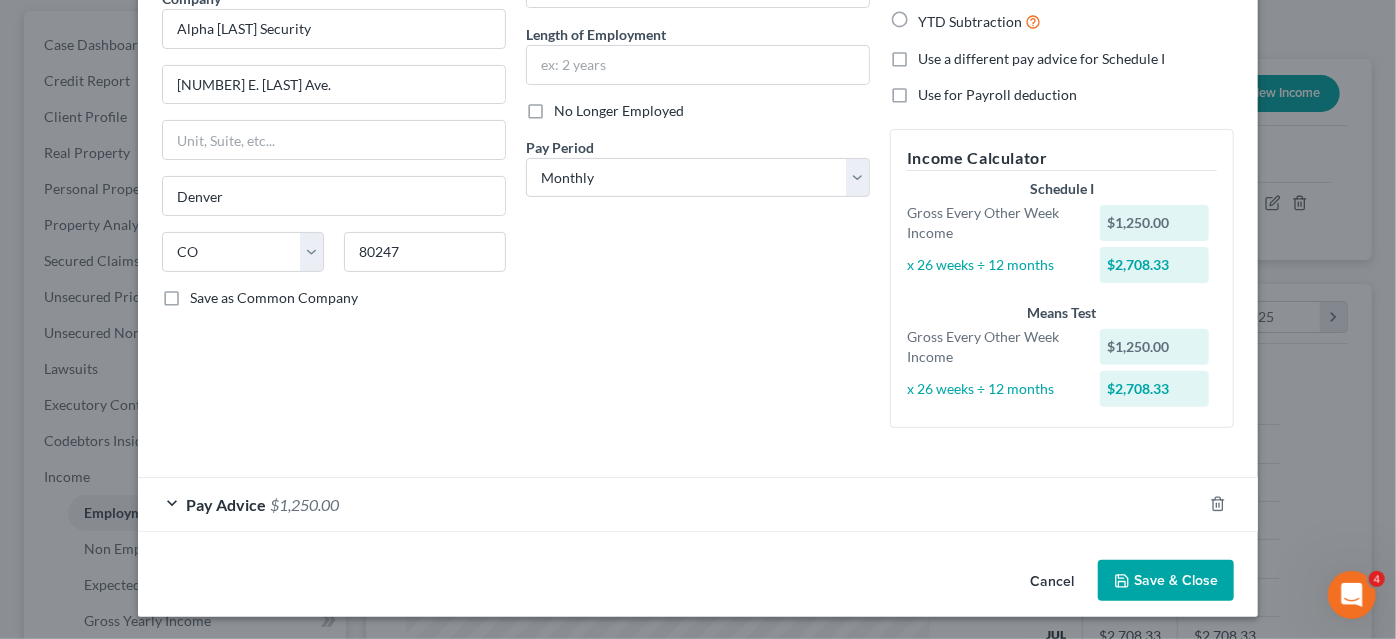 click on "$1,250.00" at bounding box center [304, 504] 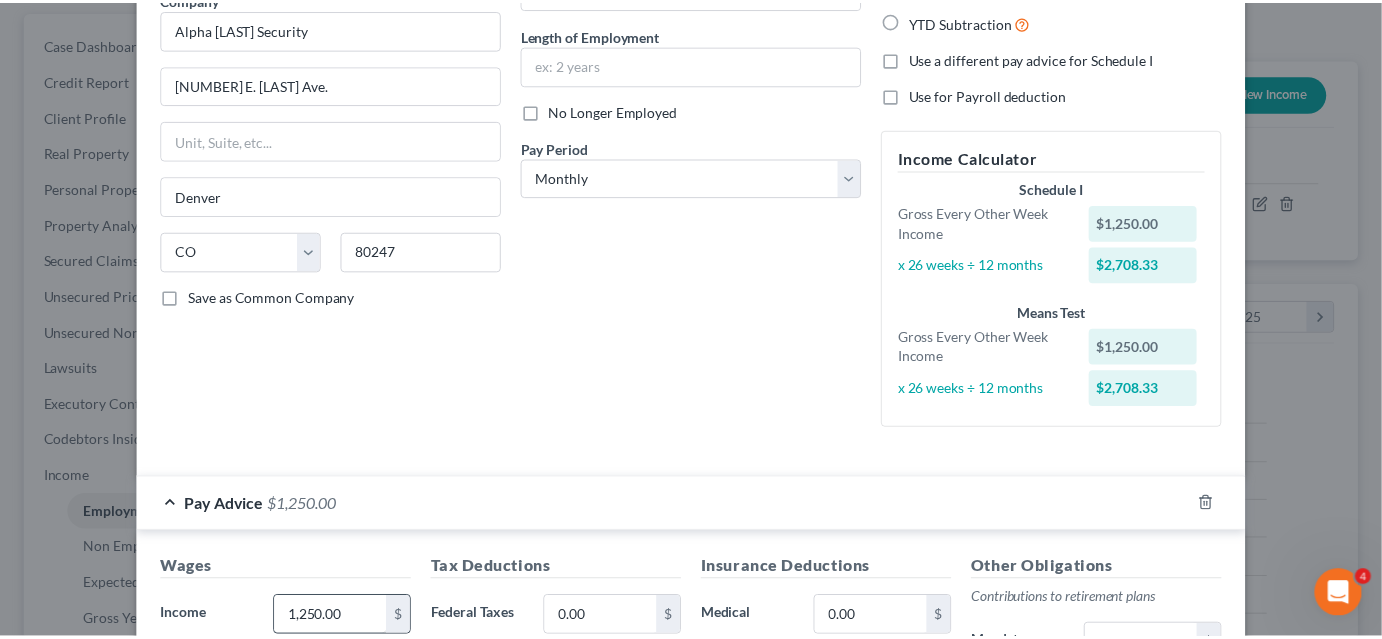 scroll, scrollTop: 545, scrollLeft: 0, axis: vertical 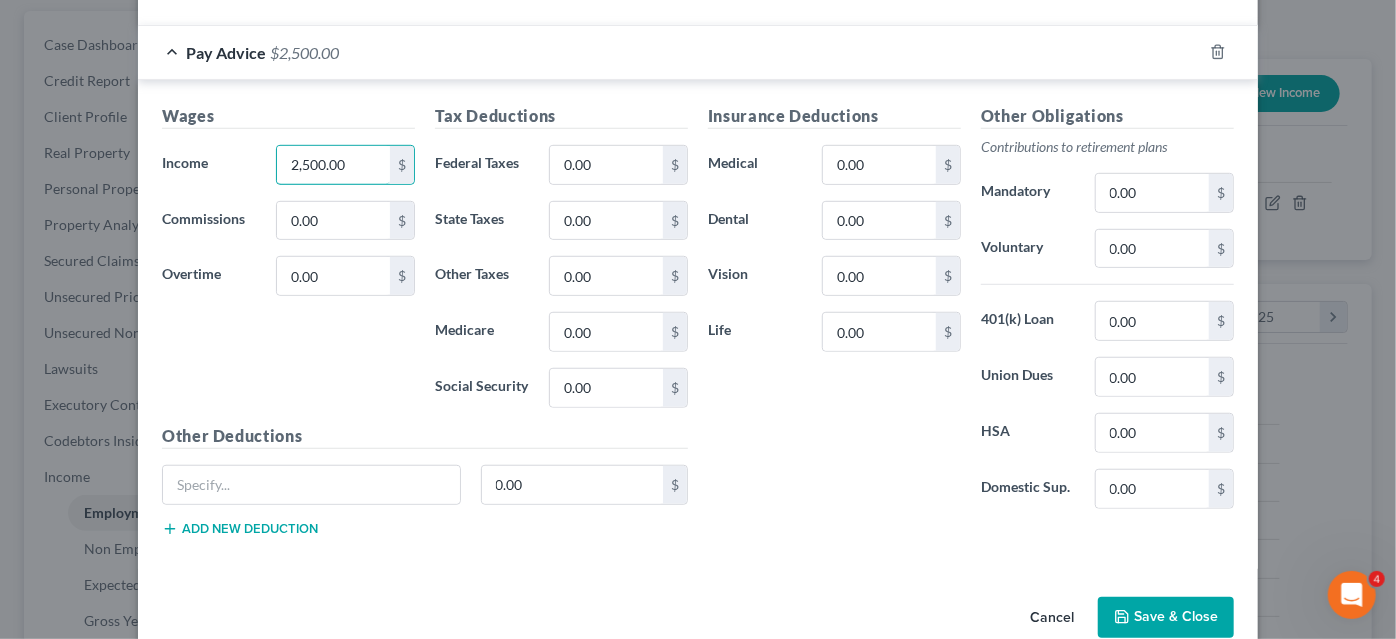 type on "2,500.00" 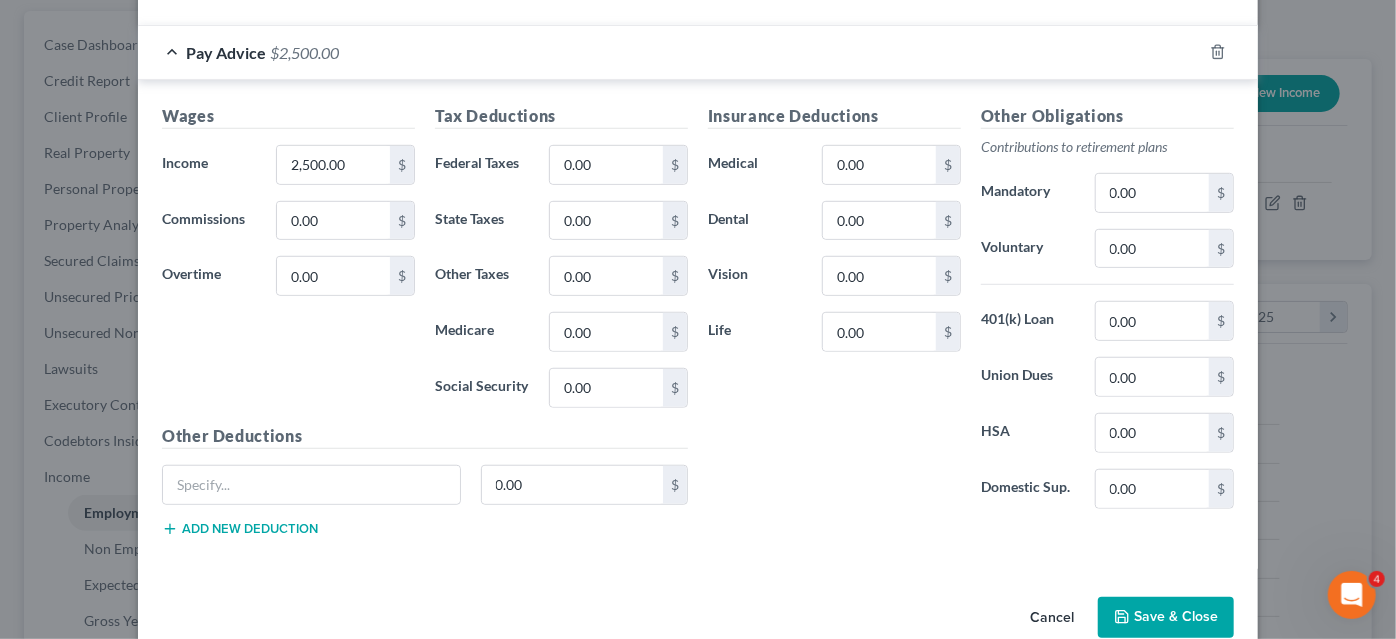 click on "Save & Close" at bounding box center (1166, 618) 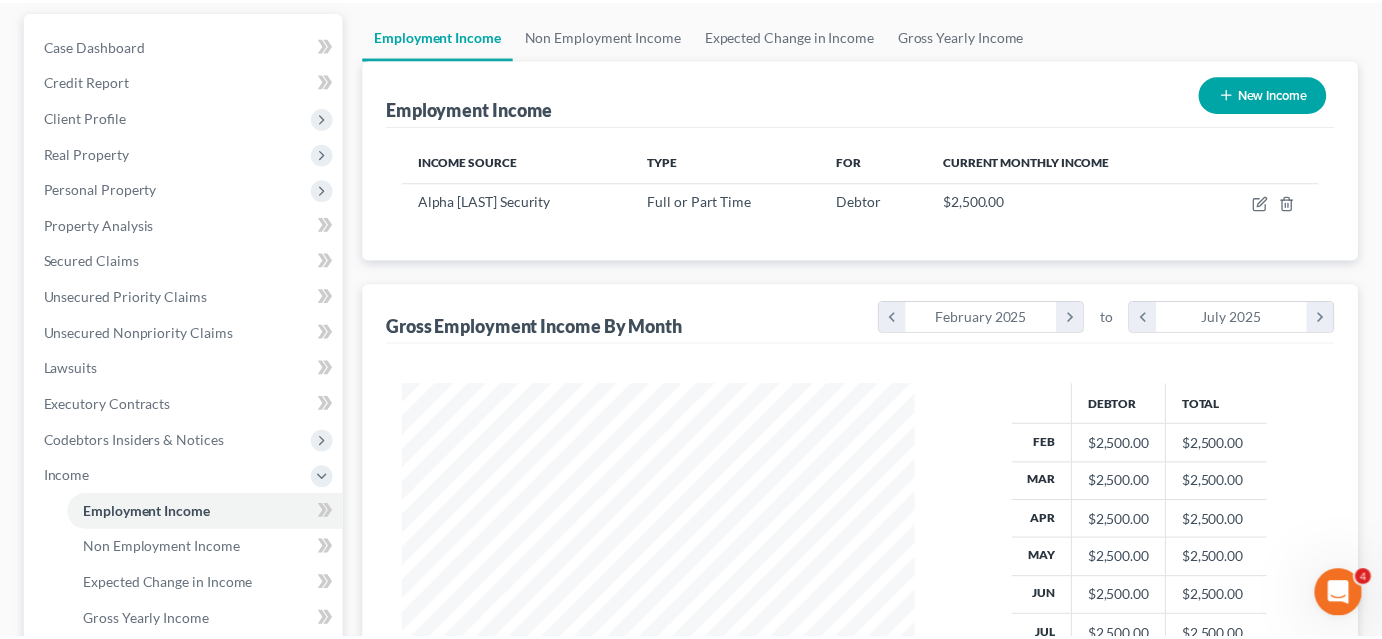 scroll, scrollTop: 356, scrollLeft: 557, axis: both 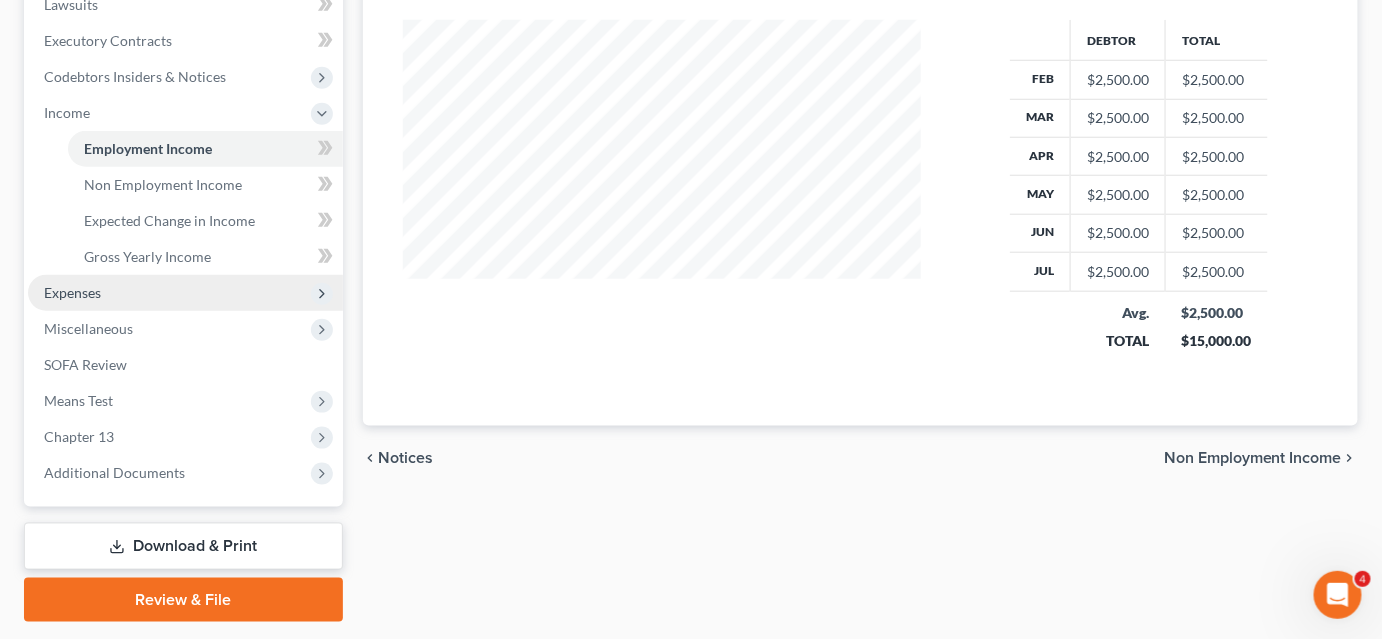 click on "Expenses" at bounding box center [185, 293] 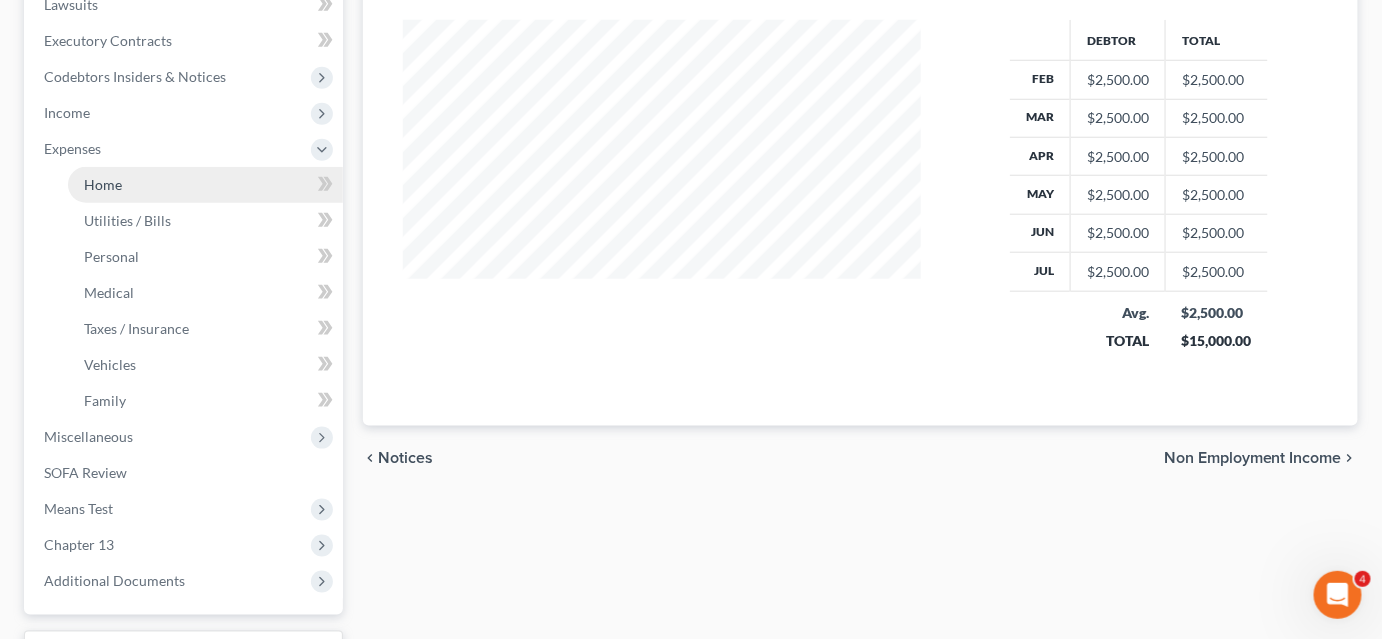 click on "Home" at bounding box center [205, 185] 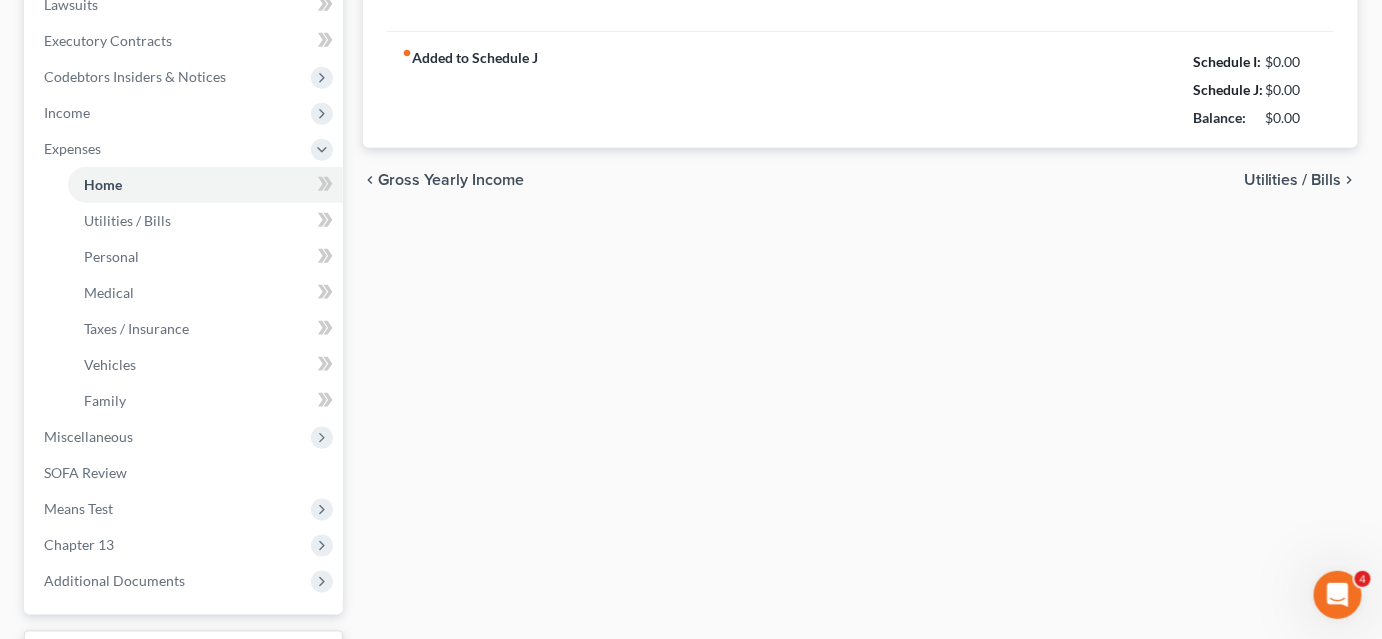scroll, scrollTop: 0, scrollLeft: 0, axis: both 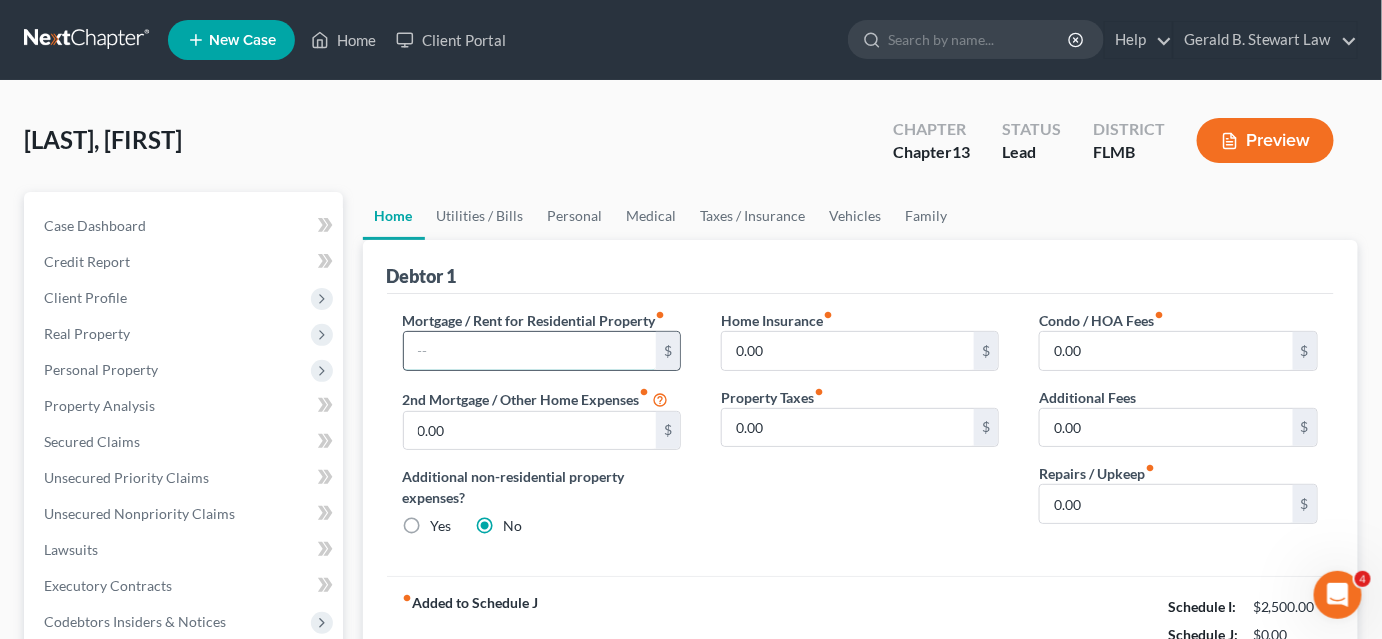 click at bounding box center (530, 351) 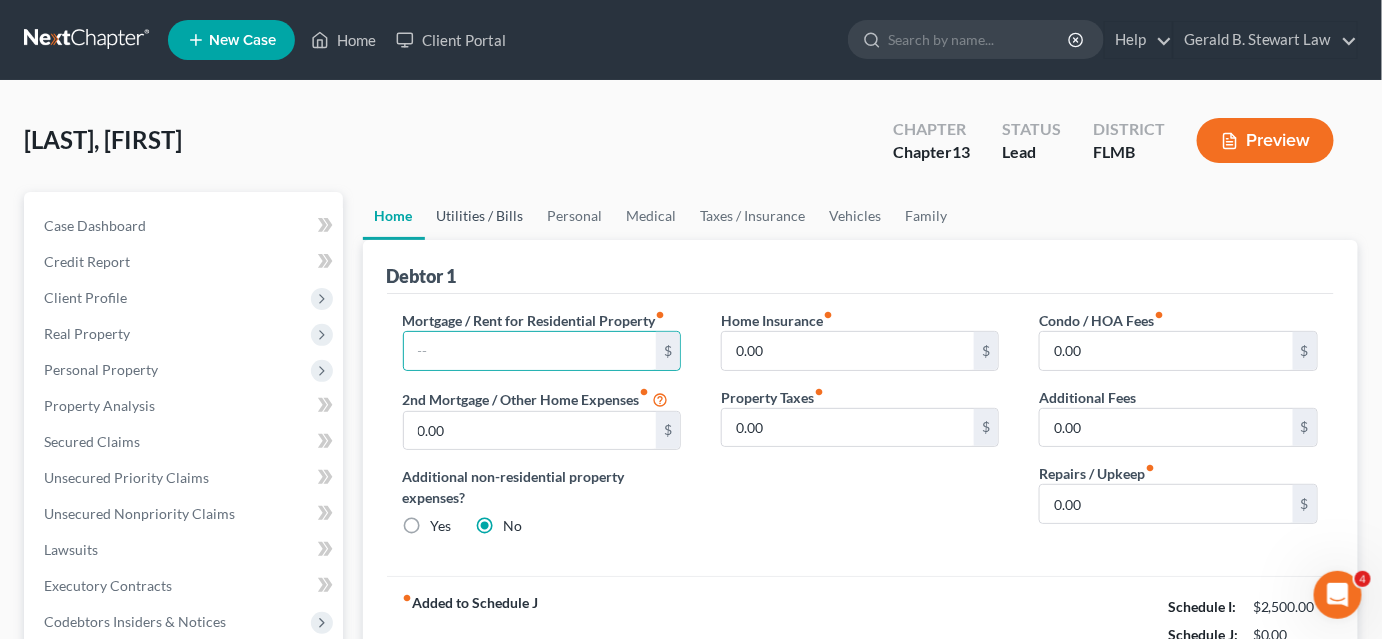 click on "Utilities / Bills" at bounding box center [480, 216] 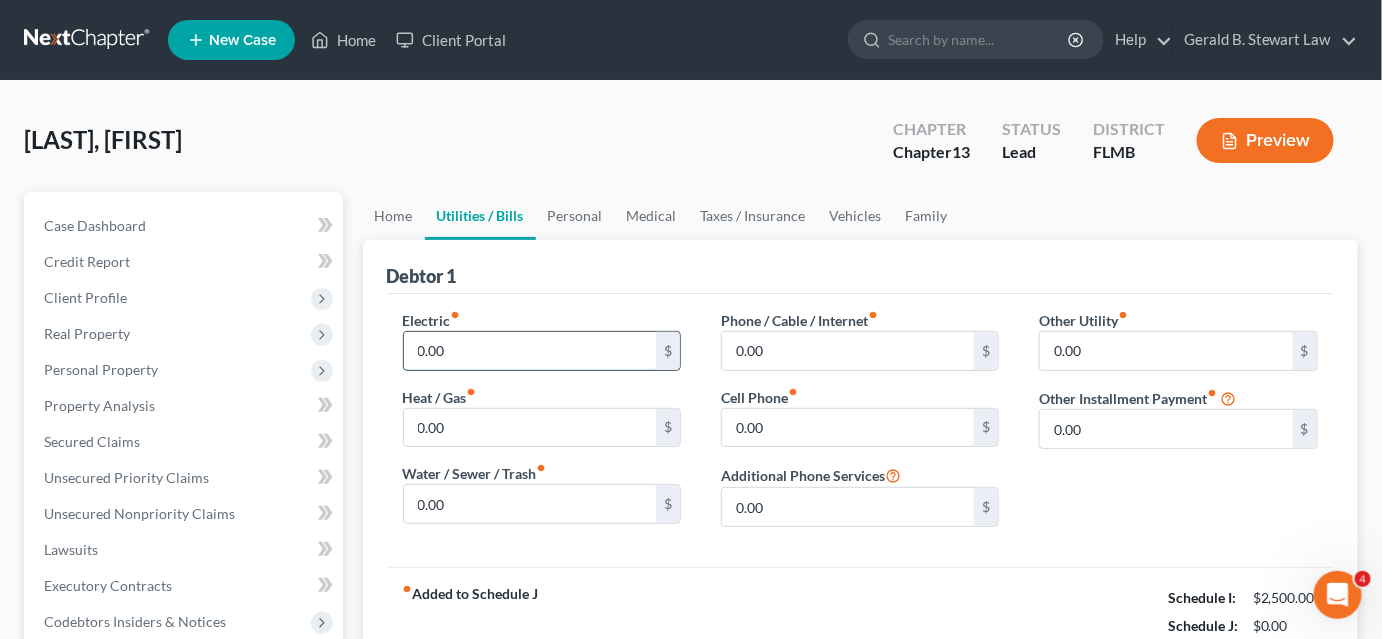 click on "0.00" at bounding box center (530, 351) 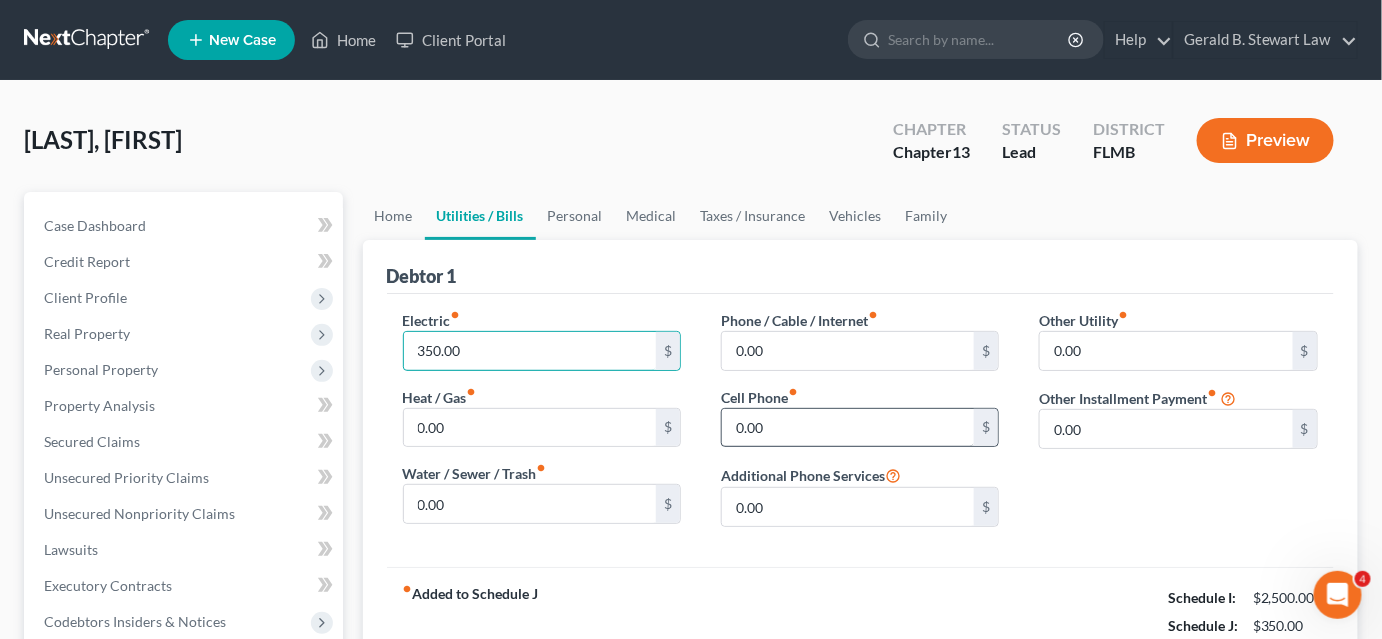 type on "350.00" 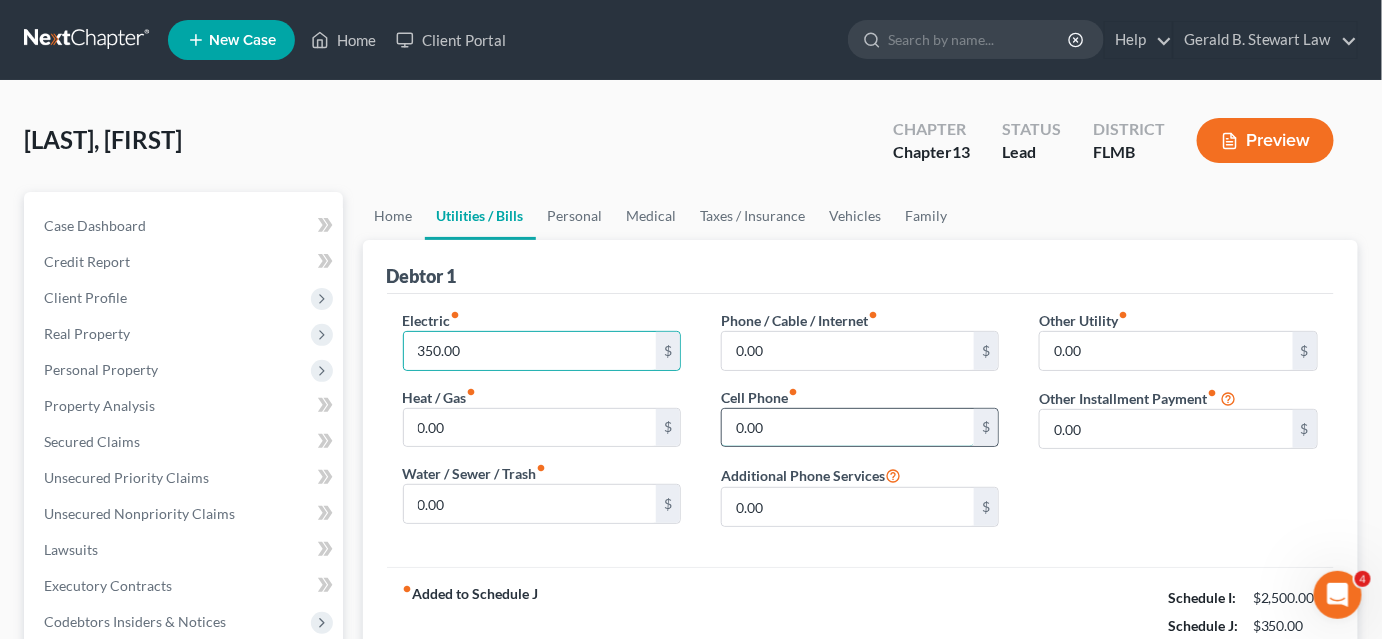 click on "0.00" at bounding box center [848, 428] 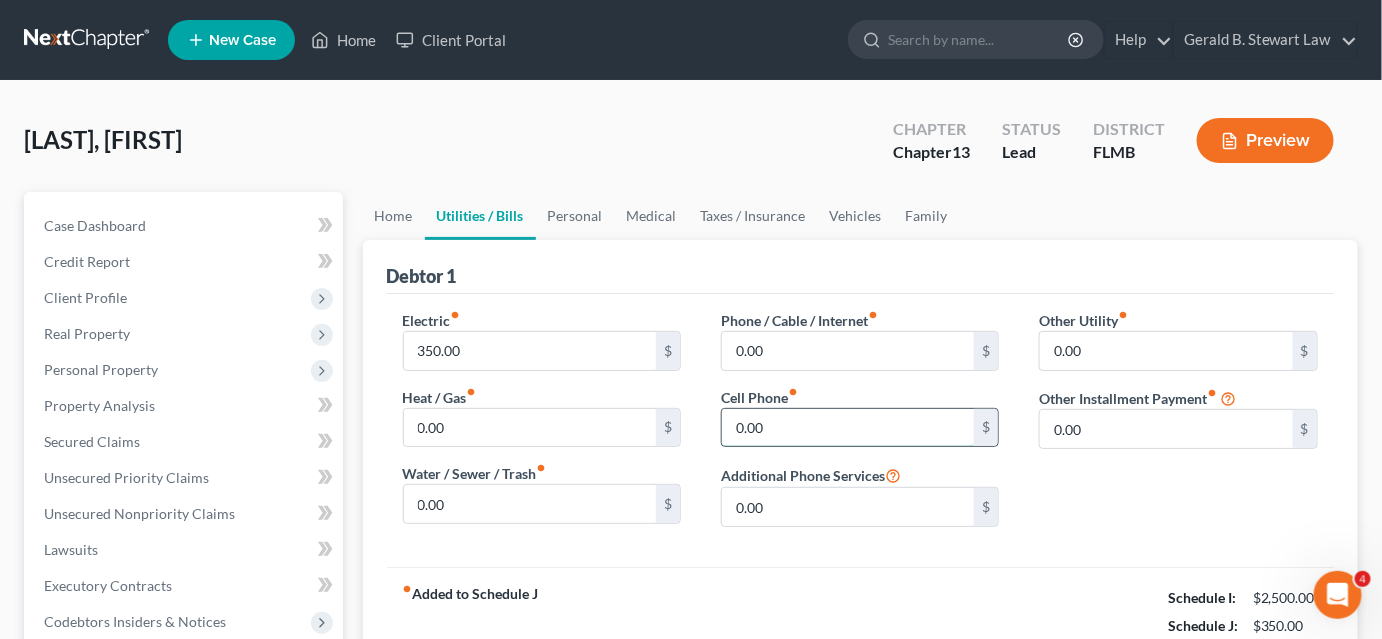 click on "0.00" at bounding box center (848, 428) 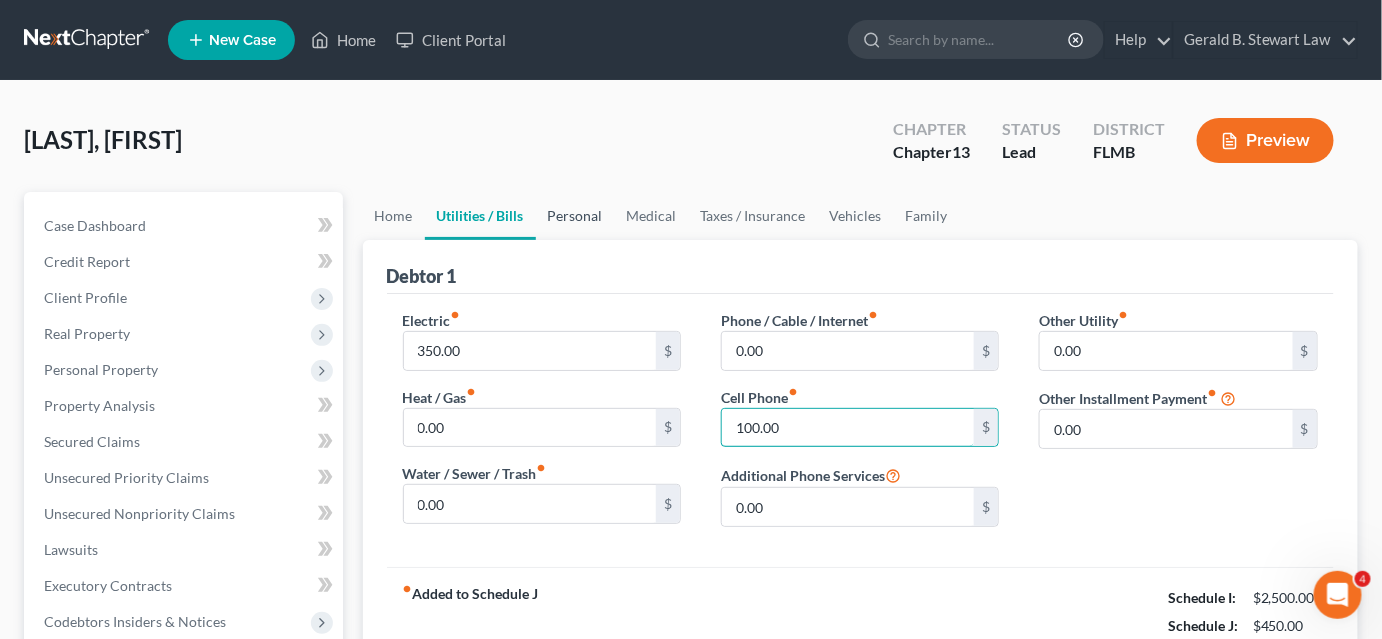 type on "100.00" 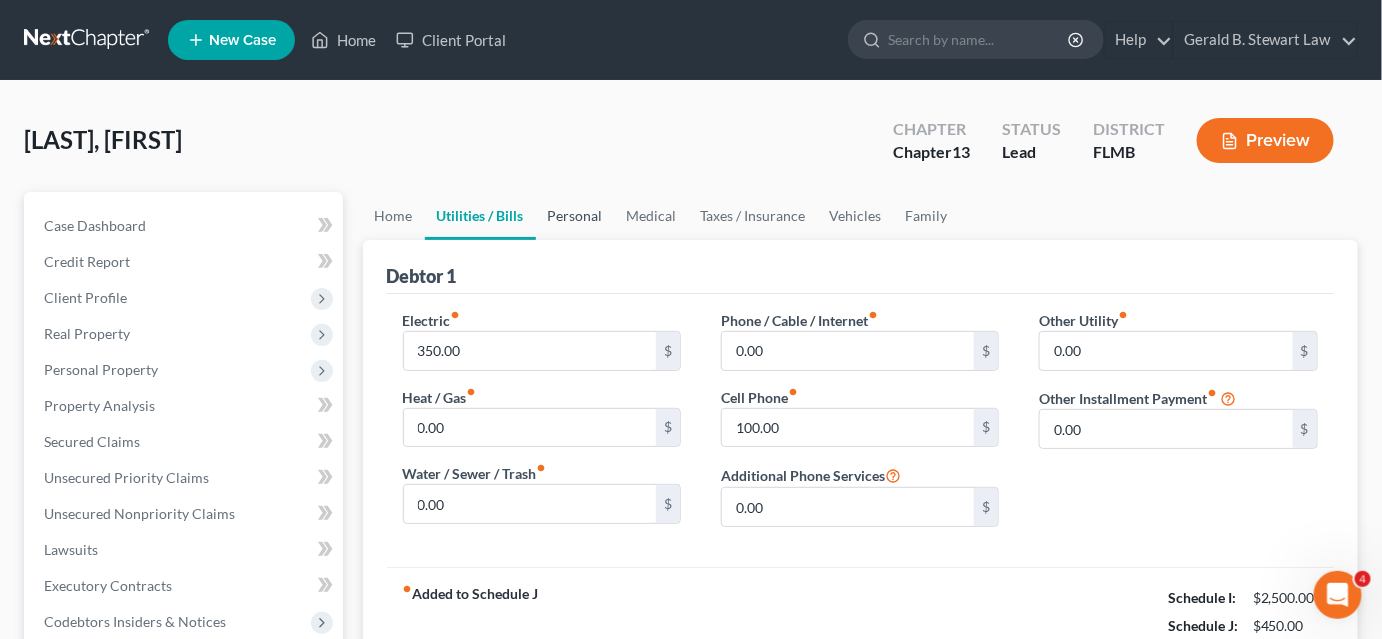 click on "Personal" at bounding box center [575, 216] 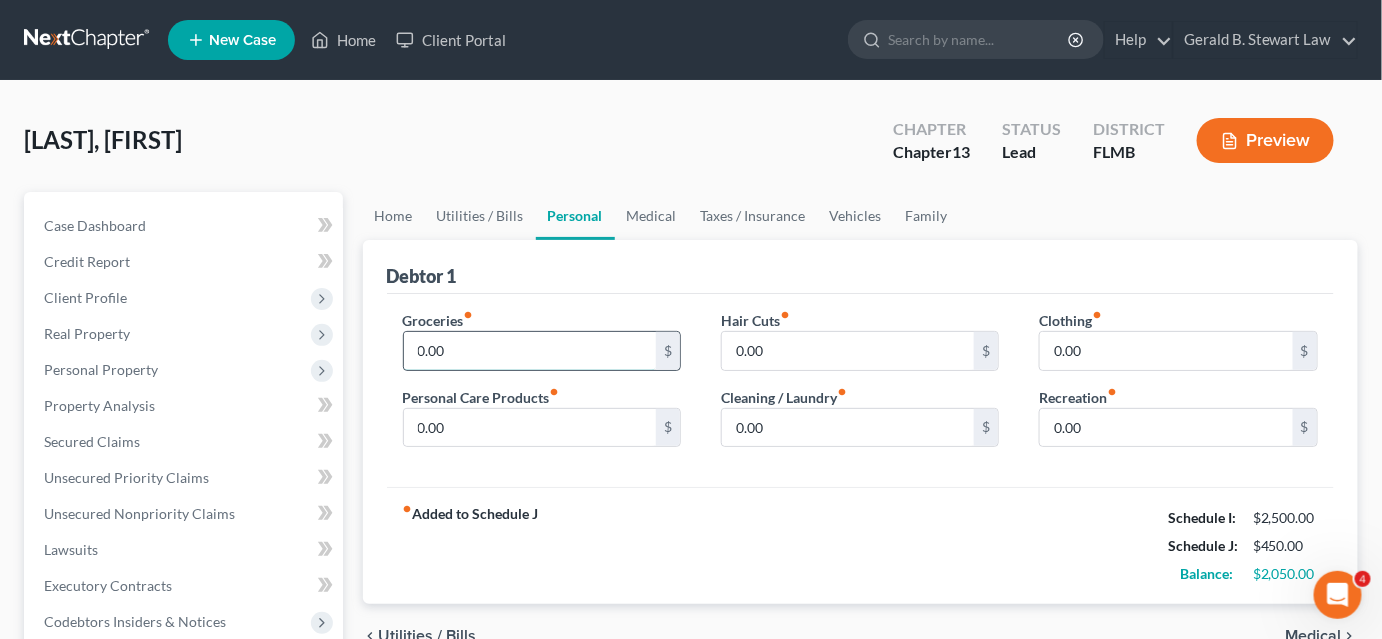 click on "0.00" at bounding box center [530, 351] 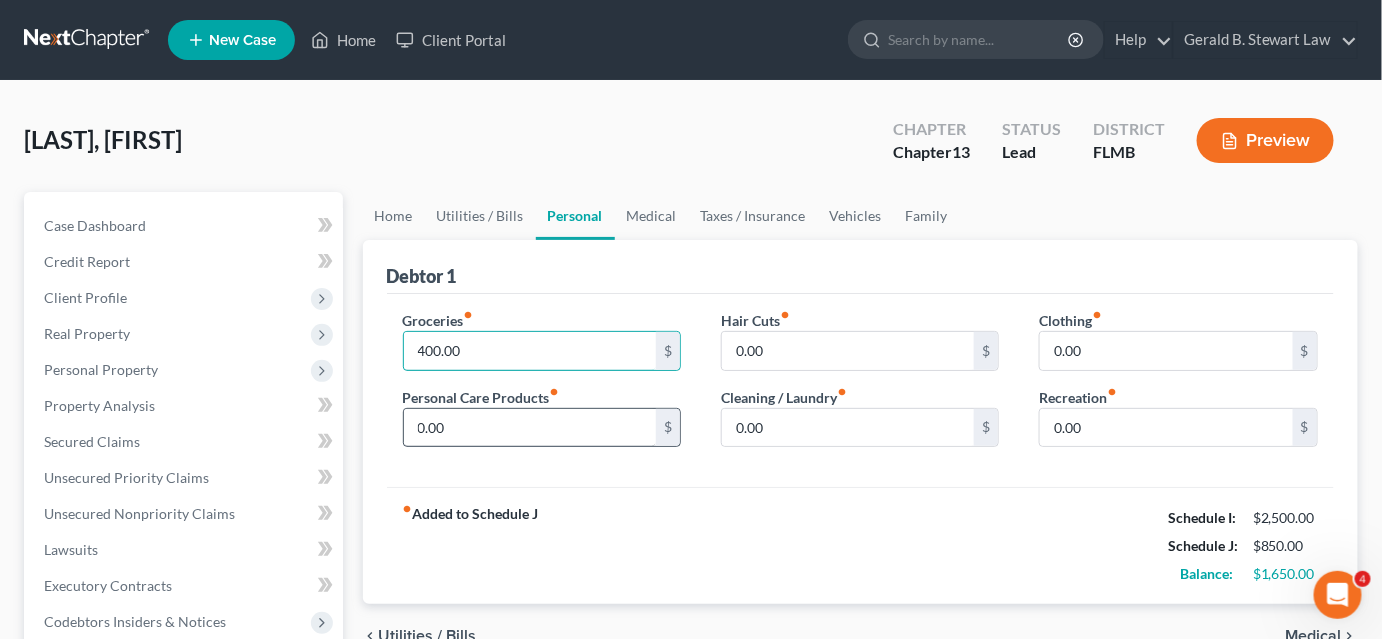 type on "400.00" 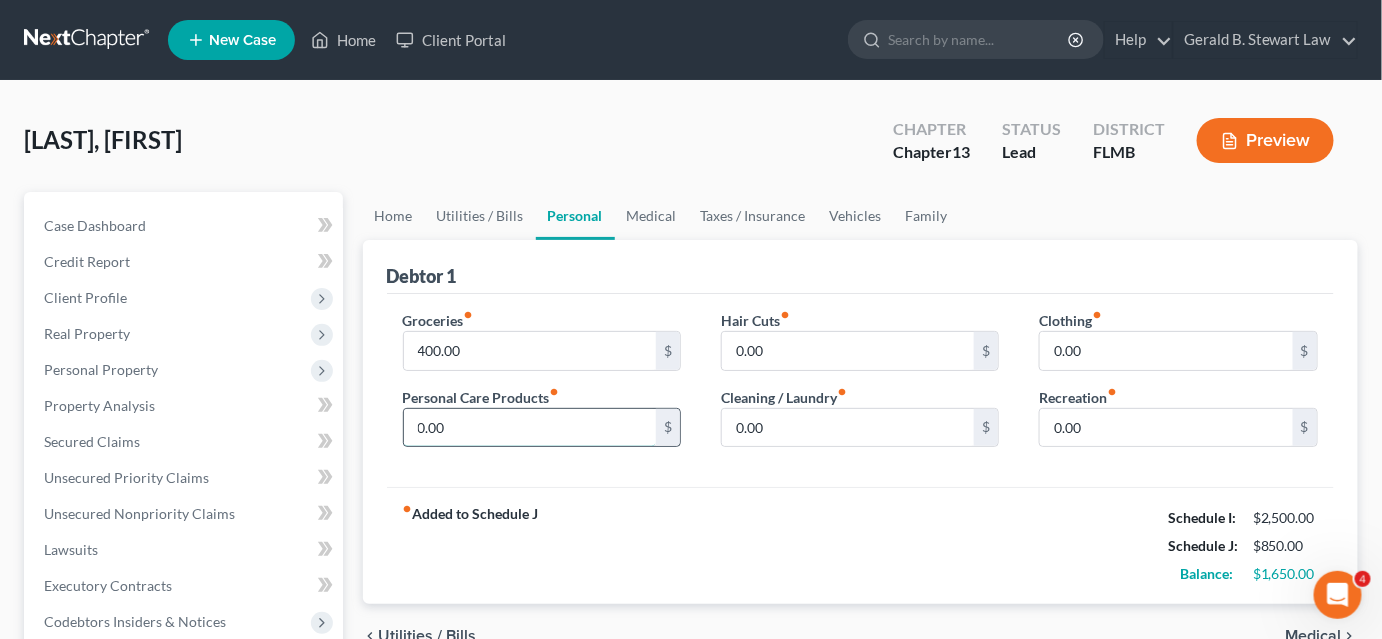 click on "0.00" at bounding box center [530, 428] 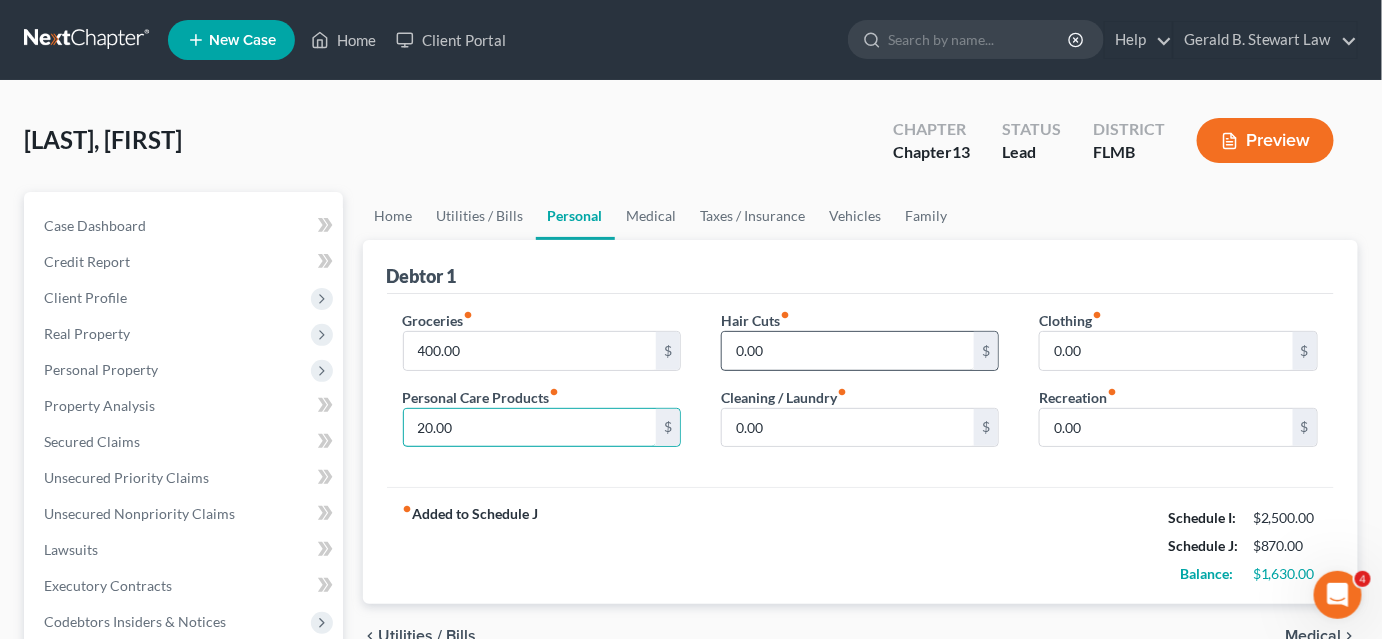 type on "20.00" 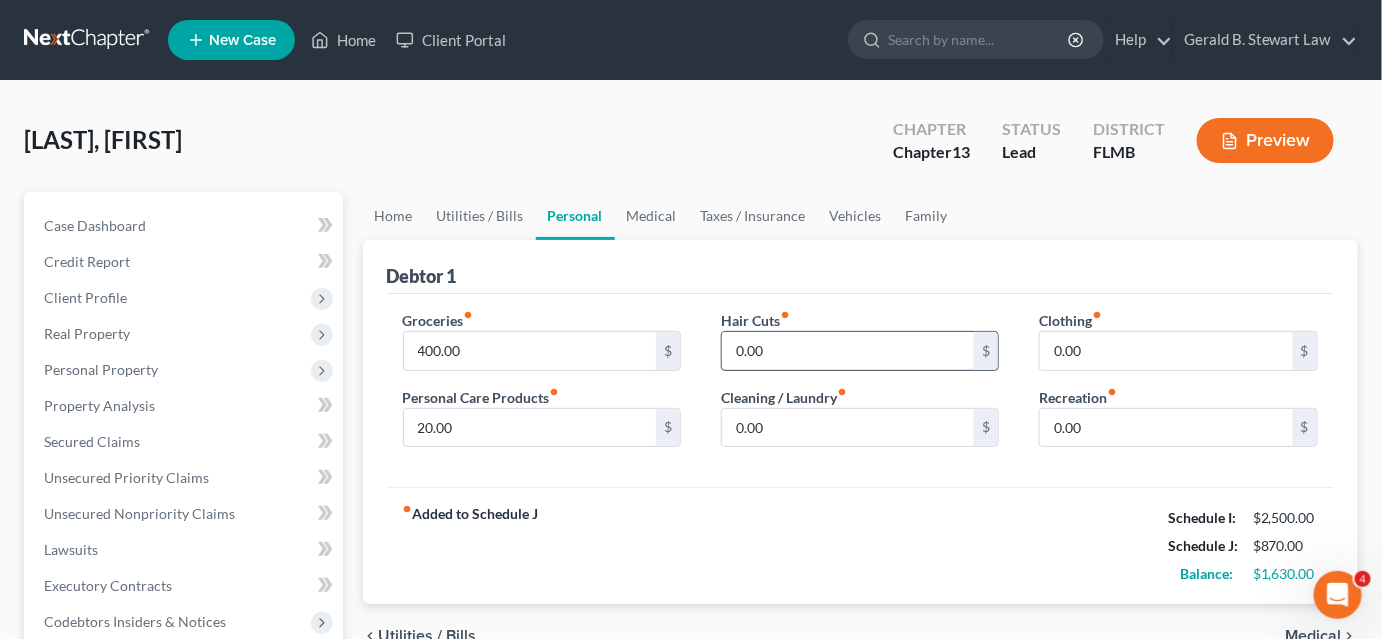 click on "0.00" at bounding box center (848, 351) 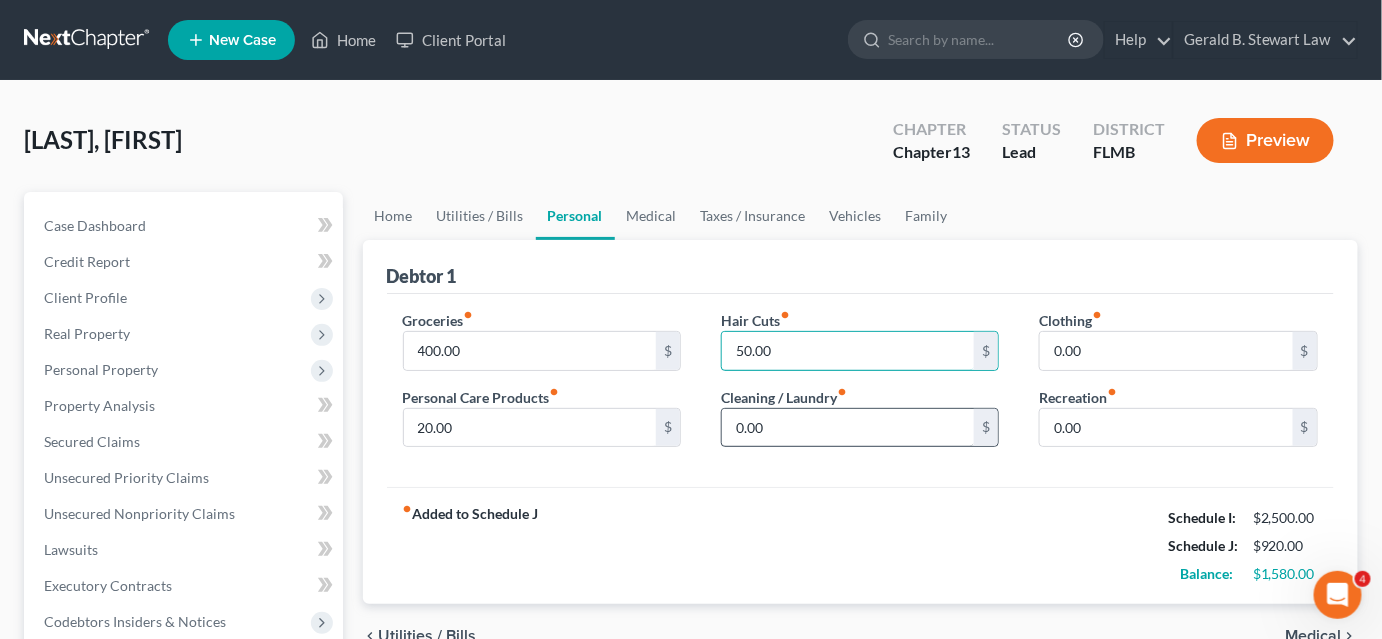 type on "50.00" 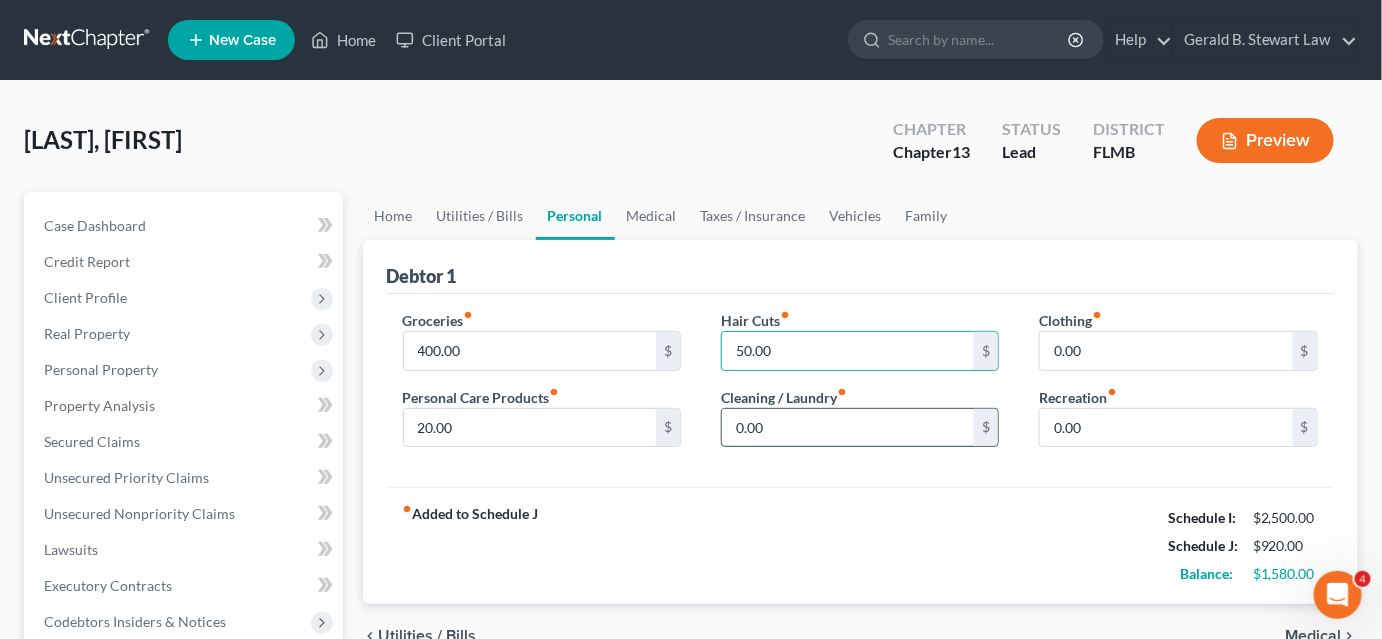 click on "0.00" at bounding box center [848, 428] 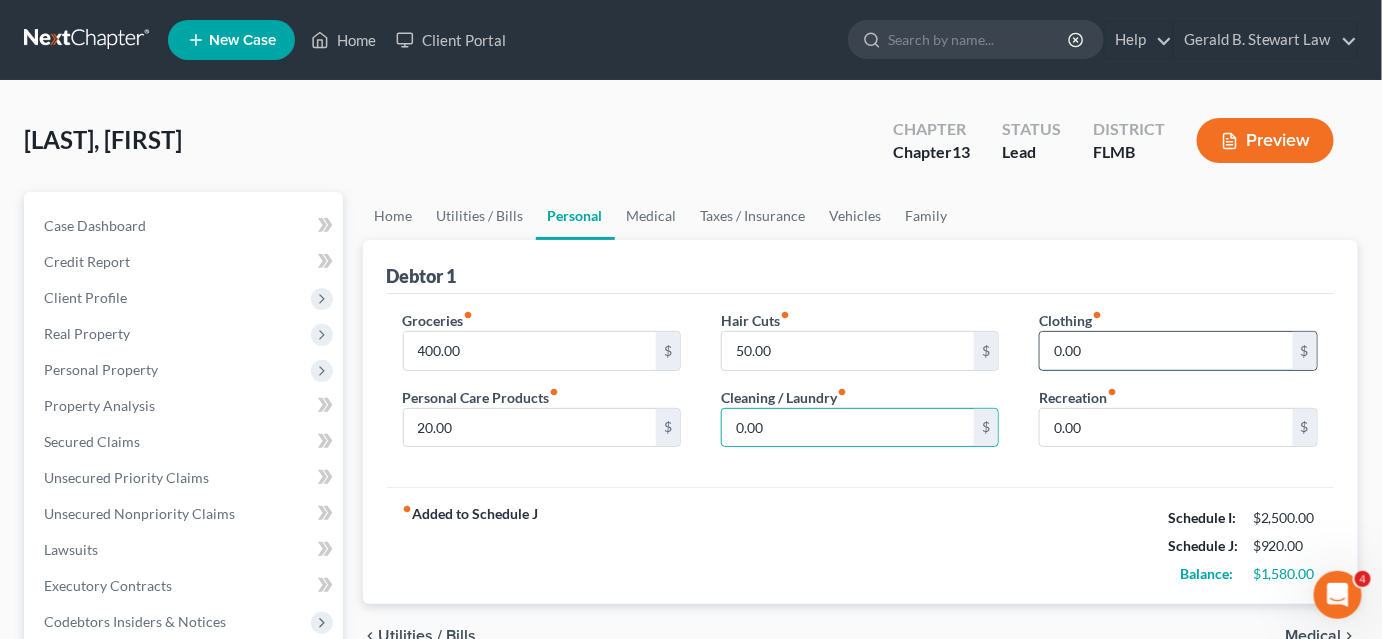 click on "0.00" at bounding box center [1166, 351] 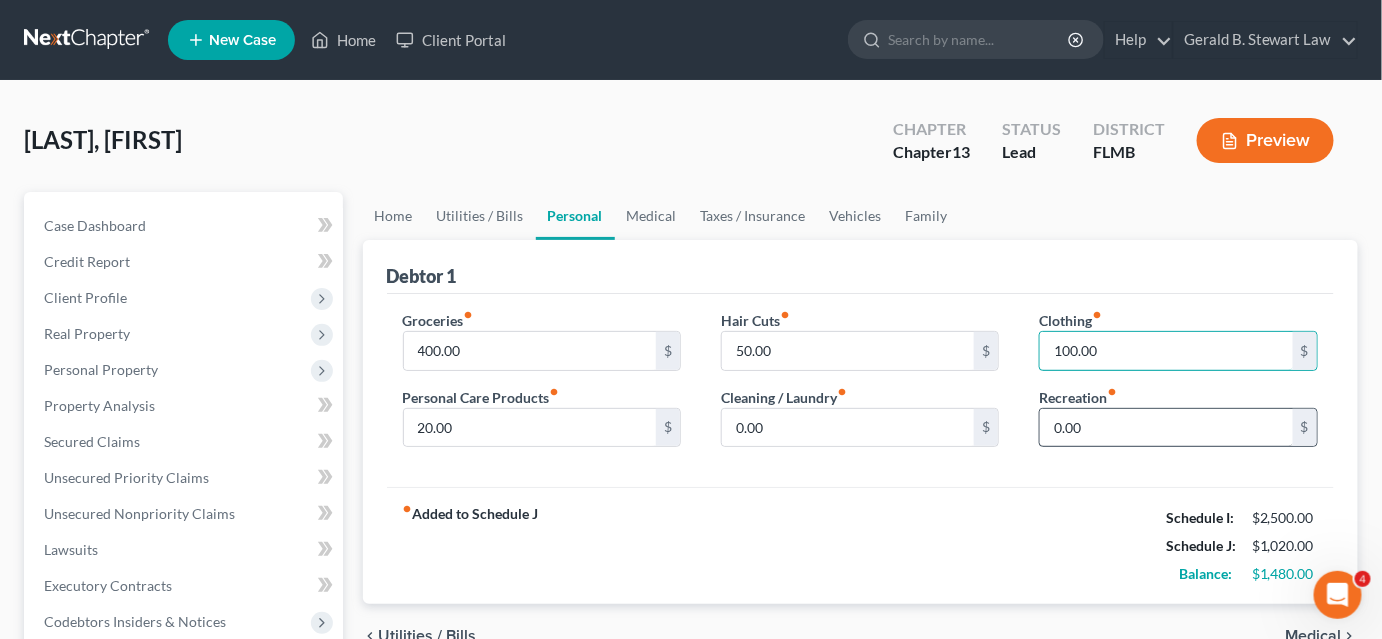 type on "100.00" 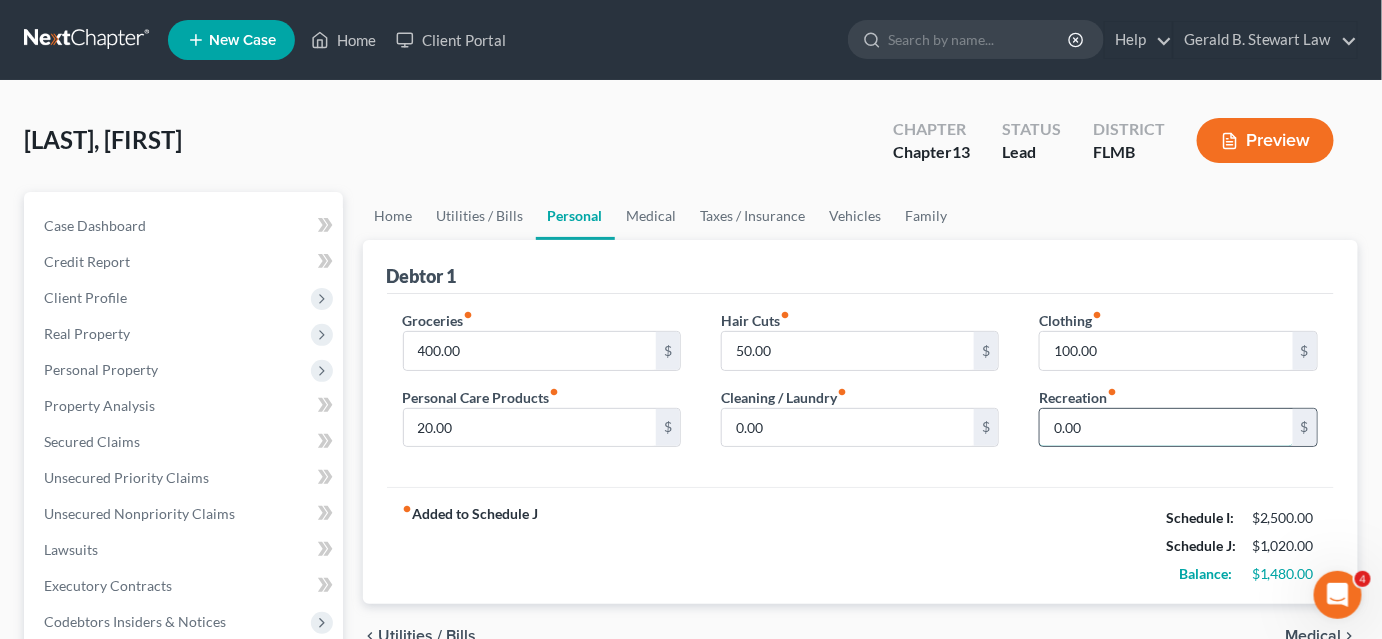 click on "0.00" at bounding box center (1166, 428) 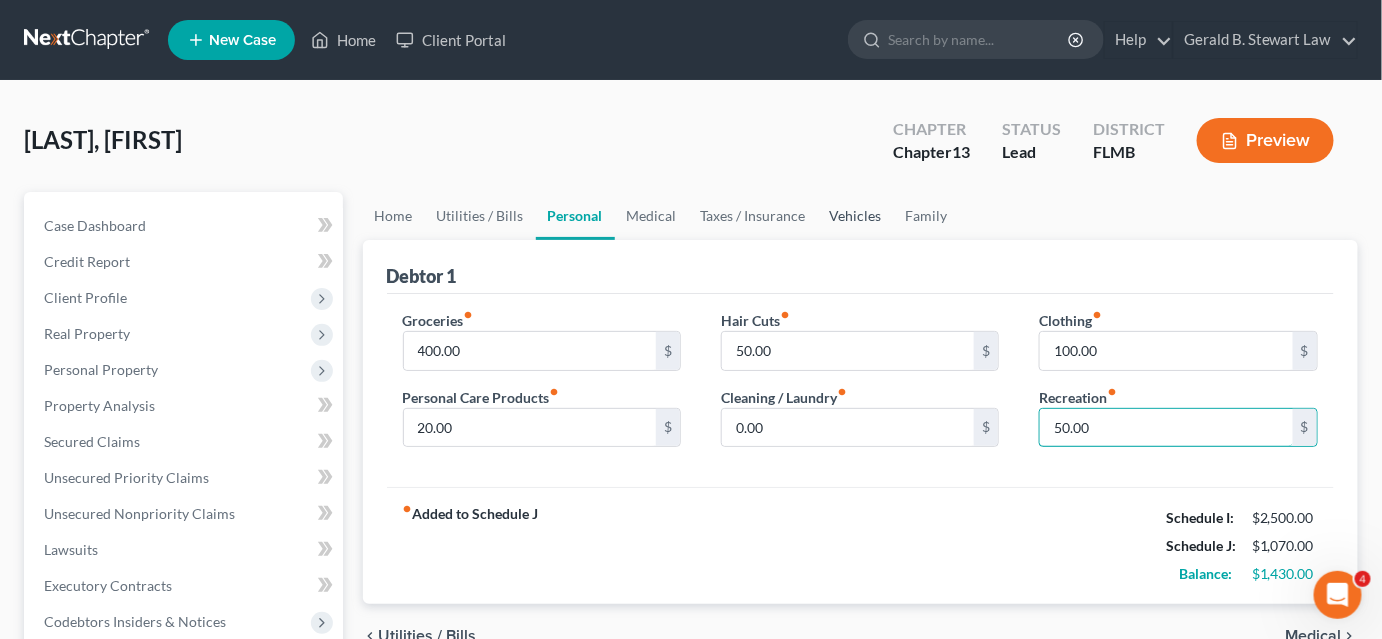 type on "50.00" 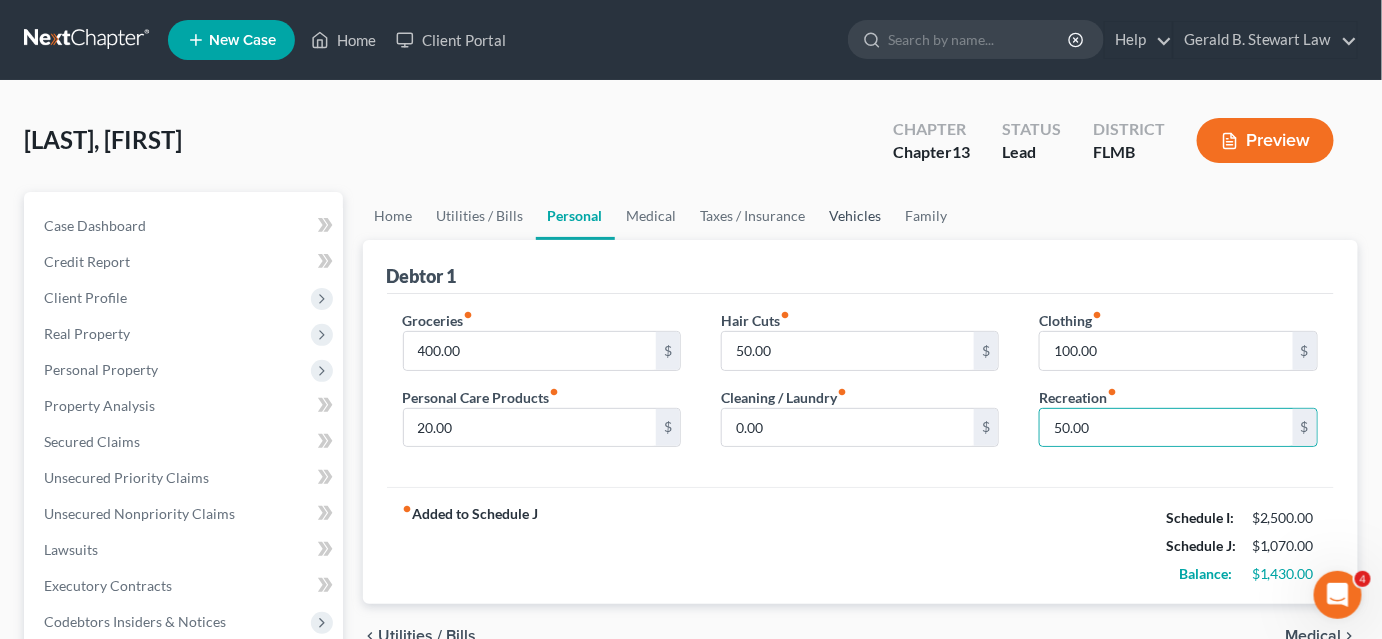 click on "Vehicles" at bounding box center (856, 216) 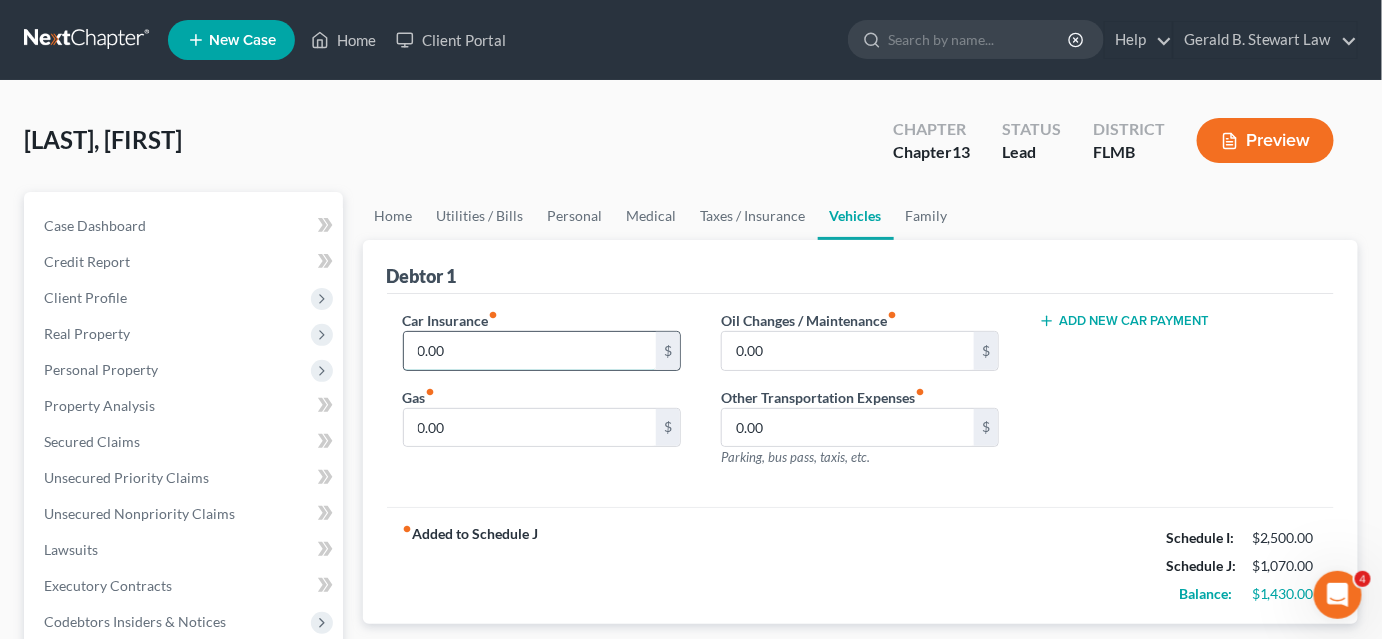 click on "0.00" at bounding box center [530, 351] 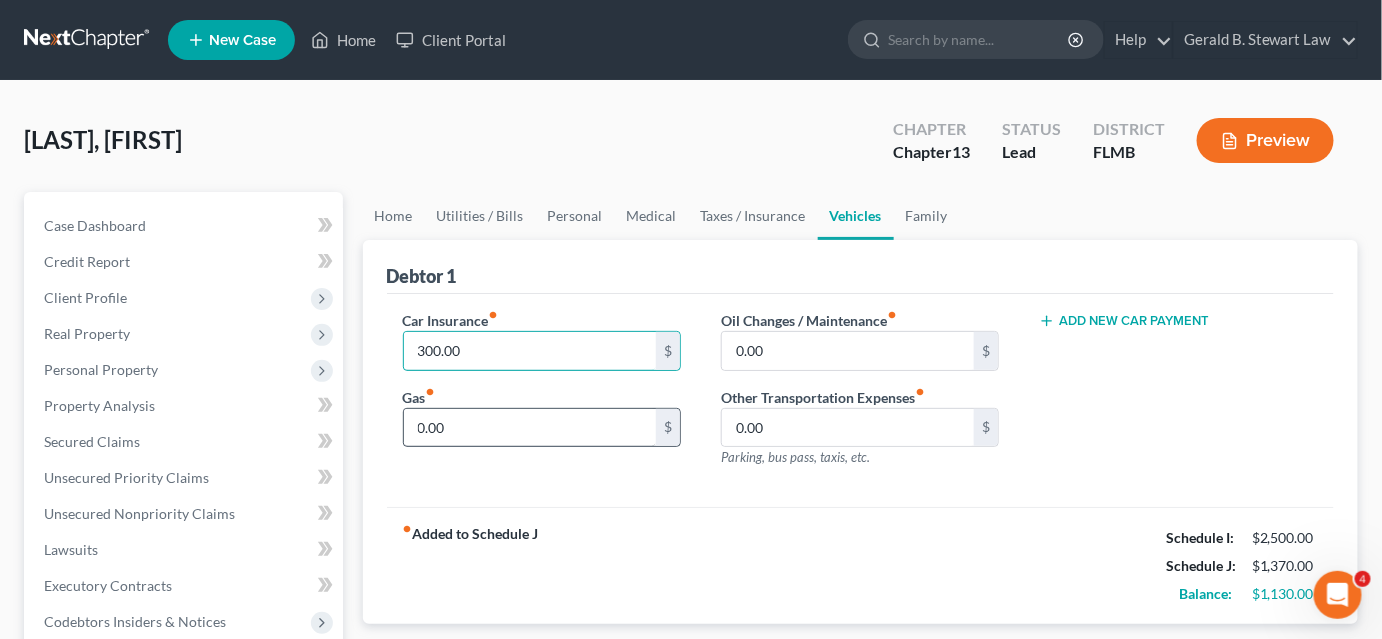 type on "300.00" 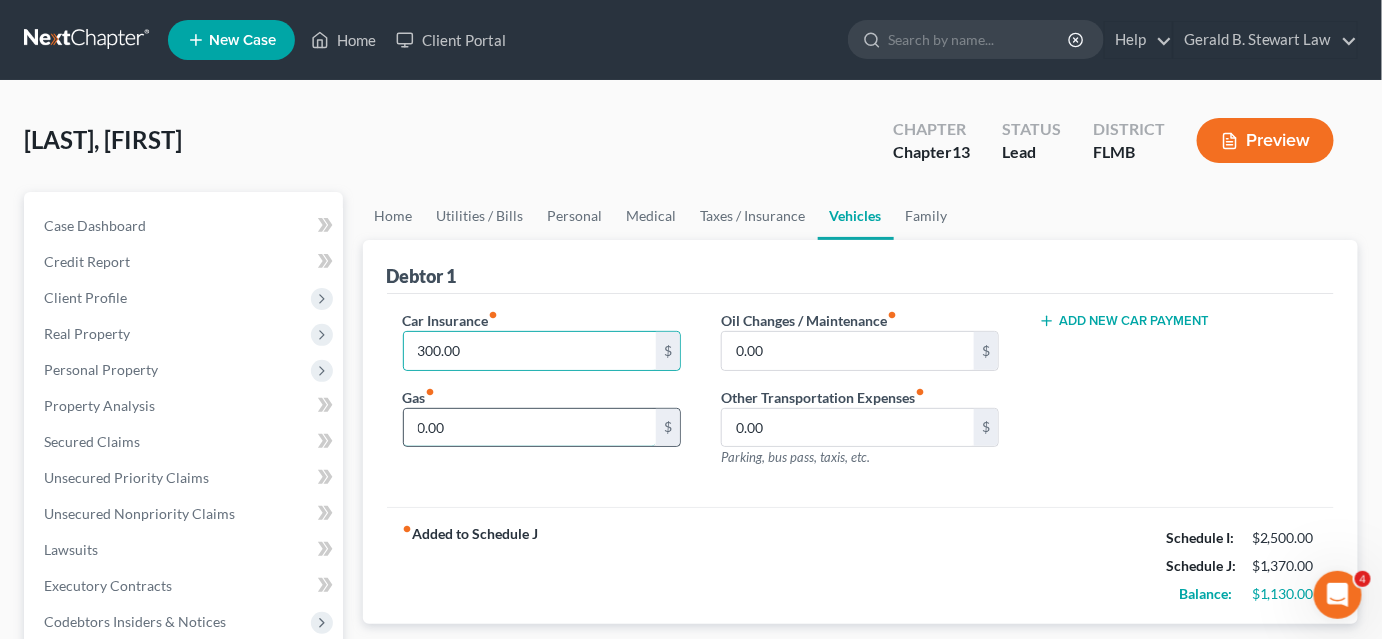 click on "0.00" at bounding box center [530, 428] 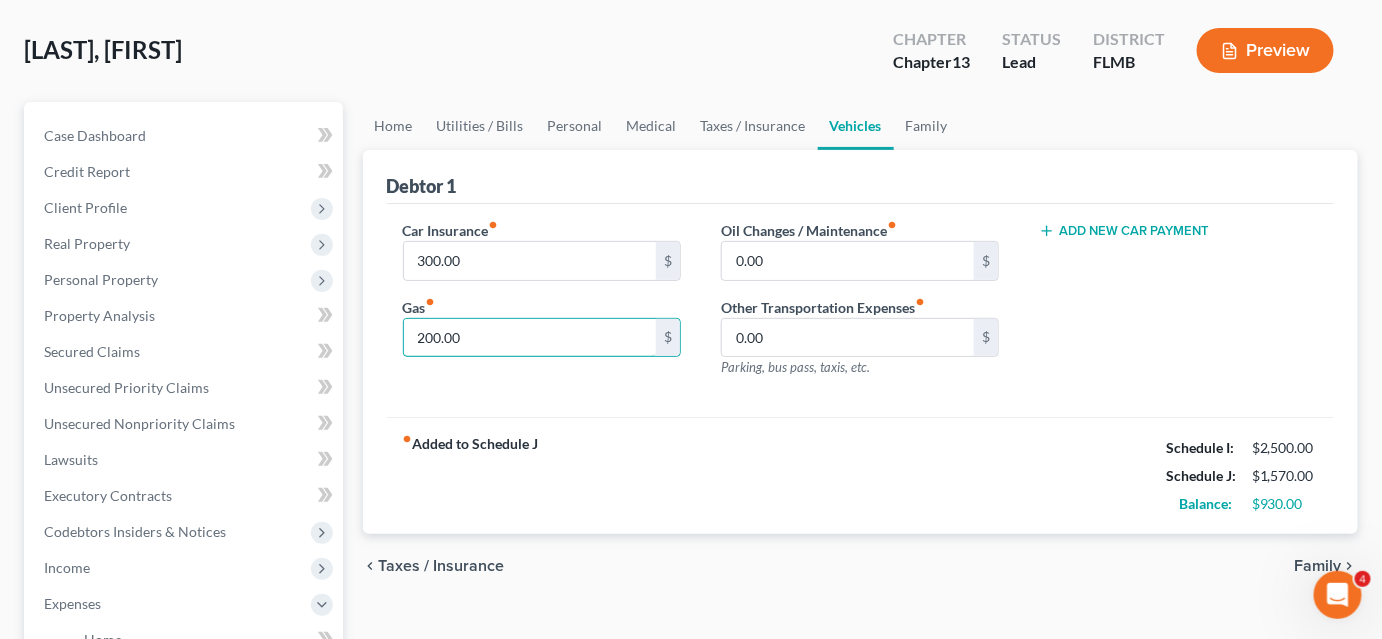 scroll, scrollTop: 181, scrollLeft: 0, axis: vertical 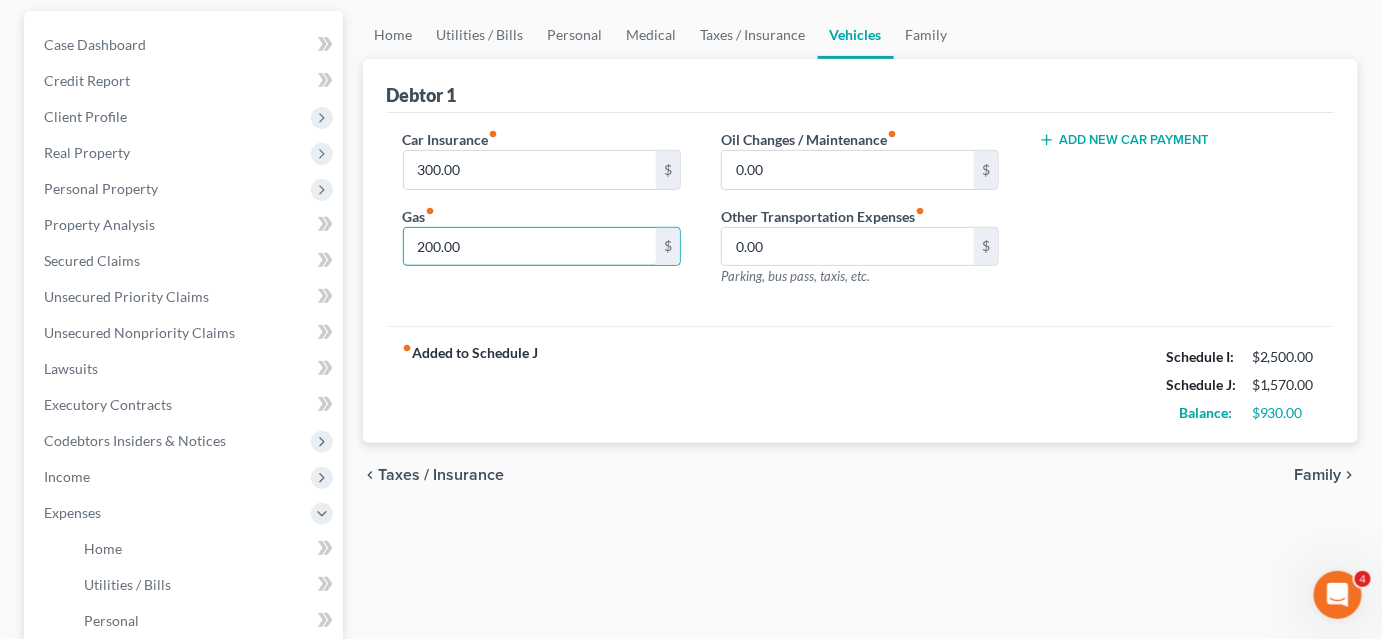type on "200.00" 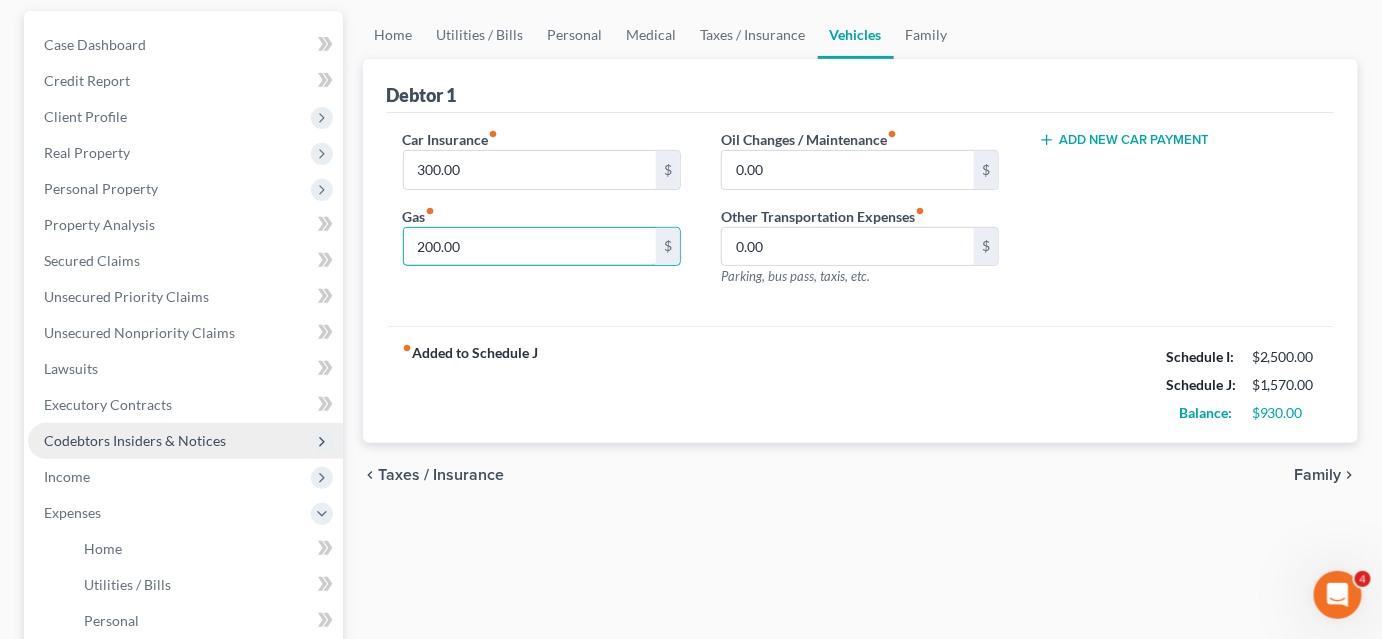 scroll, scrollTop: 545, scrollLeft: 0, axis: vertical 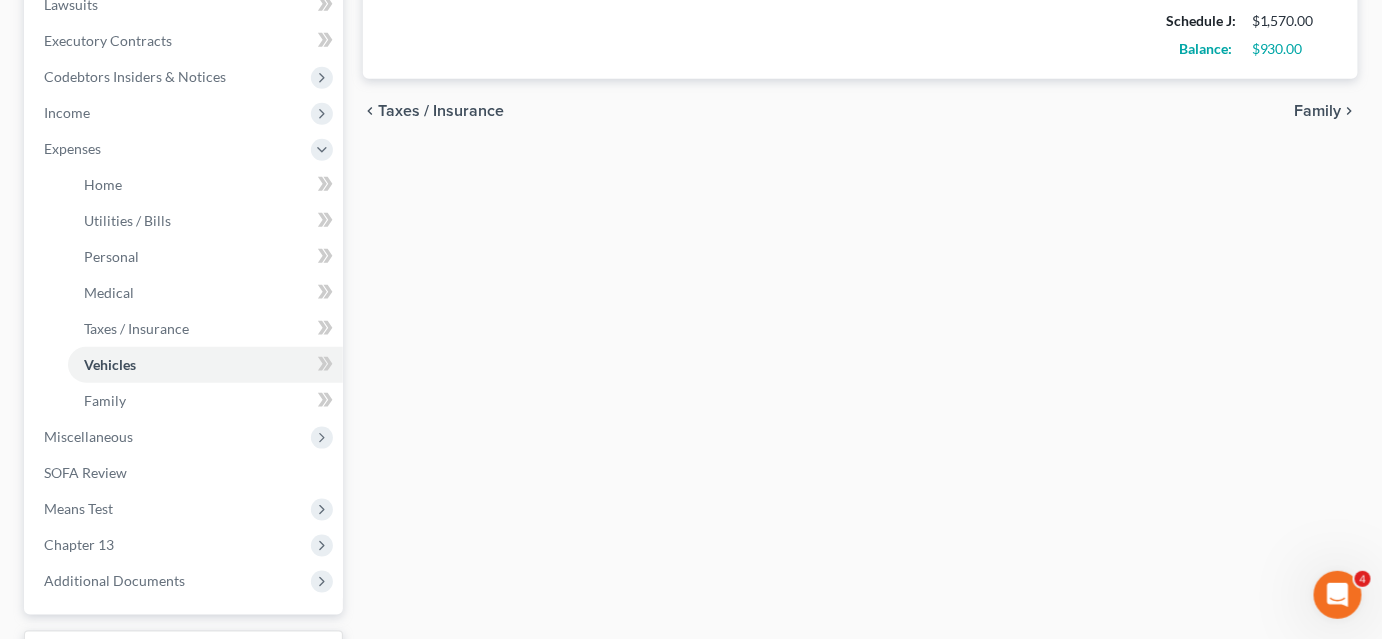 click on "SOFA Review" at bounding box center (185, 473) 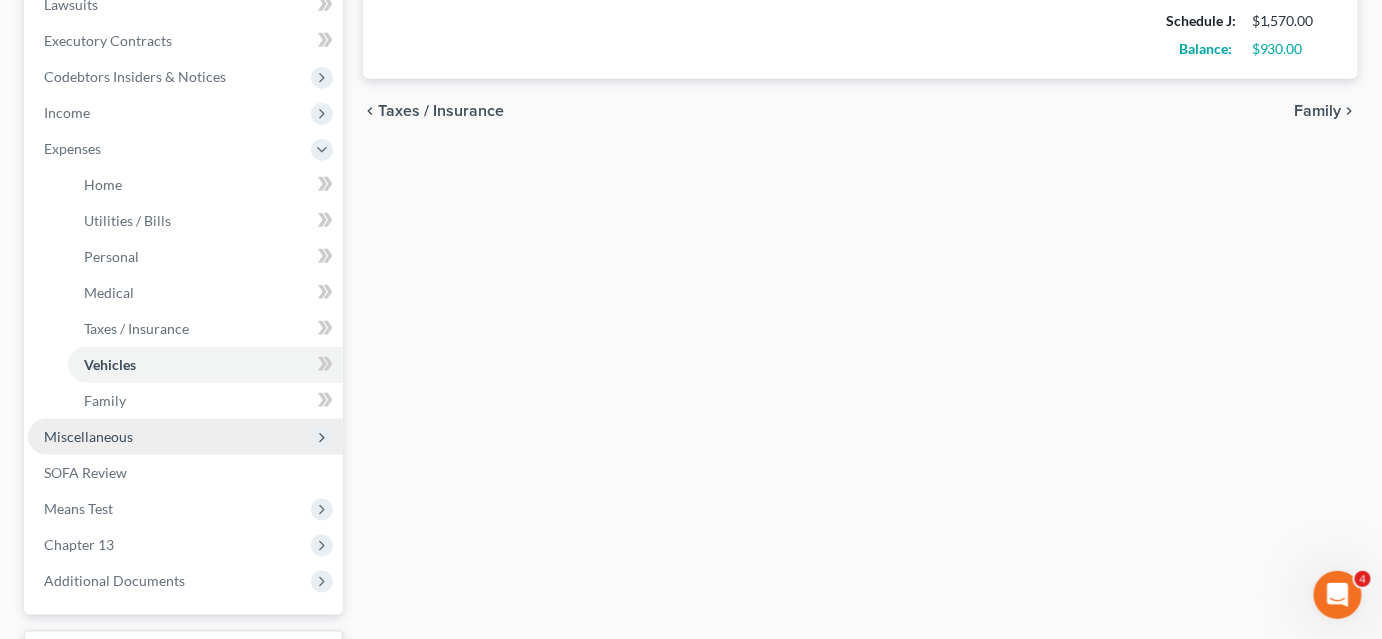 click on "Miscellaneous" at bounding box center [185, 437] 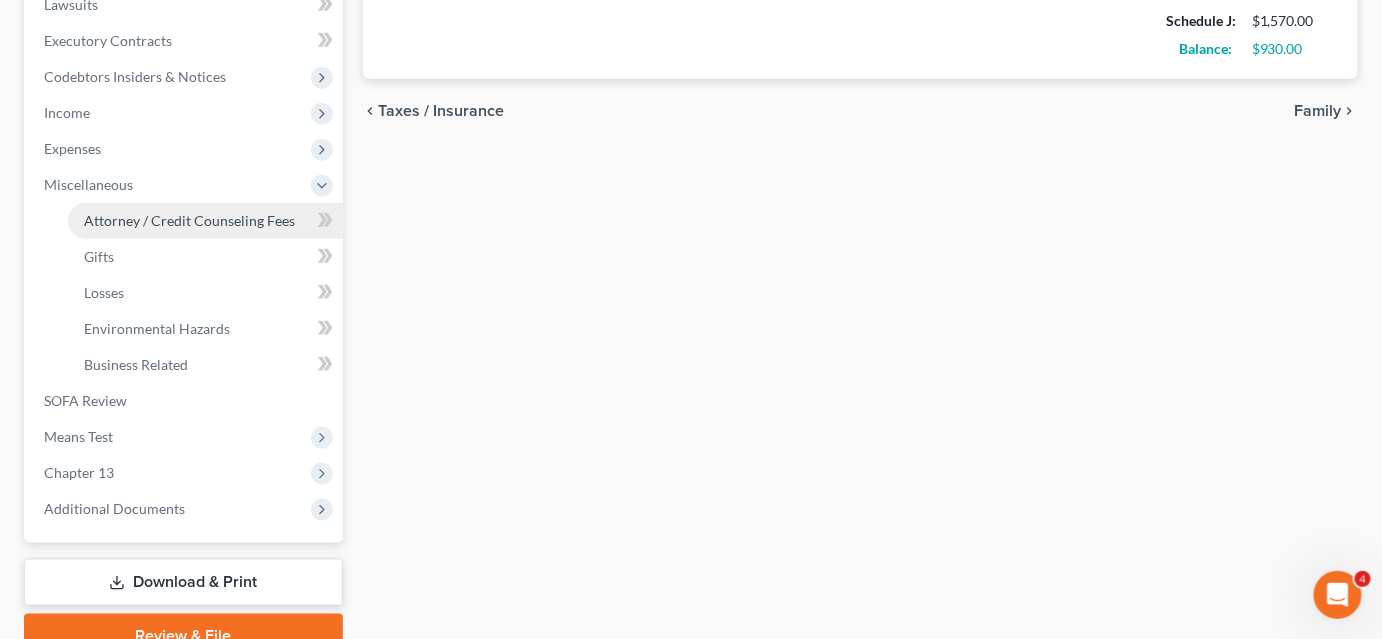 click on "Attorney / Credit Counseling Fees" at bounding box center [189, 220] 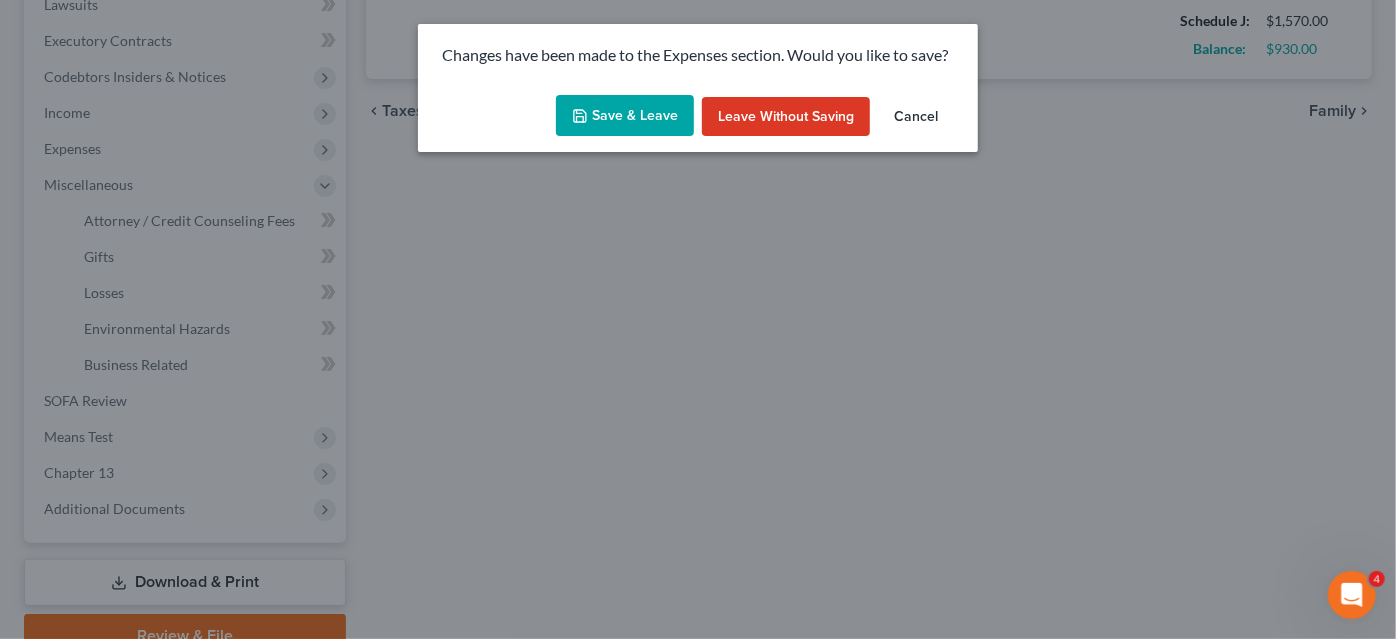 click on "Save & Leave" at bounding box center [625, 116] 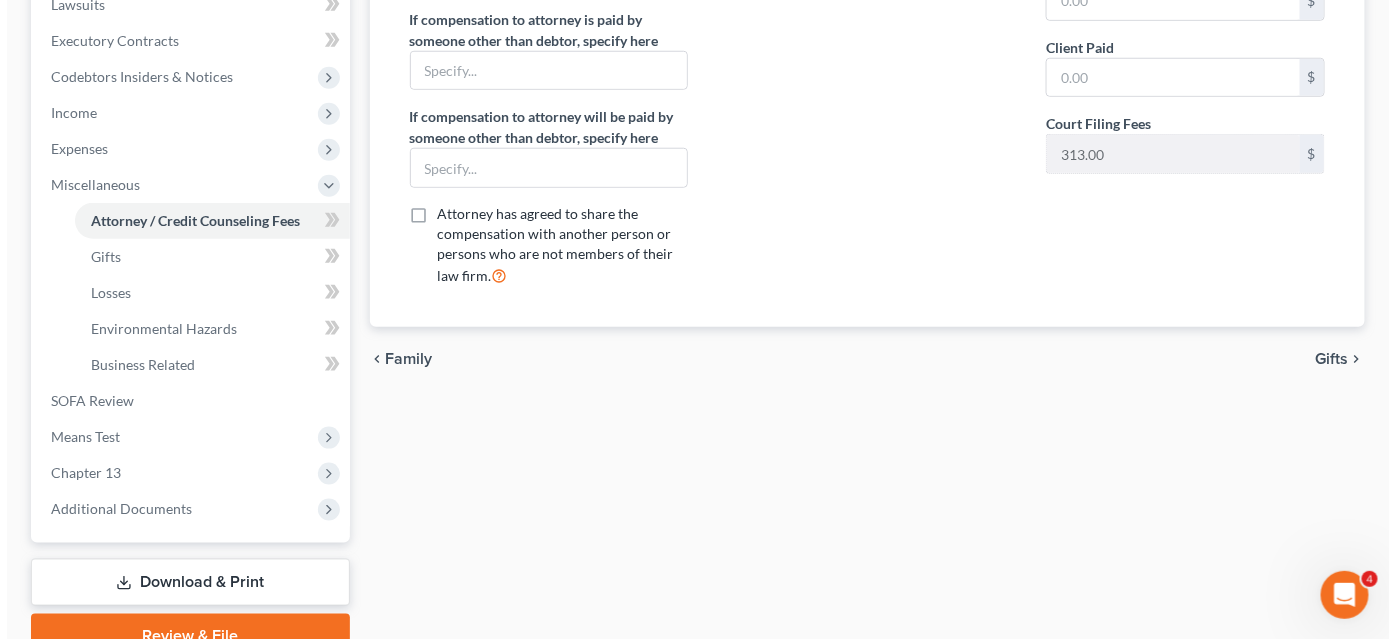 scroll, scrollTop: 0, scrollLeft: 0, axis: both 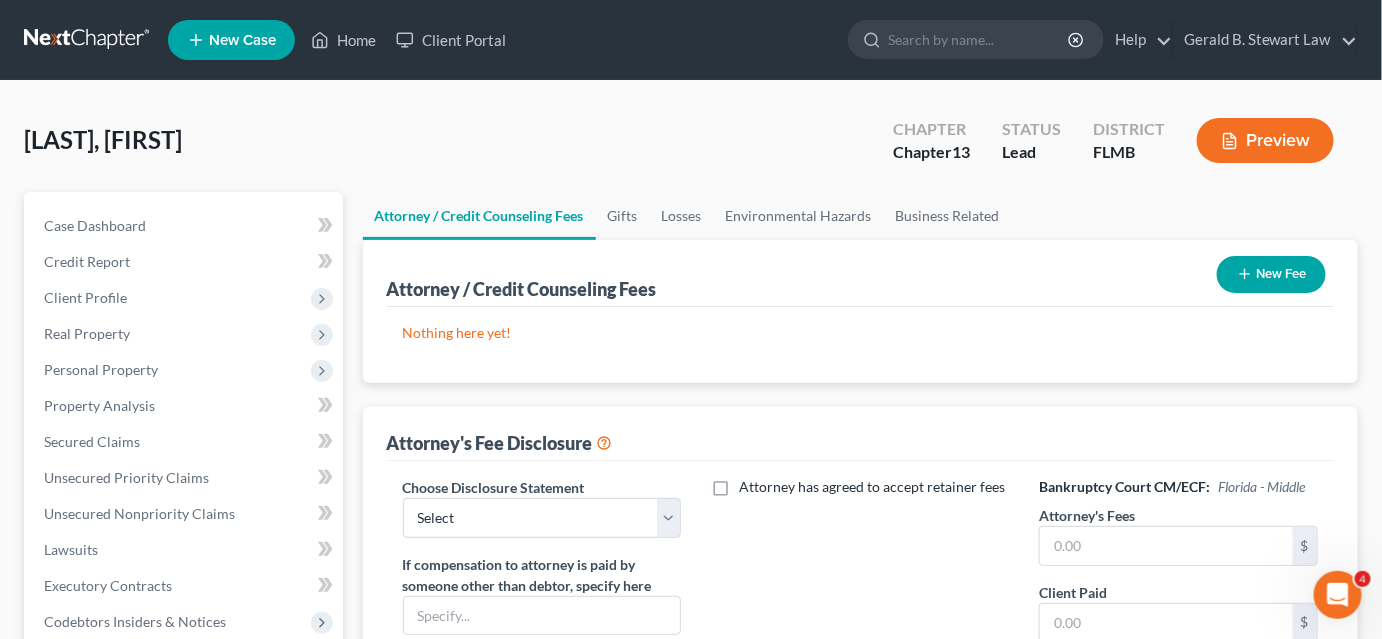 click on "New Fee" at bounding box center [1271, 274] 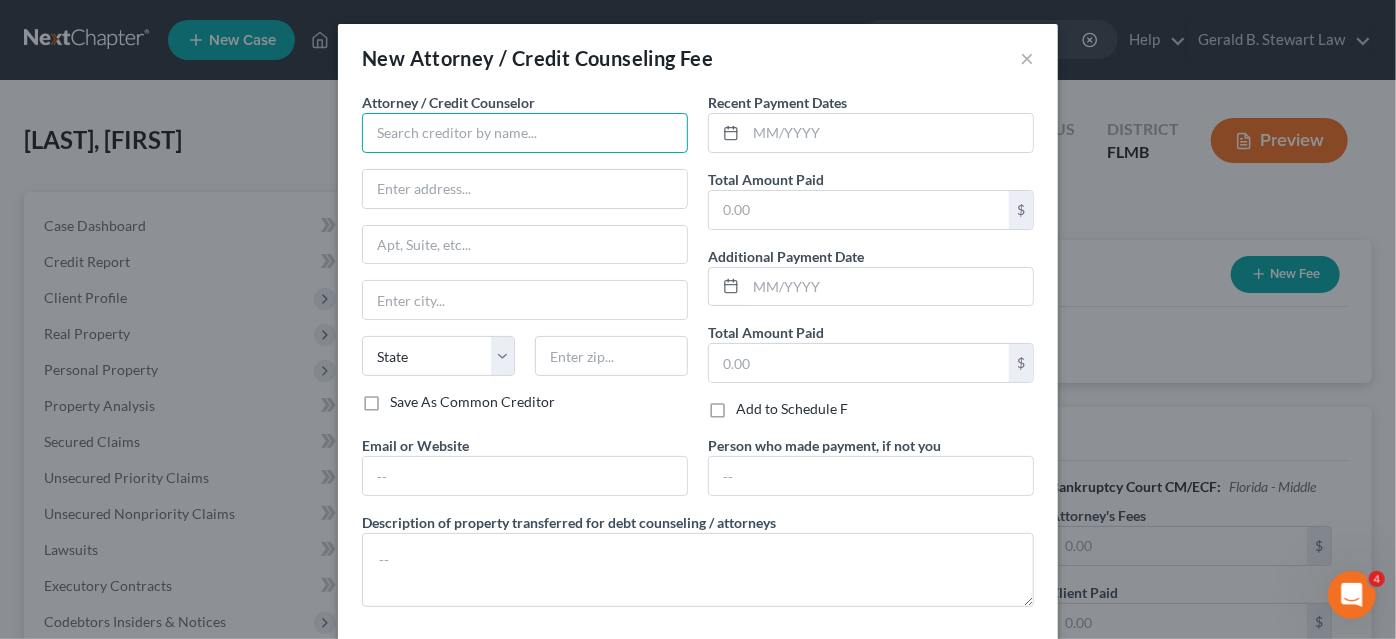 click at bounding box center (525, 133) 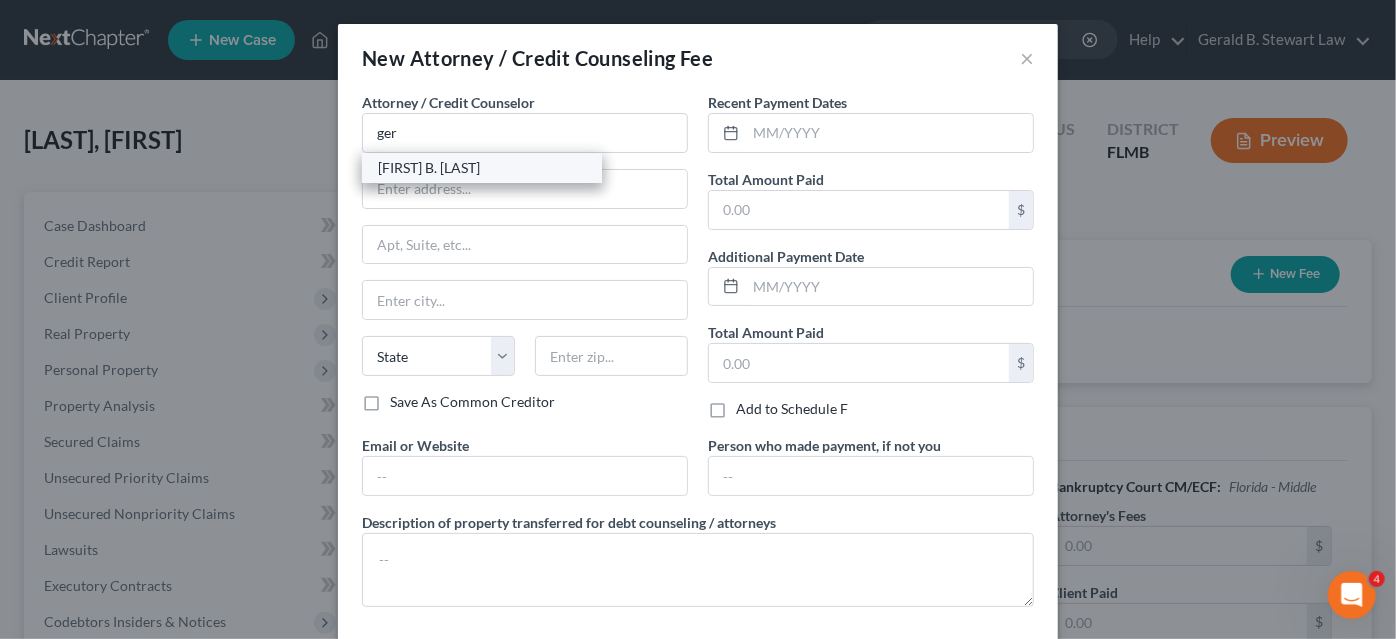 click on "[FIRST] B. [LAST]" at bounding box center (482, 168) 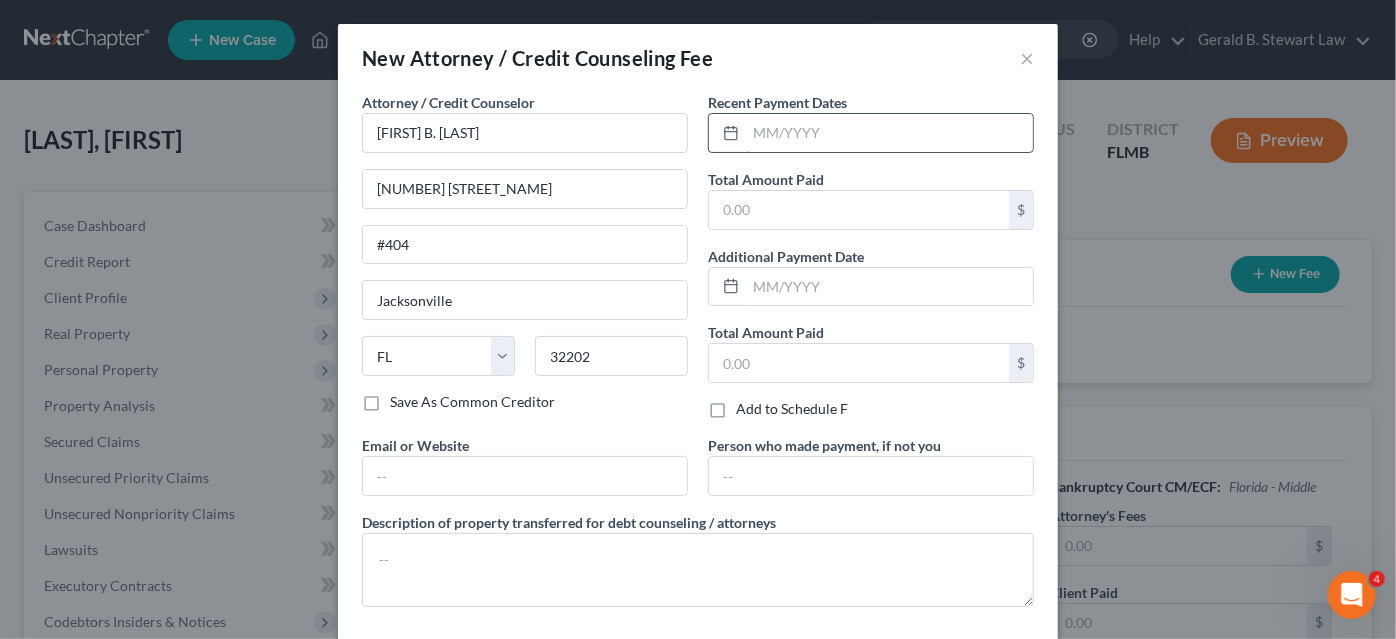 click at bounding box center [889, 133] 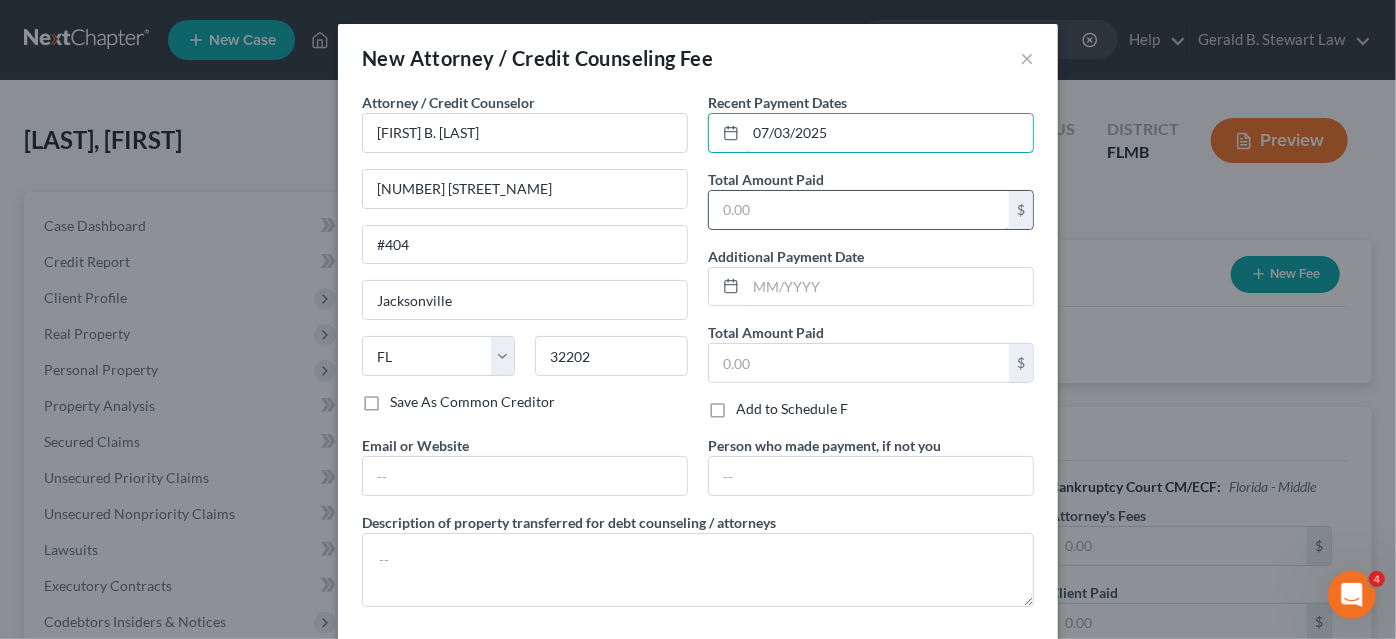 type on "07/03/2025" 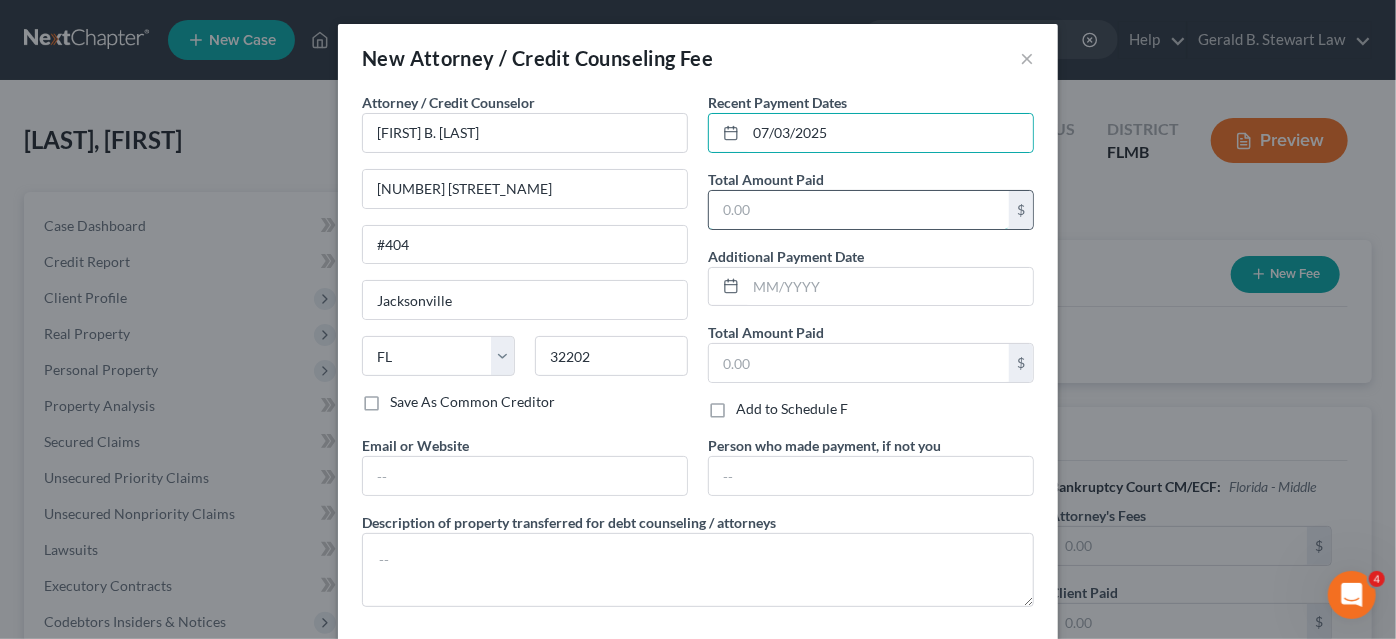 click at bounding box center (859, 210) 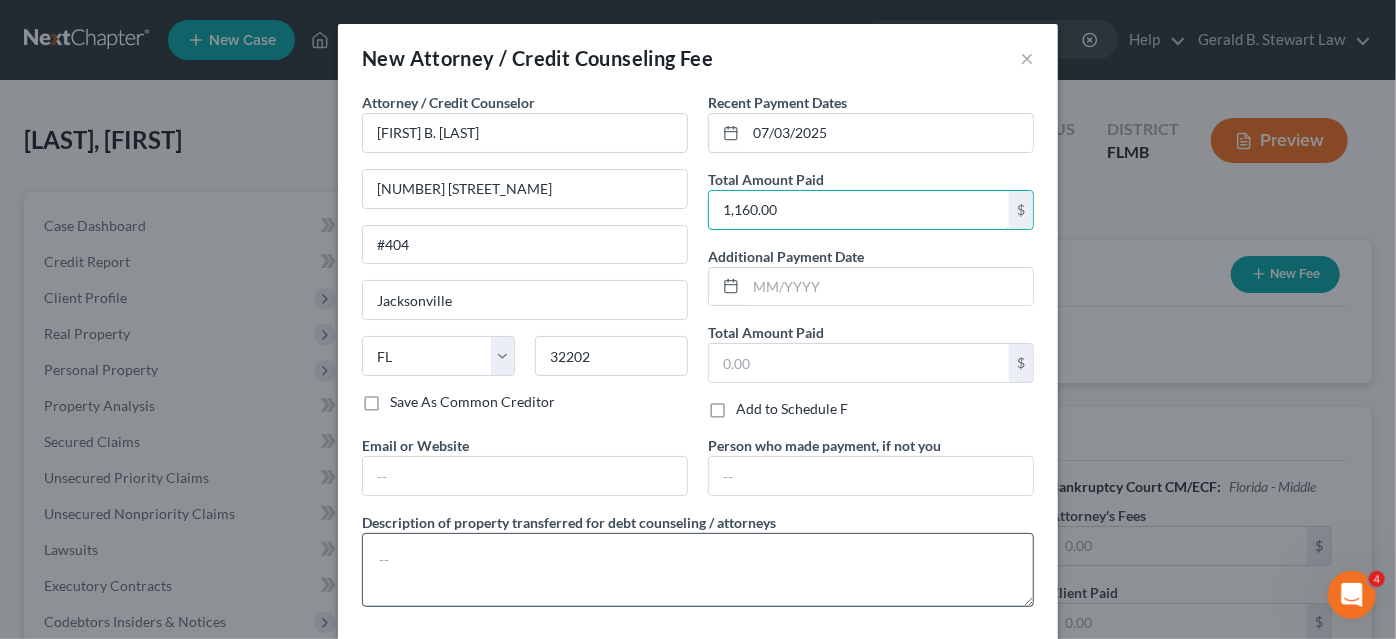 type on "1,160.00" 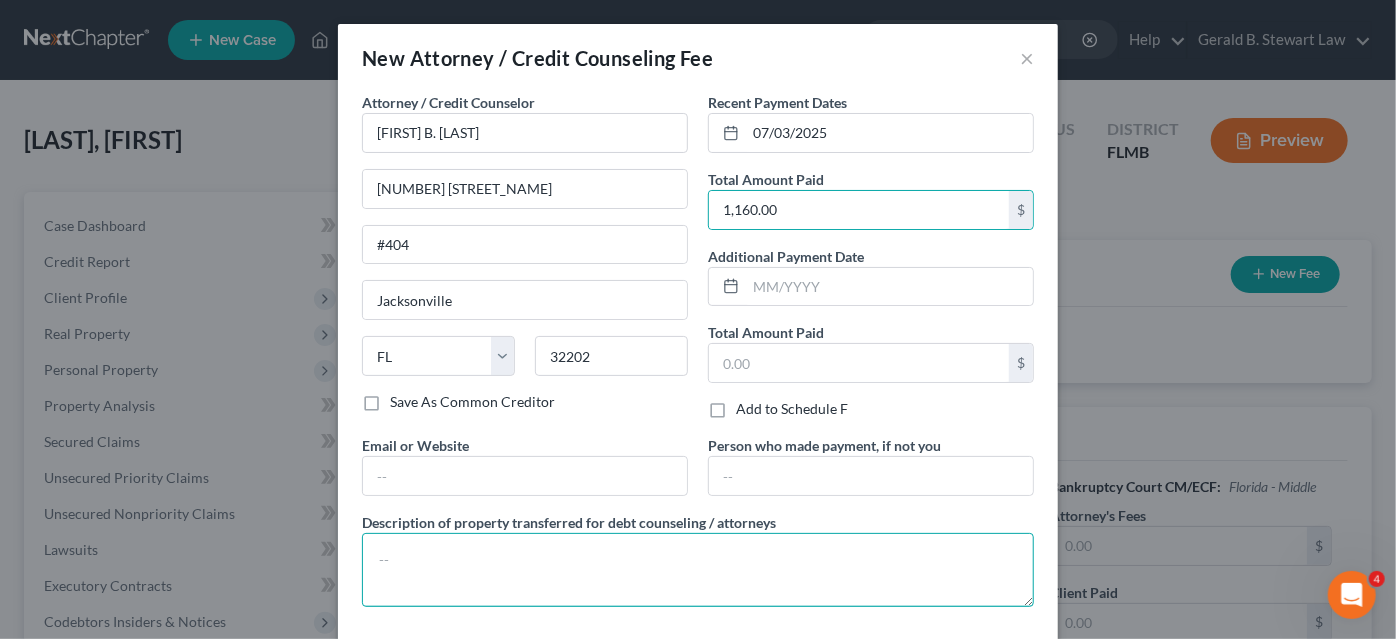 click at bounding box center [698, 570] 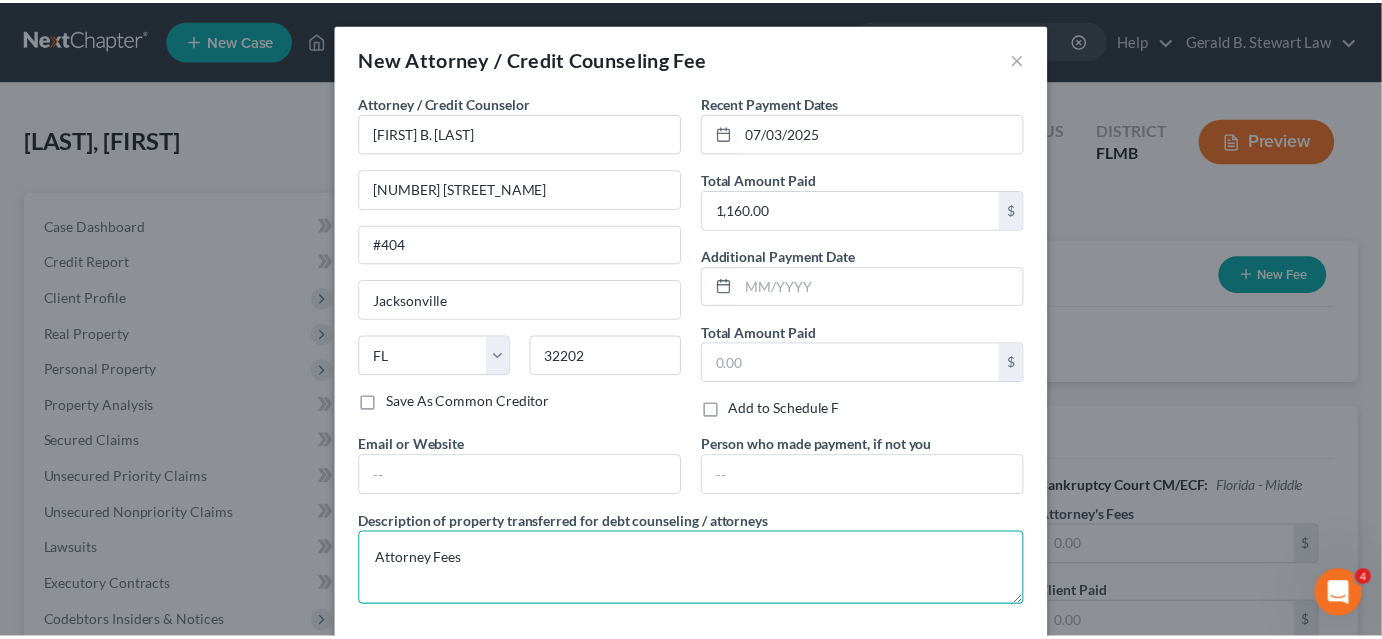 scroll, scrollTop: 90, scrollLeft: 0, axis: vertical 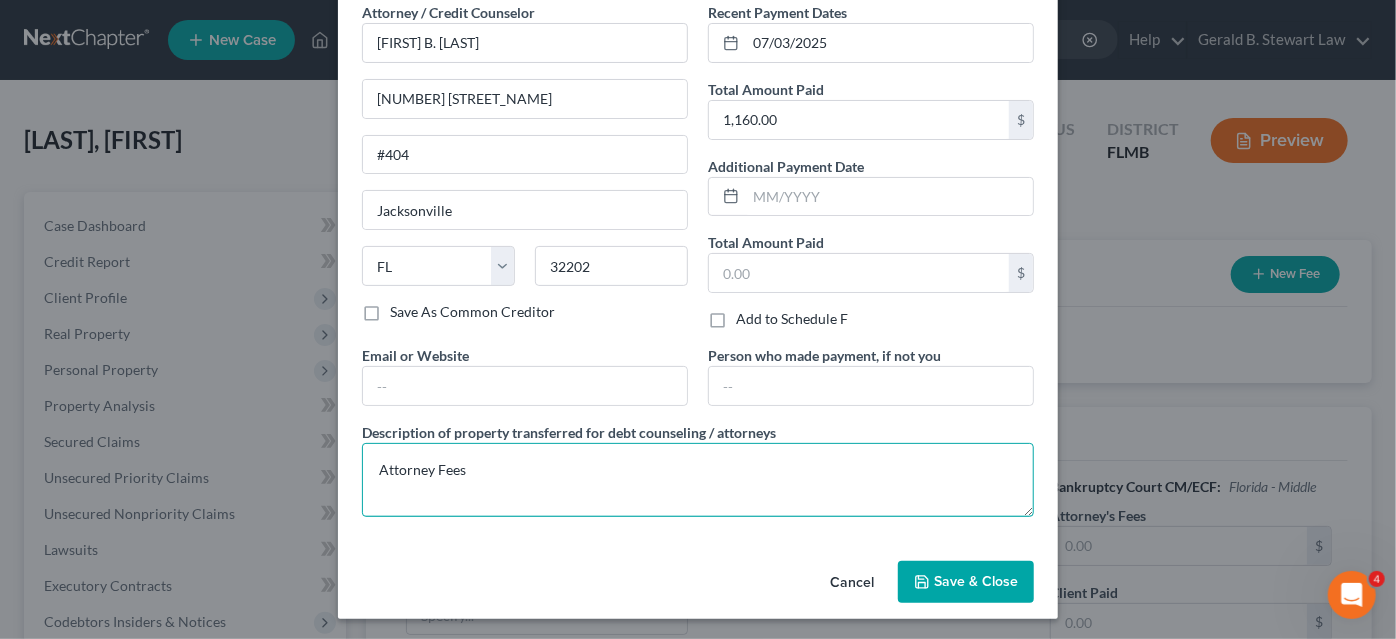 type on "Attorney Fees" 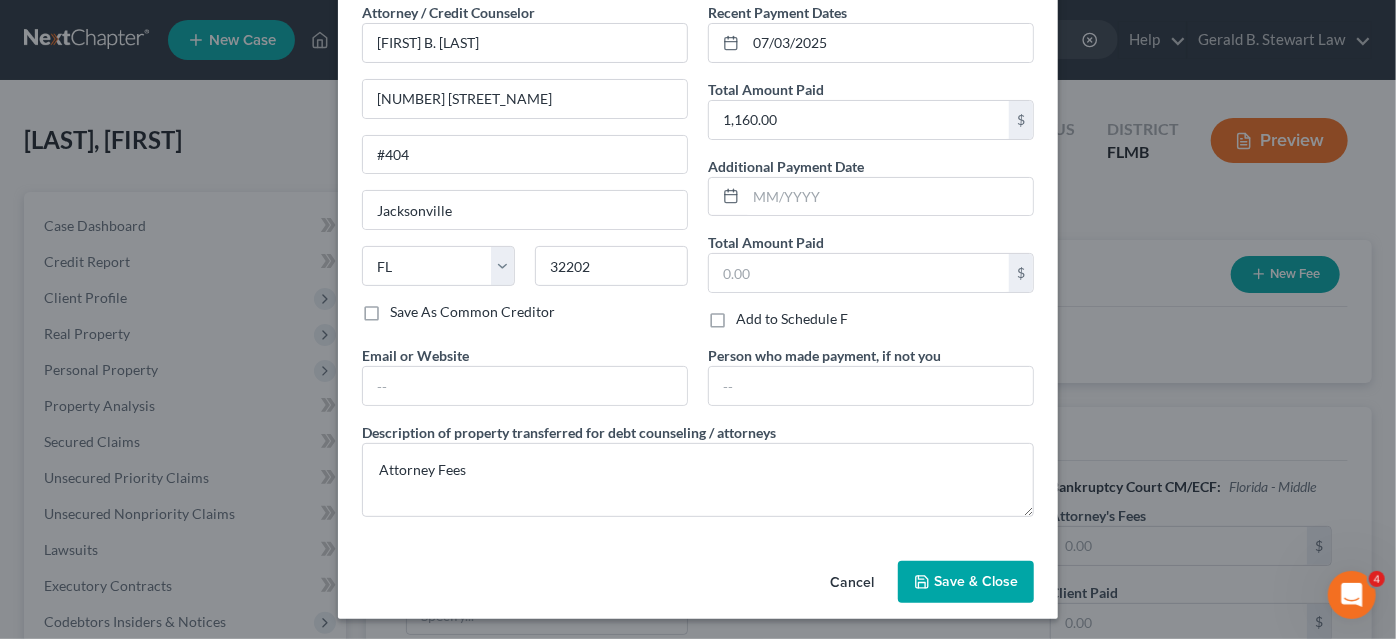 click on "Save & Close" at bounding box center [966, 582] 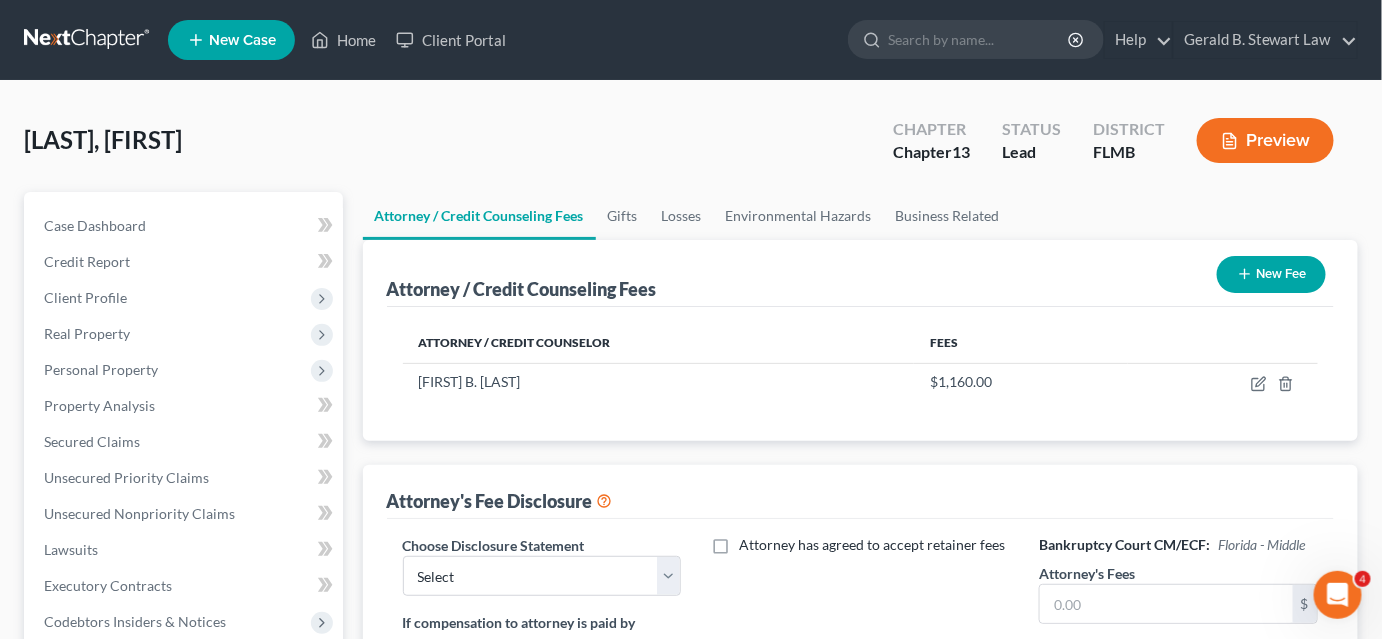 scroll, scrollTop: 272, scrollLeft: 0, axis: vertical 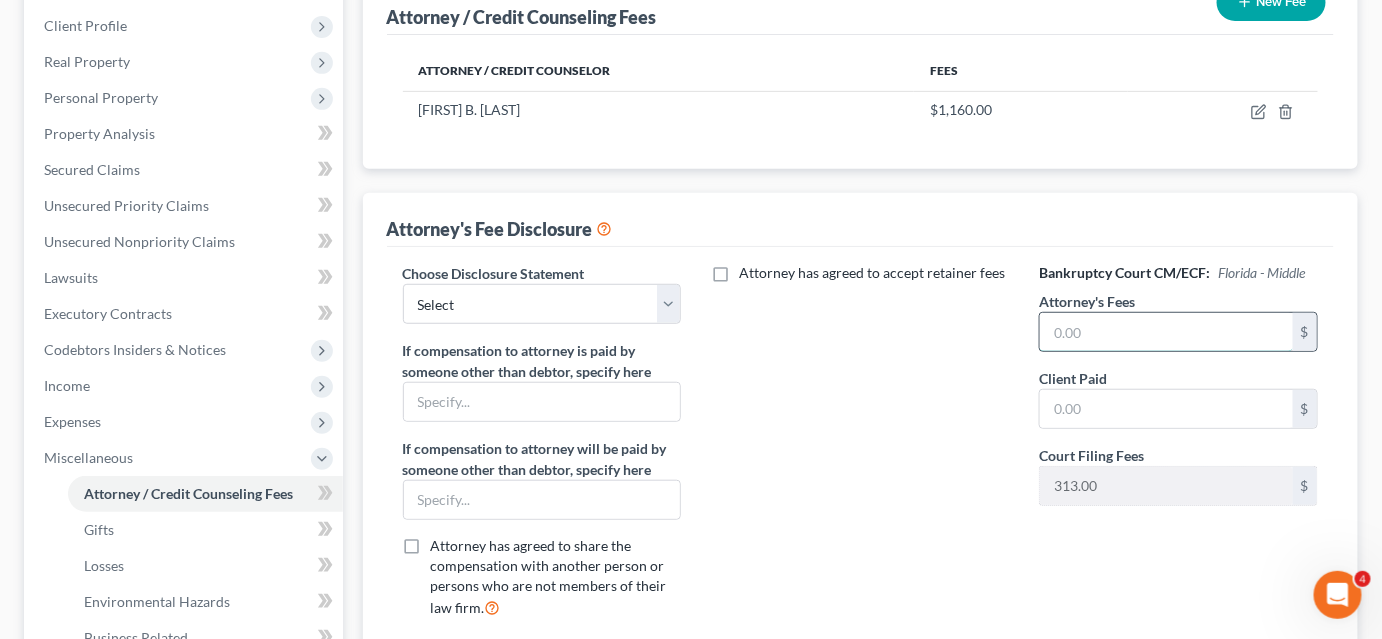 click at bounding box center [1166, 332] 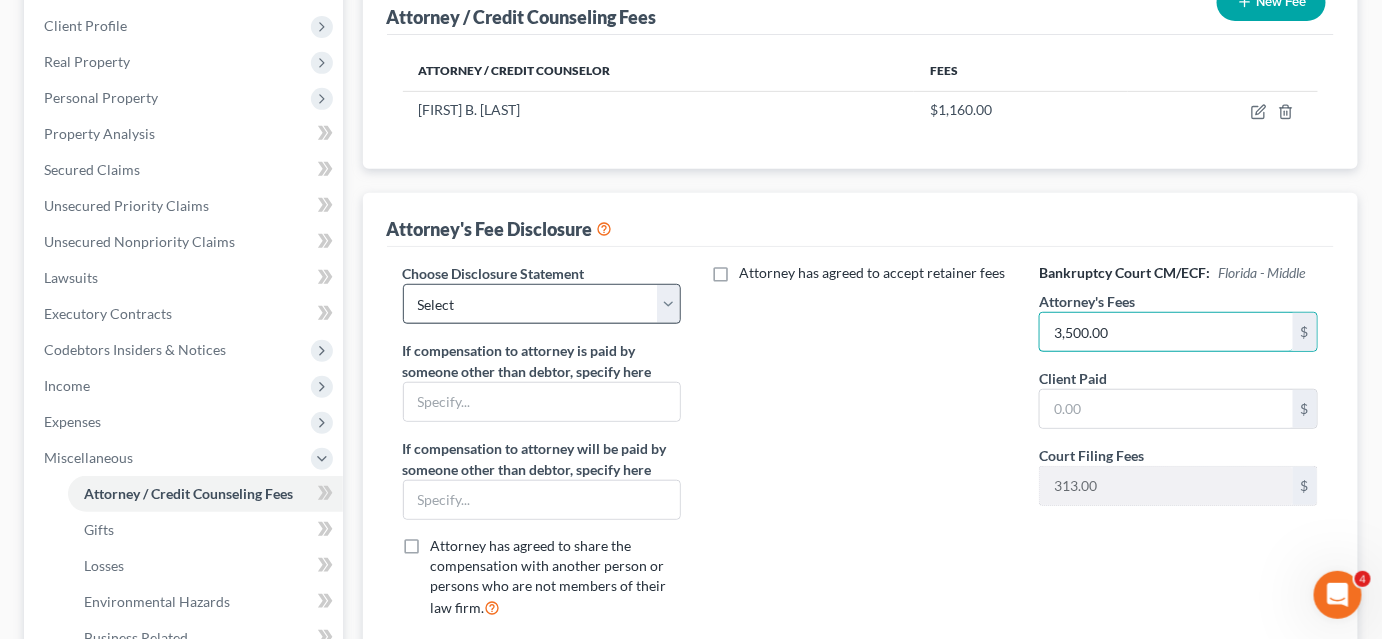 type on "3,500.00" 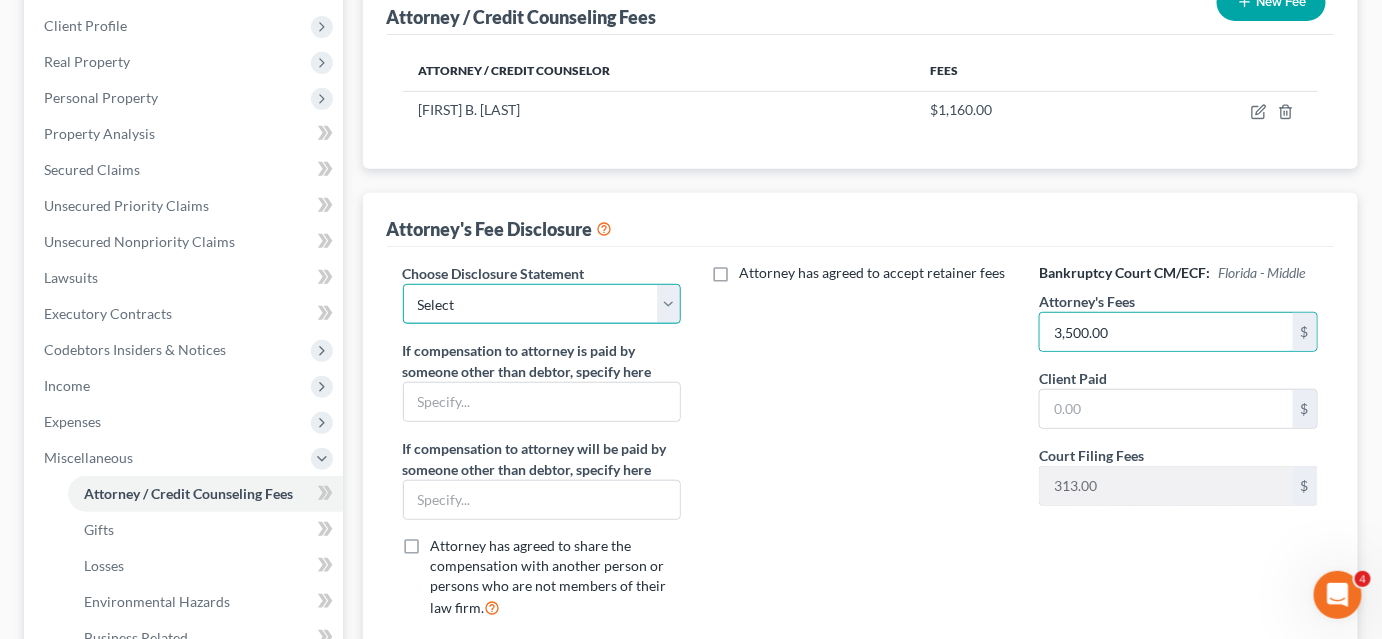 click on "Select Attorney" at bounding box center [542, 304] 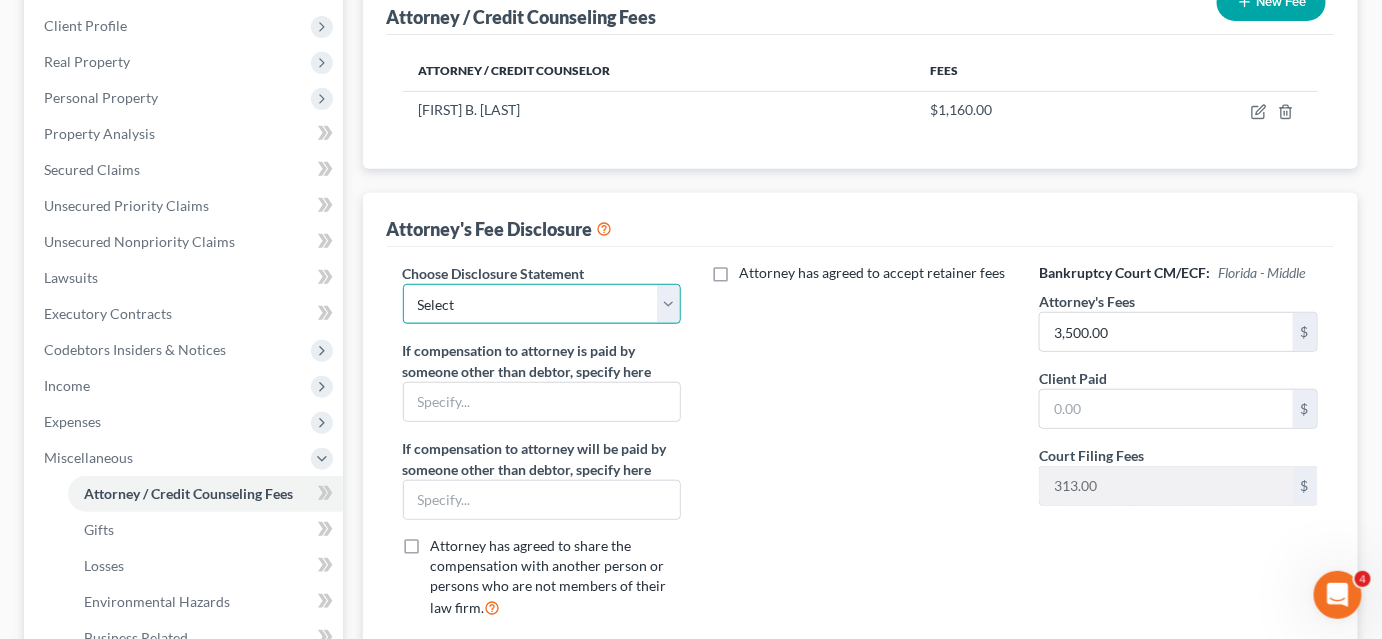 select on "0" 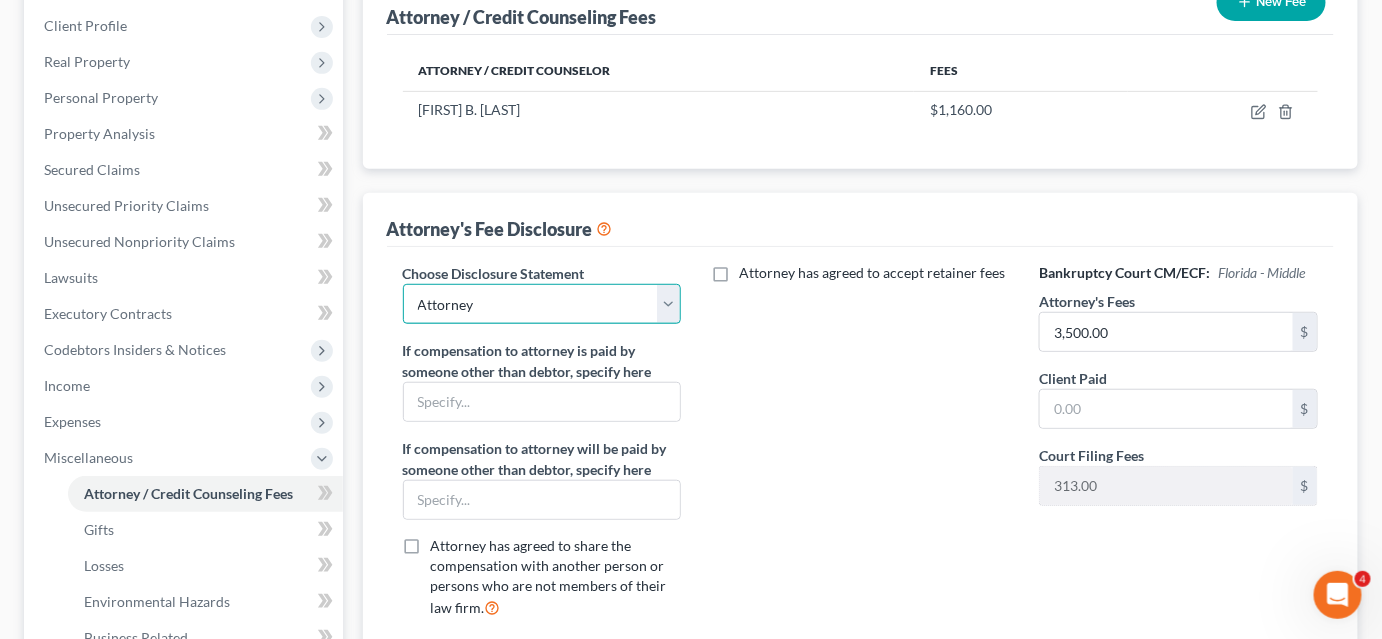 click on "Select Attorney" at bounding box center [542, 304] 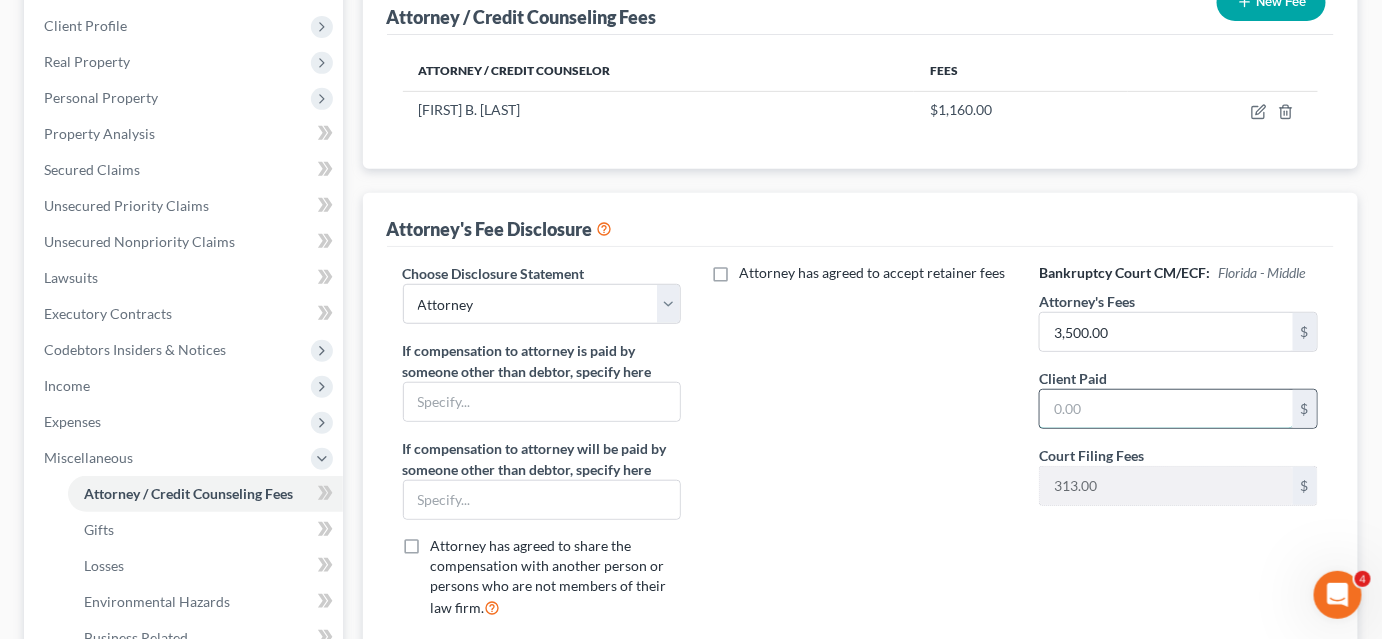 click at bounding box center (1166, 409) 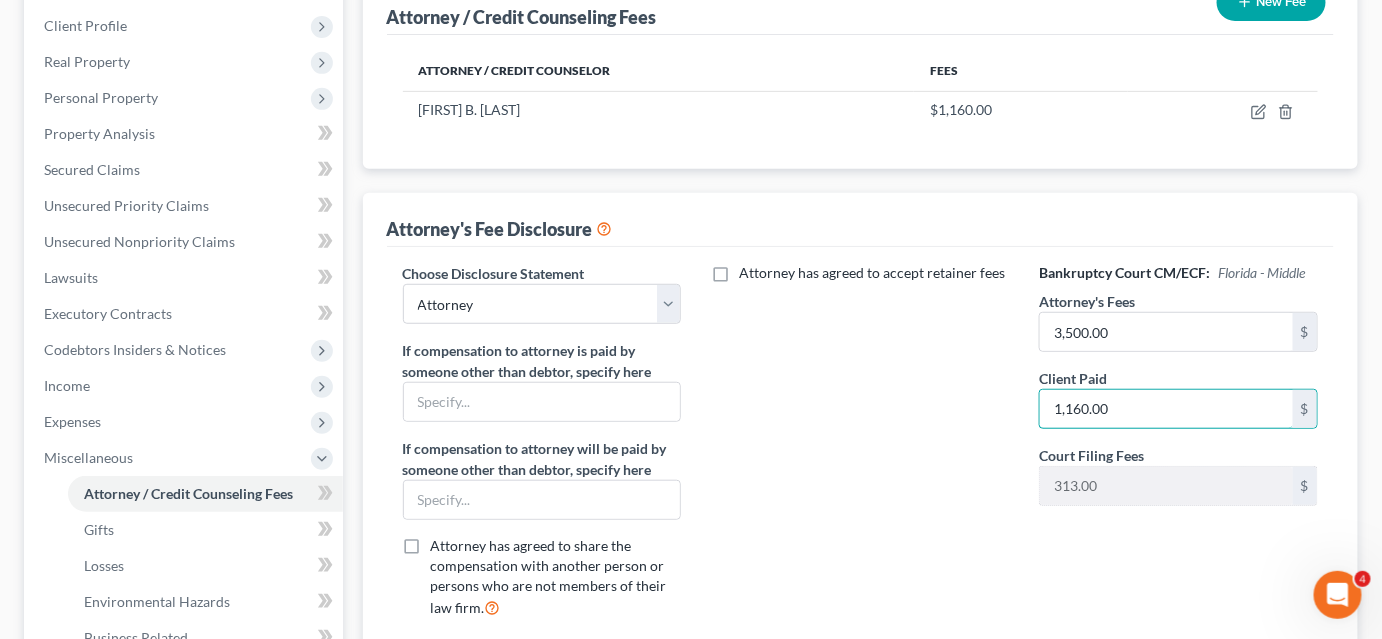 scroll, scrollTop: 636, scrollLeft: 0, axis: vertical 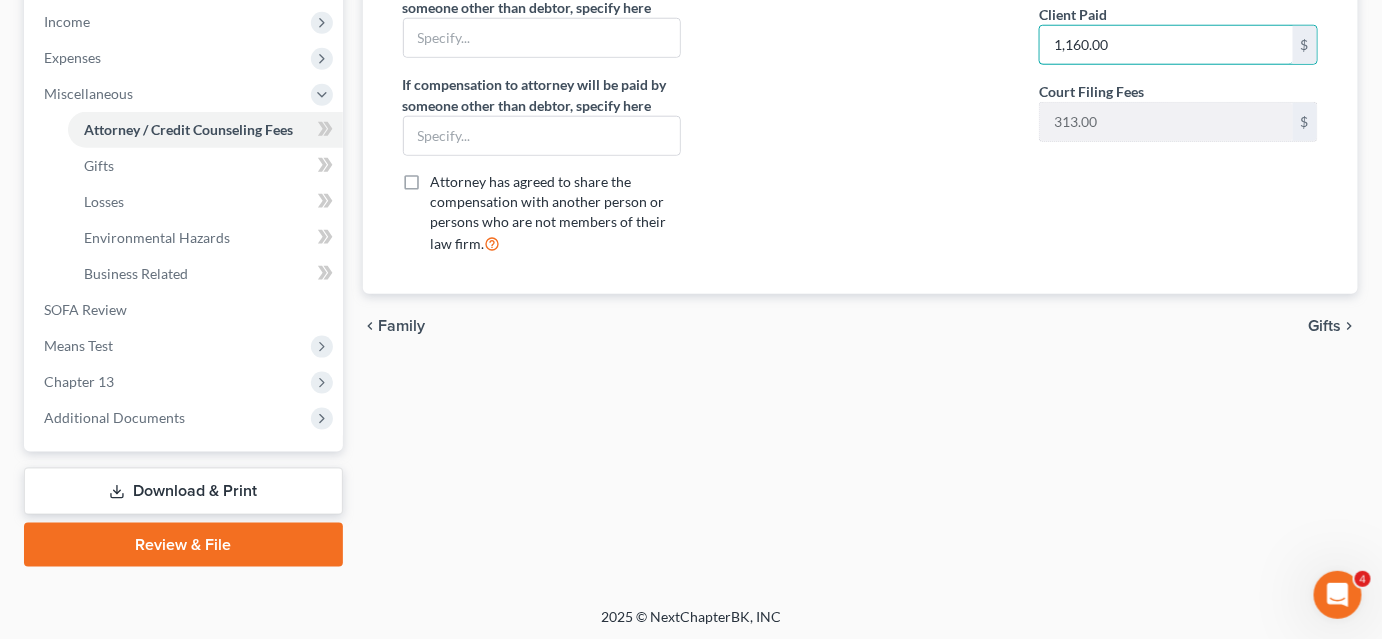 type on "1,160.00" 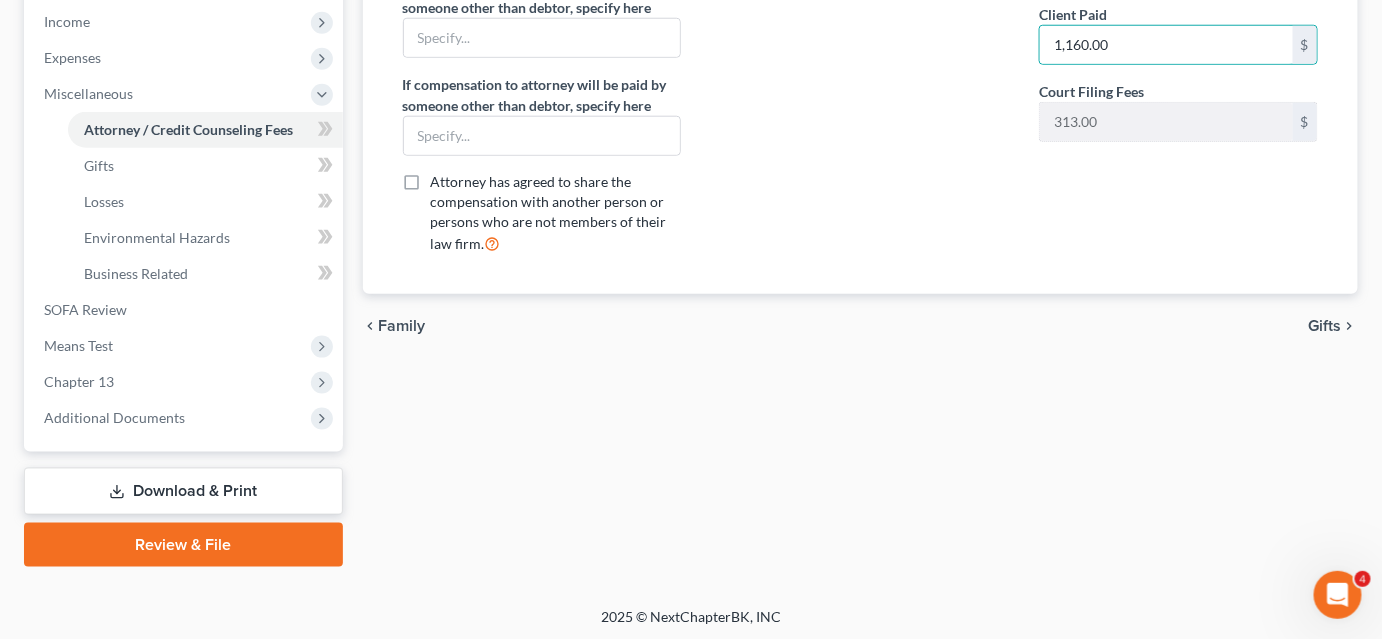 drag, startPoint x: 170, startPoint y: 486, endPoint x: 178, endPoint y: 493, distance: 10.630146 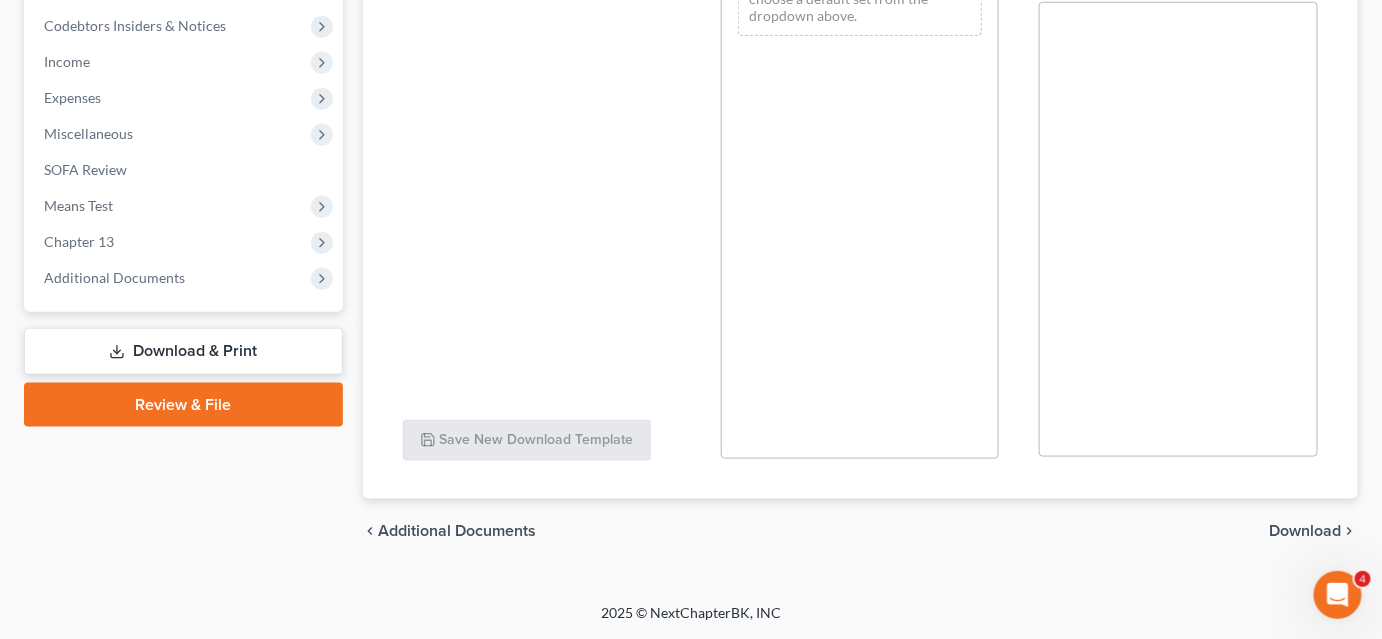 scroll, scrollTop: 0, scrollLeft: 0, axis: both 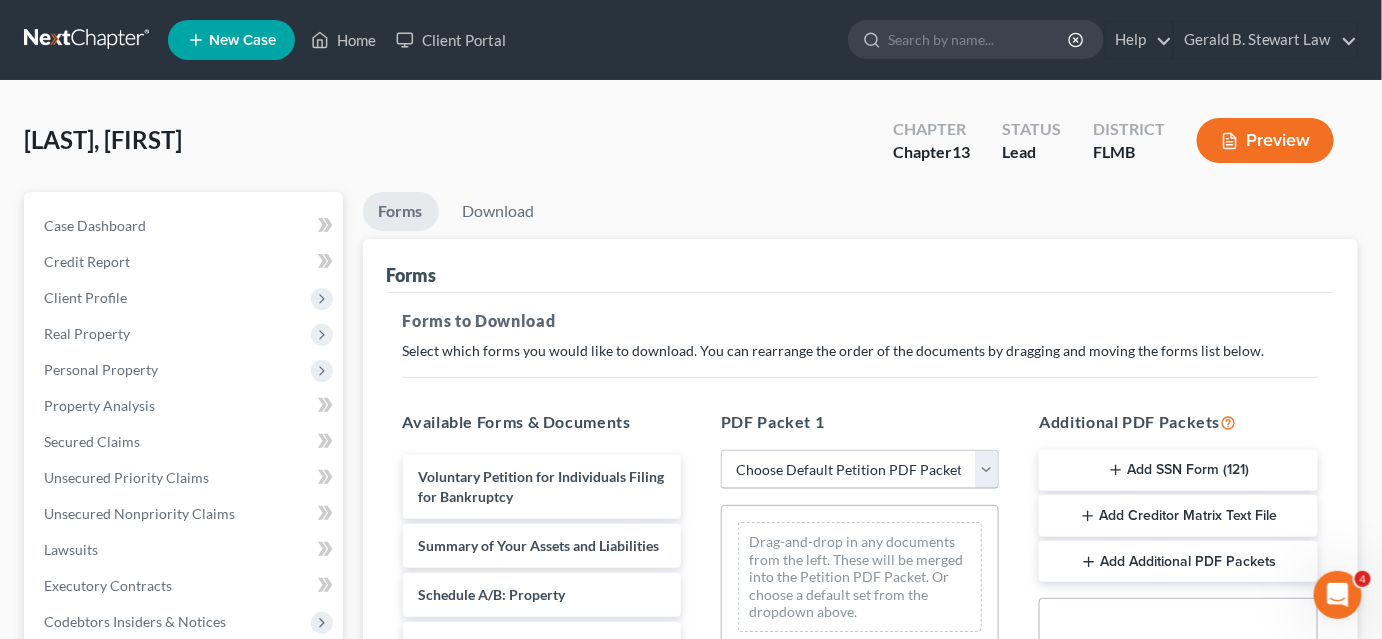click on "Choose Default Petition PDF Packet Complete Bankruptcy Petition (all forms and schedules) Emergency Filing Forms (Petition and Creditor List Only) Amended Forms Signature Pages Only Supplemental Post Petition (Sch. I & J) Supplemental Post Petition (Sch. I) Supplemental Post Petition (Sch. J)" at bounding box center (860, 470) 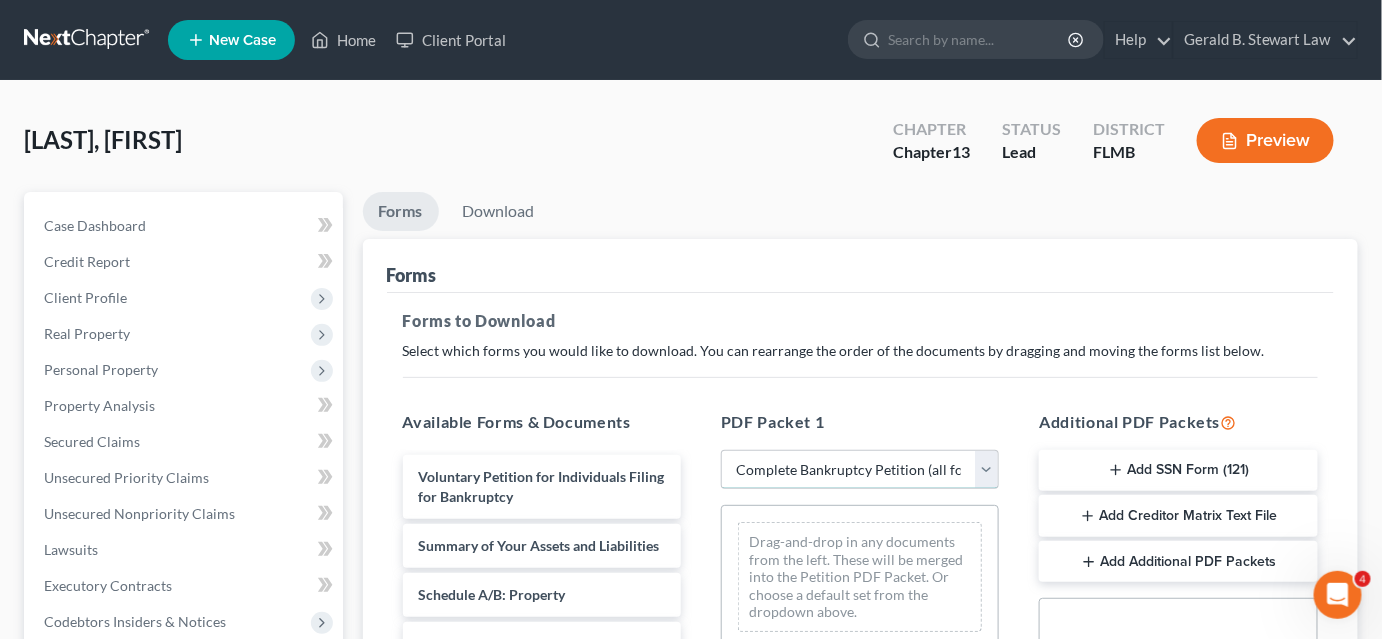 click on "Choose Default Petition PDF Packet Complete Bankruptcy Petition (all forms and schedules) Emergency Filing Forms (Petition and Creditor List Only) Amended Forms Signature Pages Only Supplemental Post Petition (Sch. I & J) Supplemental Post Petition (Sch. I) Supplemental Post Petition (Sch. J)" at bounding box center [860, 470] 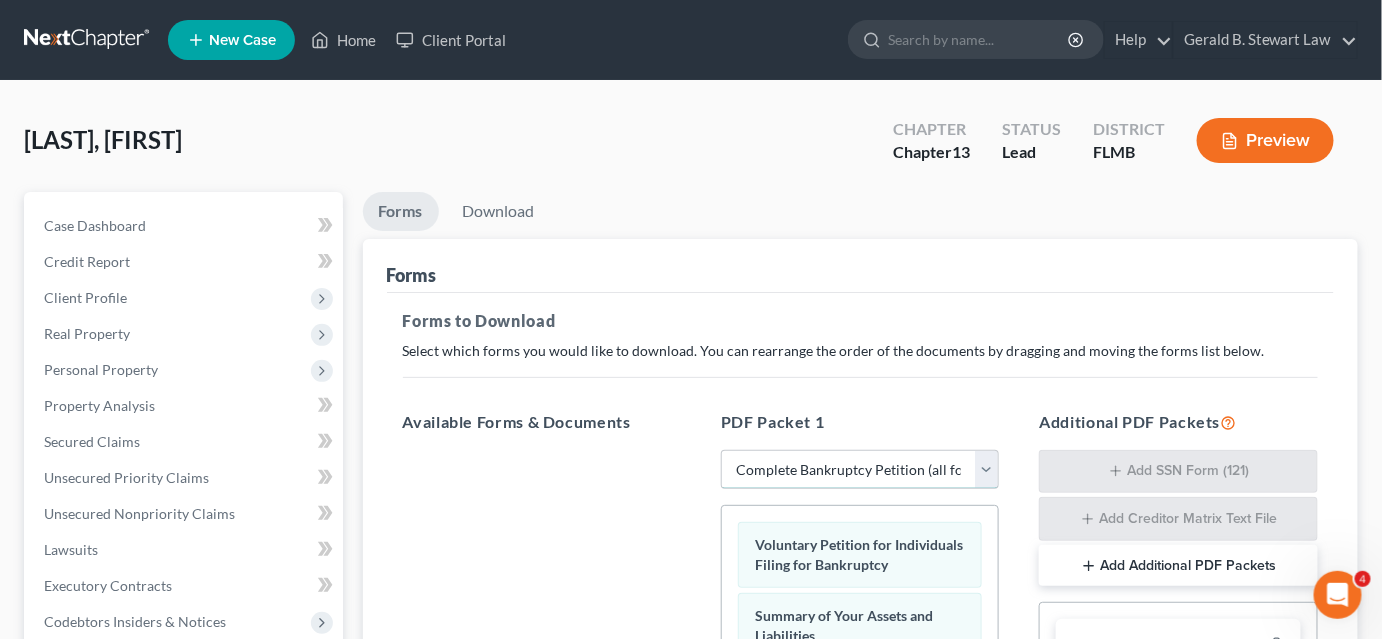 scroll, scrollTop: 272, scrollLeft: 0, axis: vertical 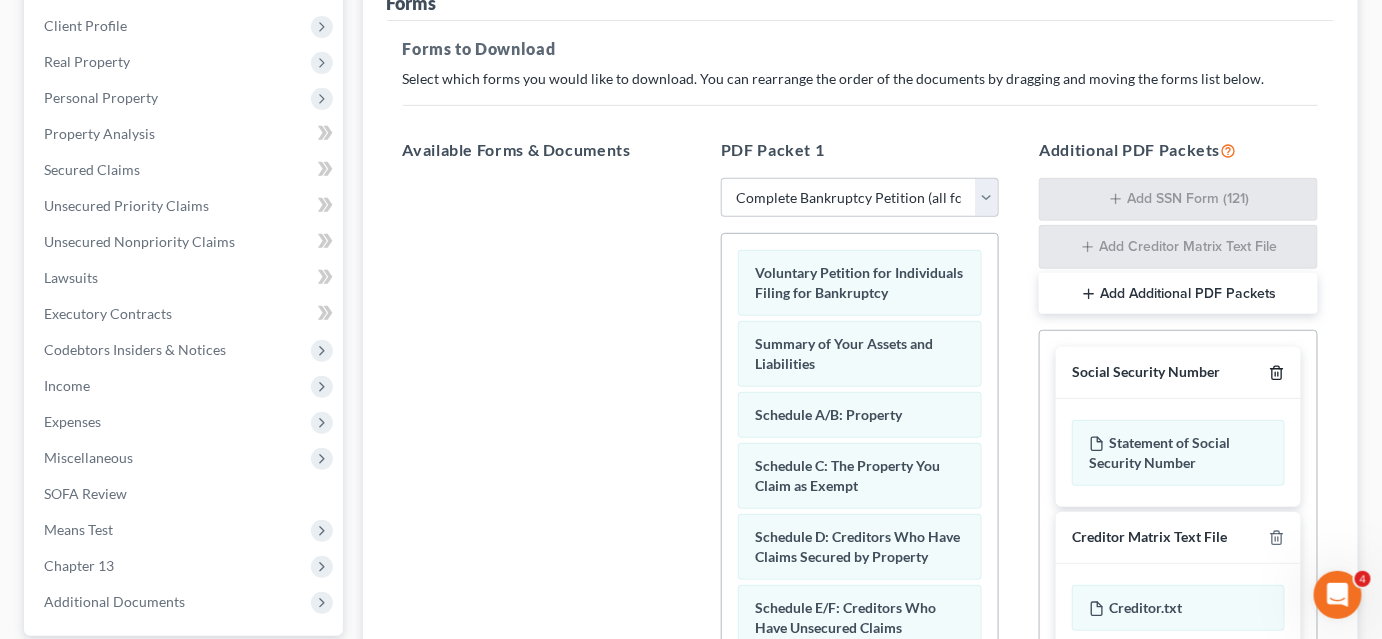 click 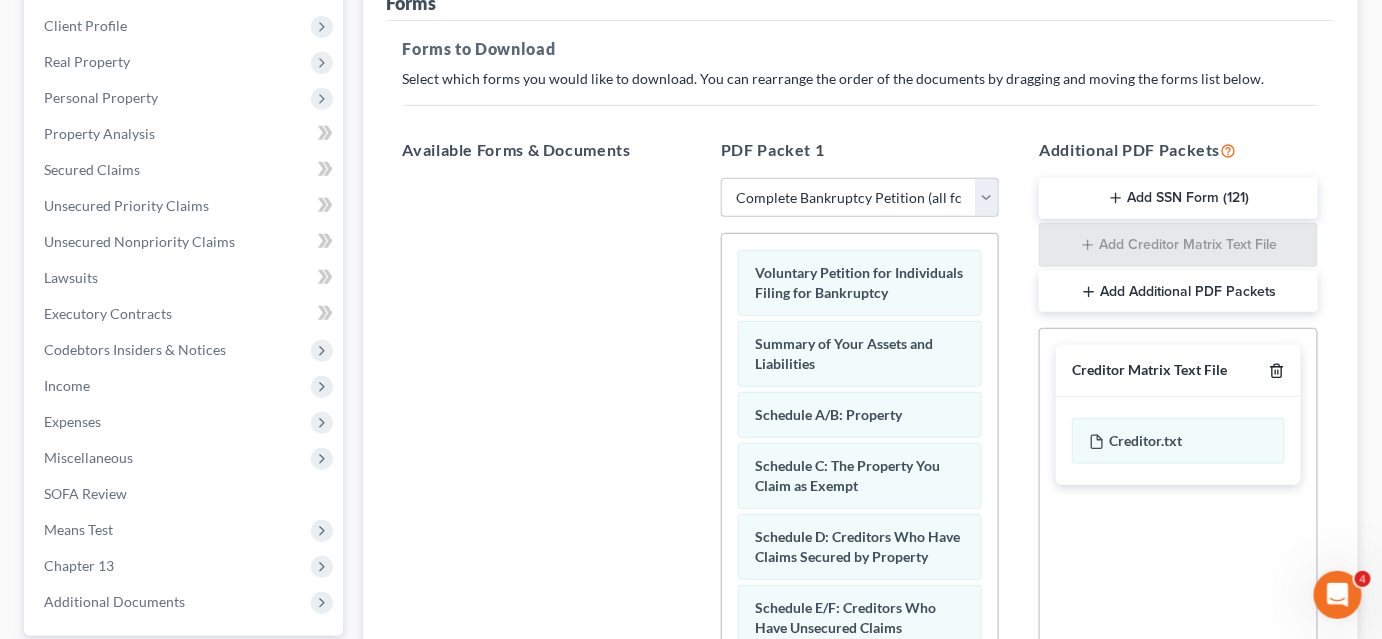 click 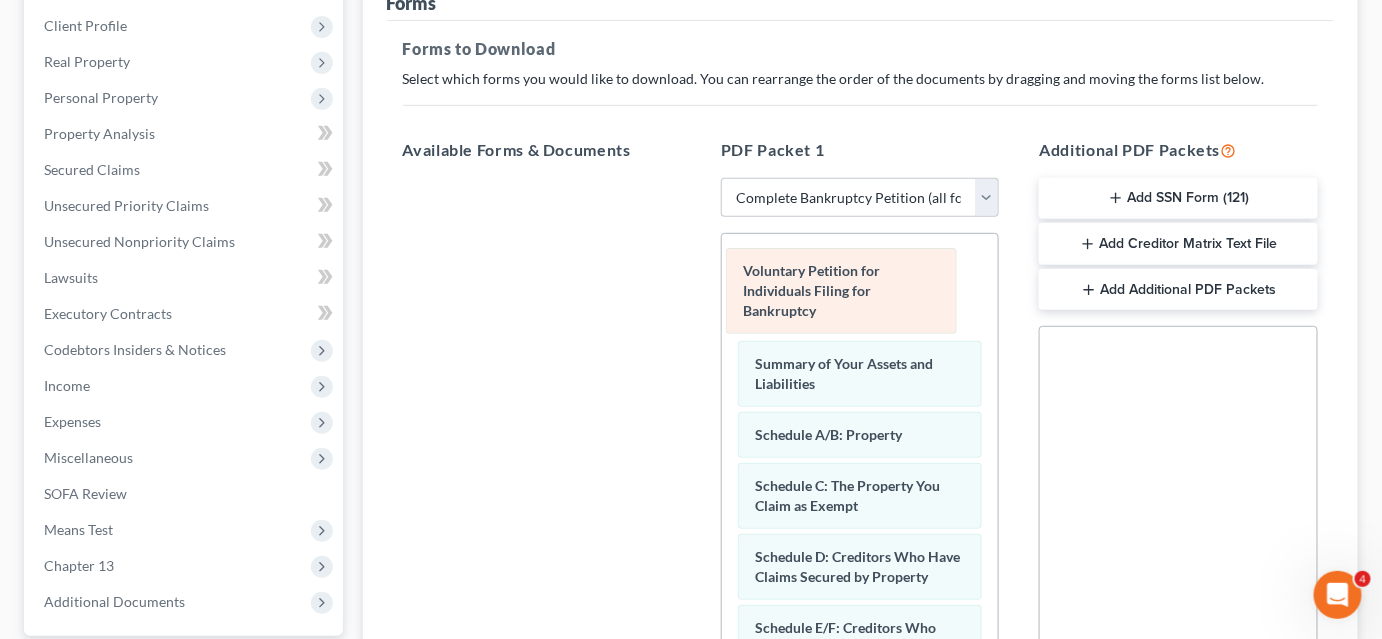 drag, startPoint x: 845, startPoint y: 306, endPoint x: 565, endPoint y: 266, distance: 282.8427 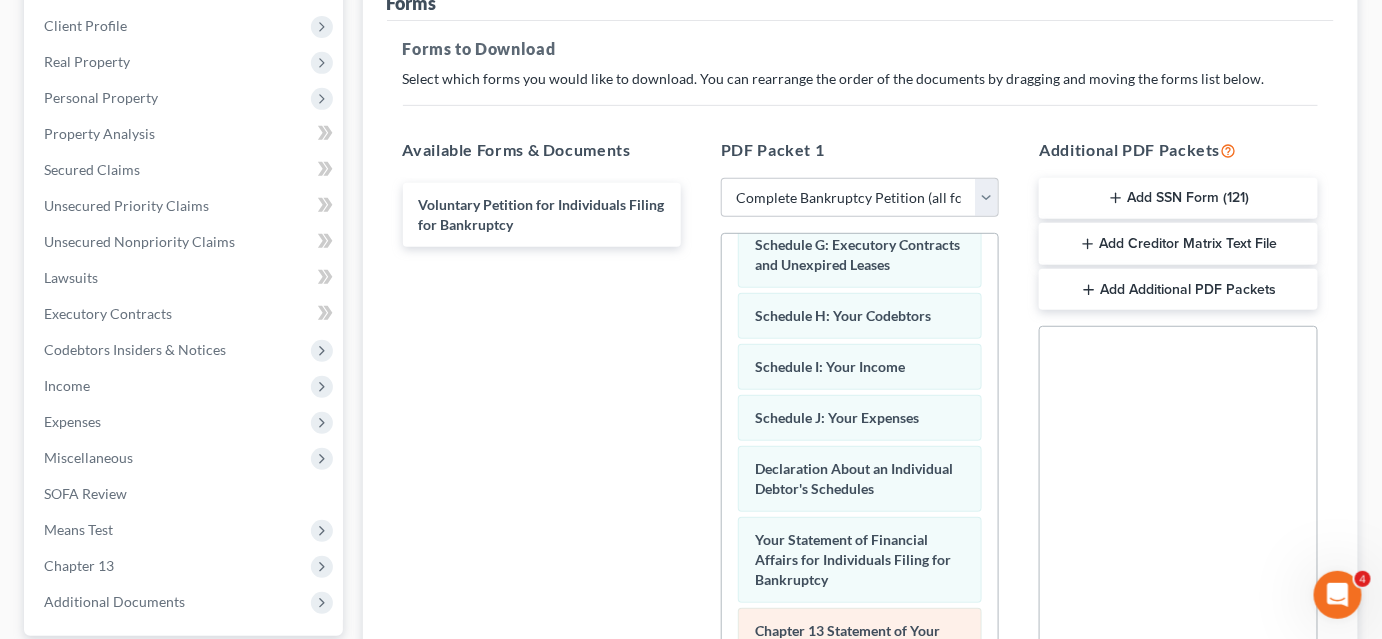 scroll, scrollTop: 679, scrollLeft: 0, axis: vertical 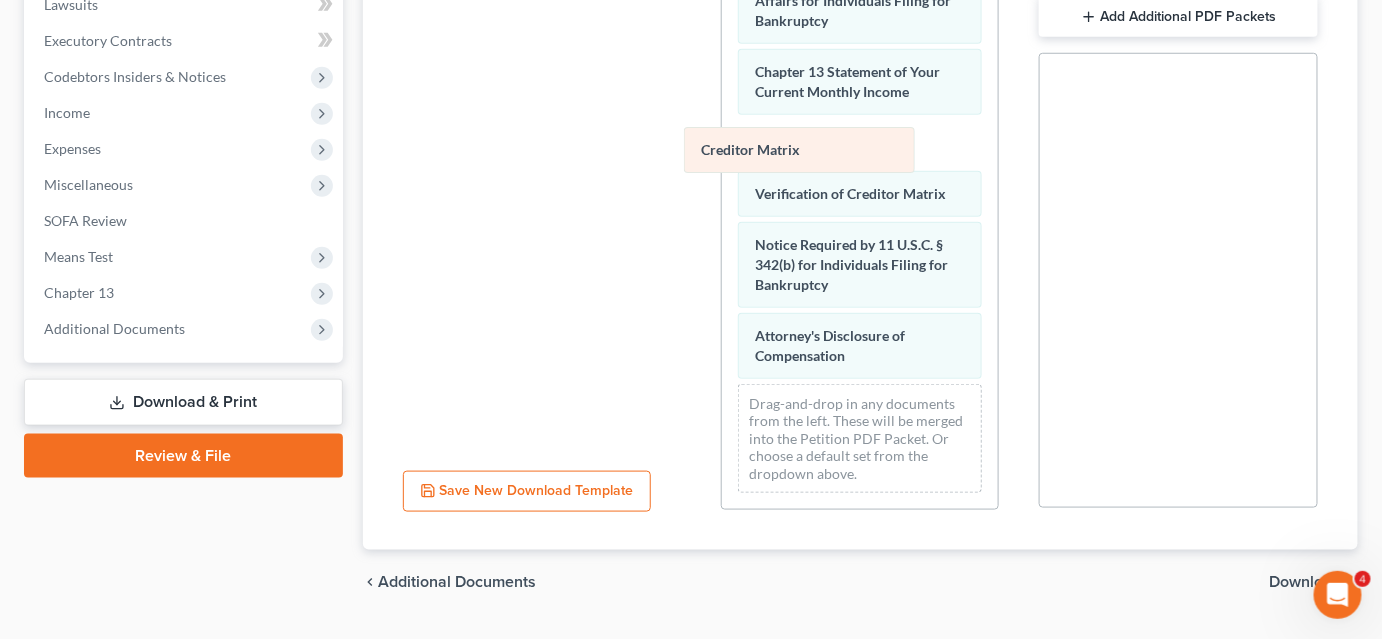 drag, startPoint x: 850, startPoint y: 141, endPoint x: 632, endPoint y: 154, distance: 218.38727 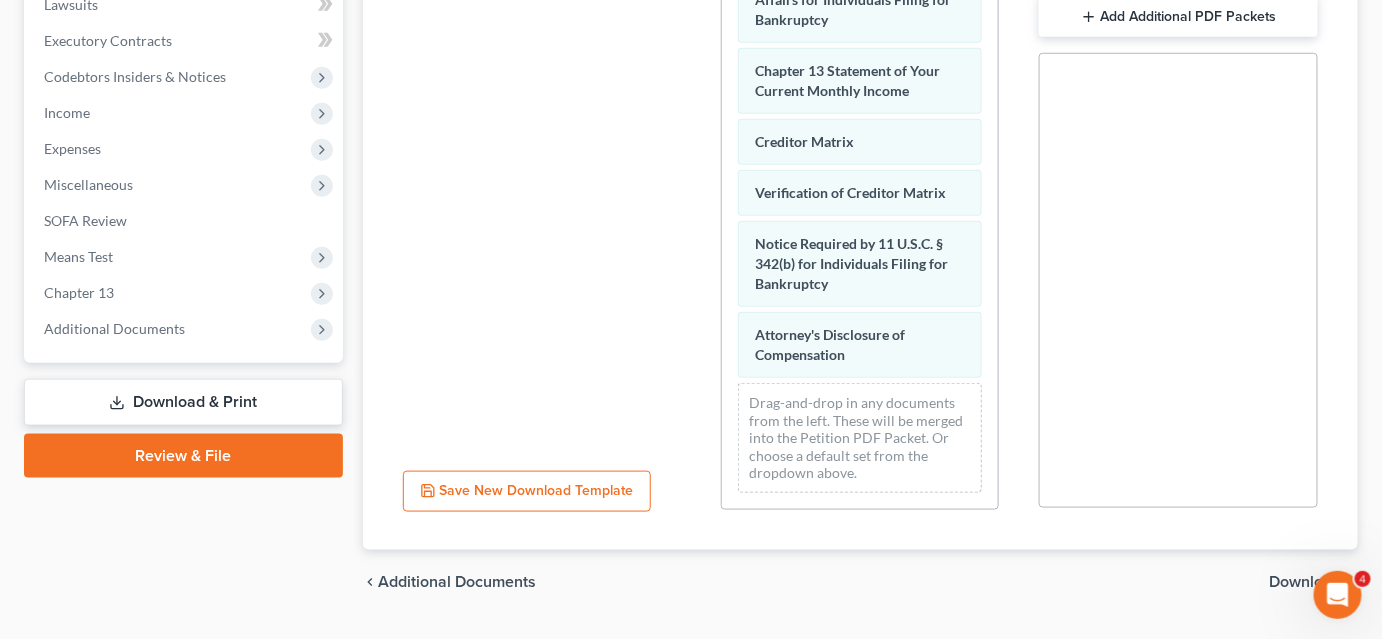 click on "Summary of Your Assets and Liabilities Schedule A/B: Property Schedule C: The Property You Claim as Exempt Schedule D: Creditors Who Have Claims Secured by Property Schedule E/F: Creditors Who Have Unsecured Claims Schedule G: Executory Contracts and Unexpired Leases Schedule H: Your Codebtors Schedule I: Your Income Schedule J: Your Expenses Declaration About an Individual Debtor's Schedules Your Statement of Financial Affairs for Individuals Filing for Bankruptcy Chapter 13 Statement of Your Current Monthly Income Creditor Matrix Verification of Creditor Matrix Notice Required by 11 U.S.C. § 342(b) for Individuals Filing for Bankruptcy Attorney's Disclosure of Compensation Drag-and-drop in any documents from the left. These will be merged into the Petition PDF Packet. Or choose a default set from the dropdown above." at bounding box center (860, -90) 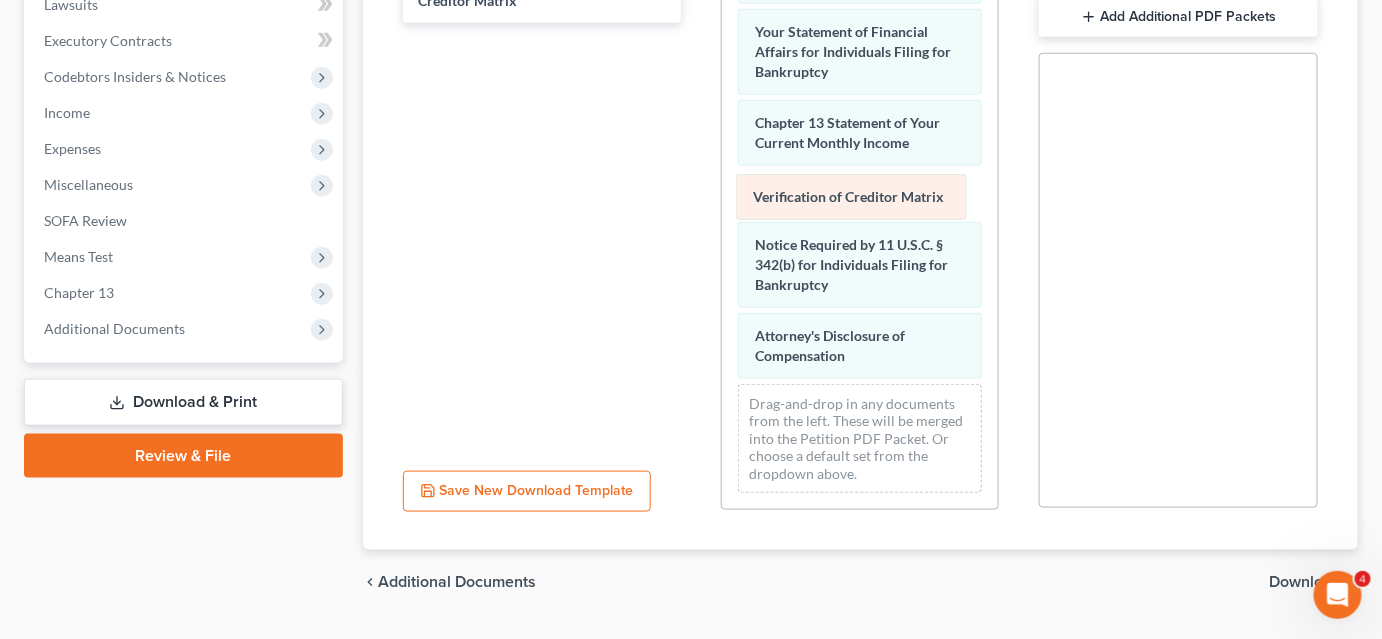 drag, startPoint x: 806, startPoint y: 184, endPoint x: 450, endPoint y: 151, distance: 357.5262 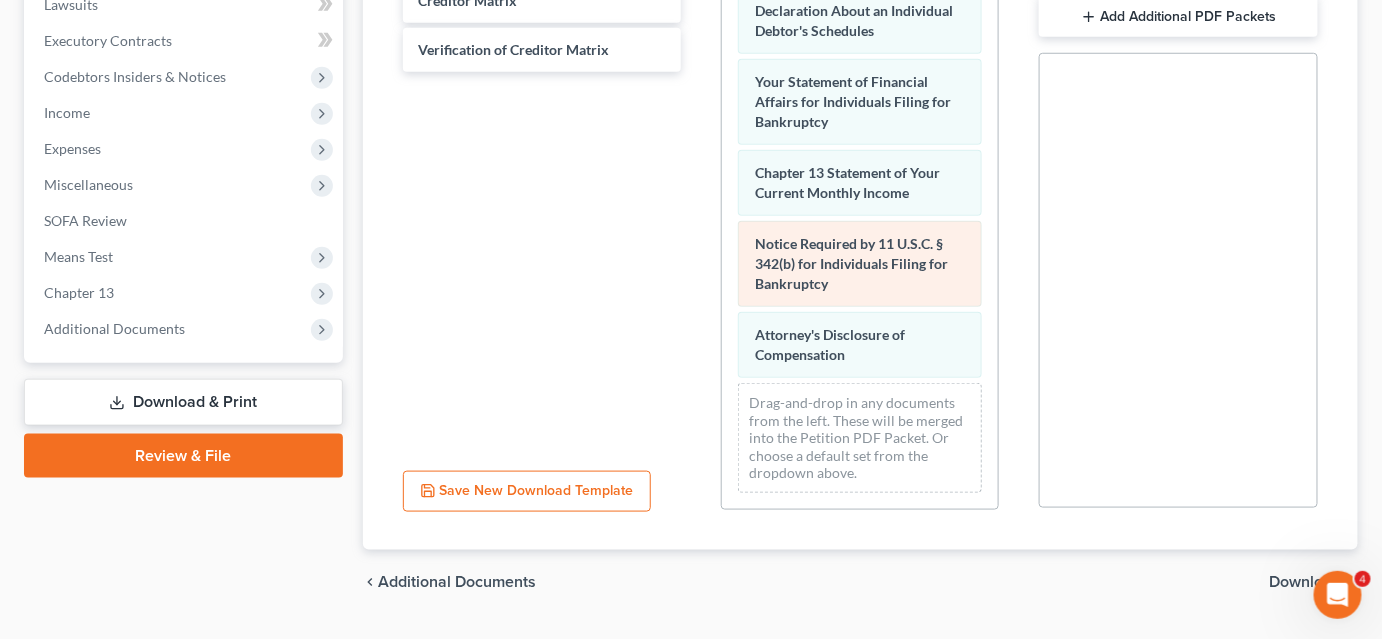 click on "Summary of Your Assets and Liabilities Schedule A/B: Property Schedule C: The Property You Claim as Exempt Schedule D: Creditors Who Have Claims Secured by Property Schedule E/F: Creditors Who Have Unsecured Claims Schedule G: Executory Contracts and Unexpired Leases Schedule H: Your Codebtors Schedule I: Your Income Schedule J: Your Expenses Declaration About an Individual Debtor's Schedules Your Statement of Financial Affairs for Individuals Filing for Bankruptcy Chapter 13 Statement of Your Current Monthly Income Notice Required by 11 U.S.C. § 342(b) for Individuals Filing for Bankruptcy Attorney's Disclosure of Compensation Drag-and-drop in any documents from the left. These will be merged into the Petition PDF Packet. Or choose a default set from the dropdown above." at bounding box center (860, -39) 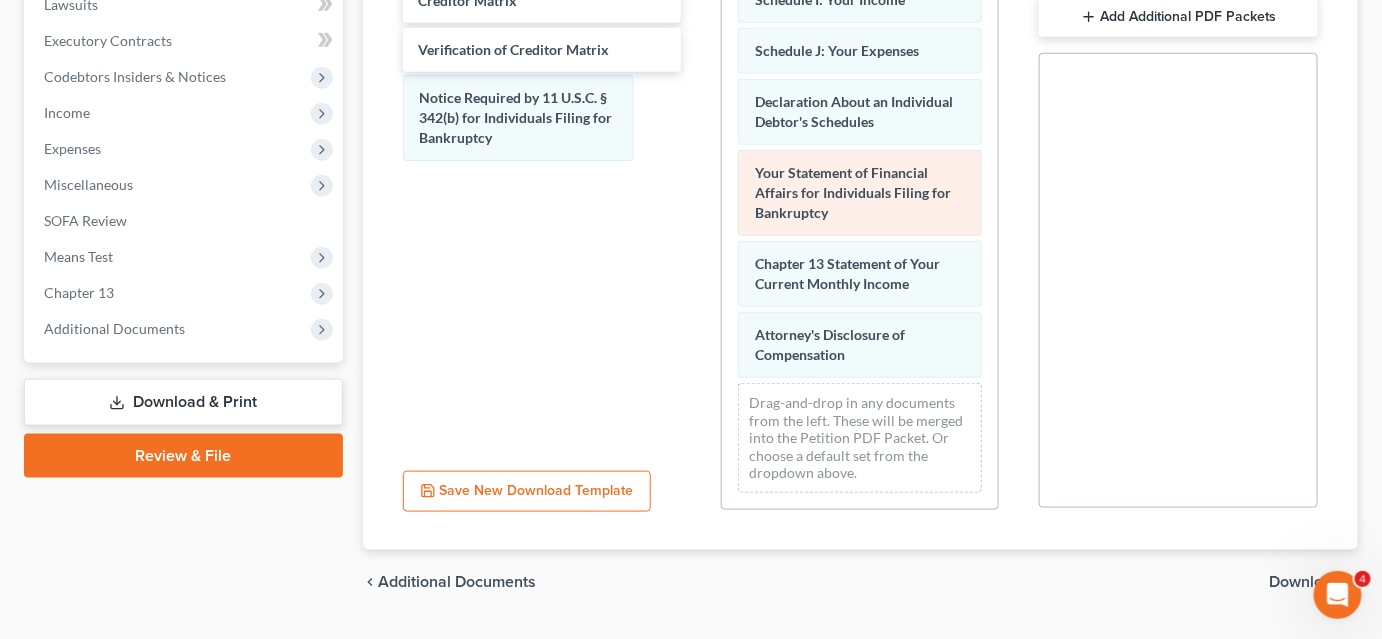 scroll, scrollTop: 488, scrollLeft: 0, axis: vertical 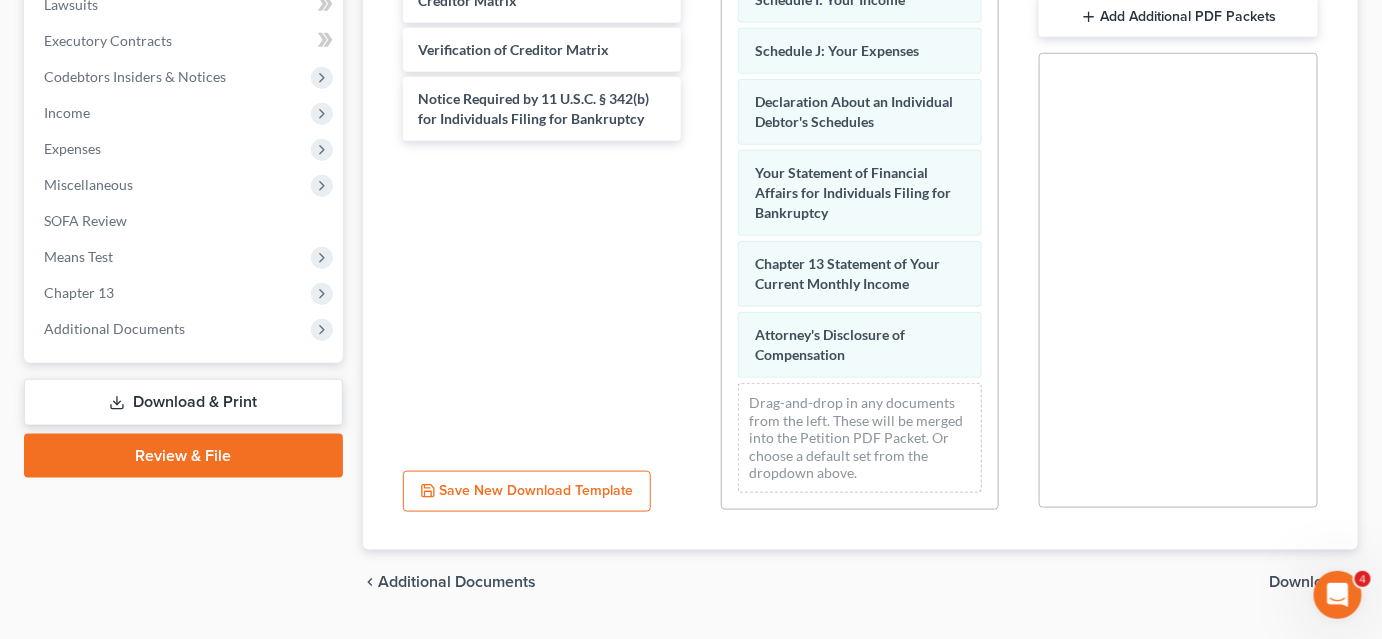 click on "Download" at bounding box center (1306, 582) 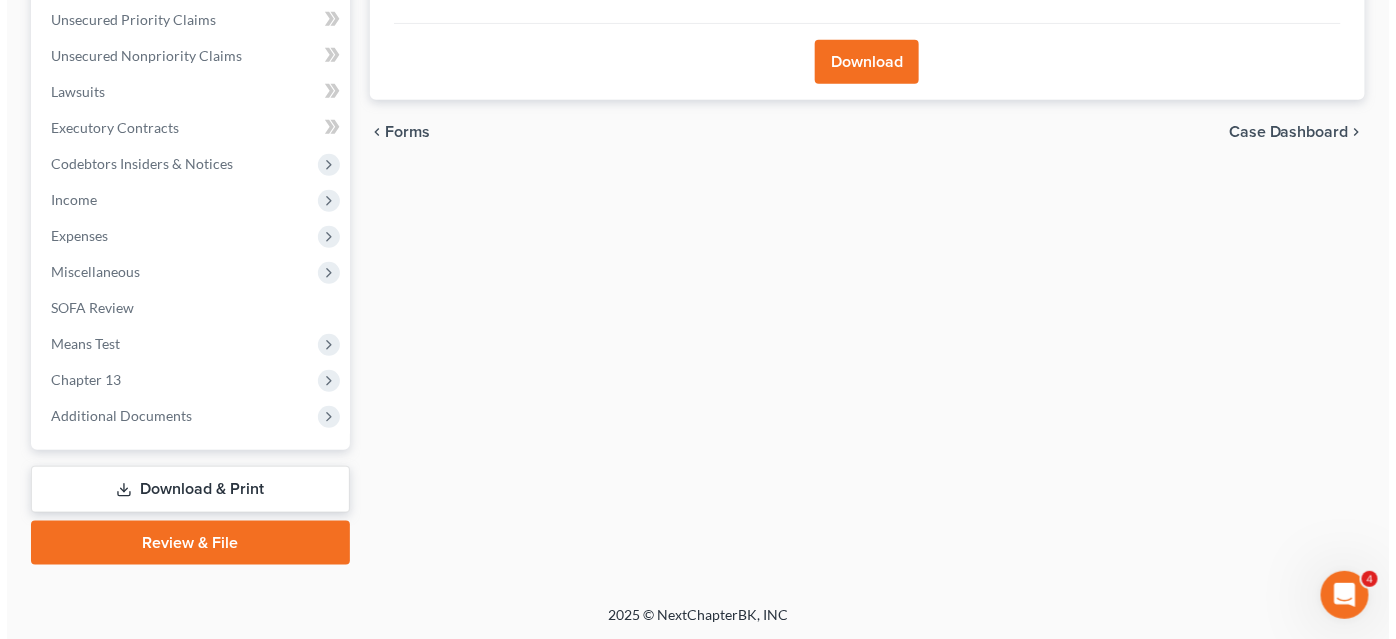 scroll, scrollTop: 94, scrollLeft: 0, axis: vertical 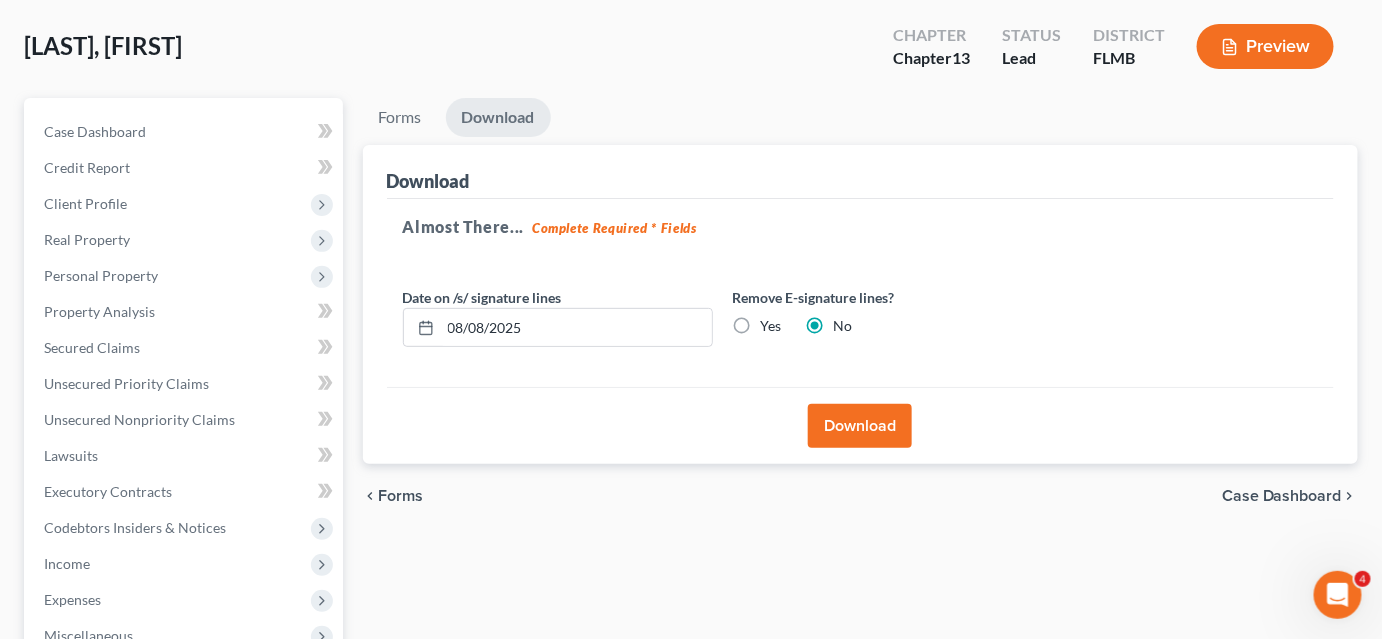 click on "Download" at bounding box center (860, 426) 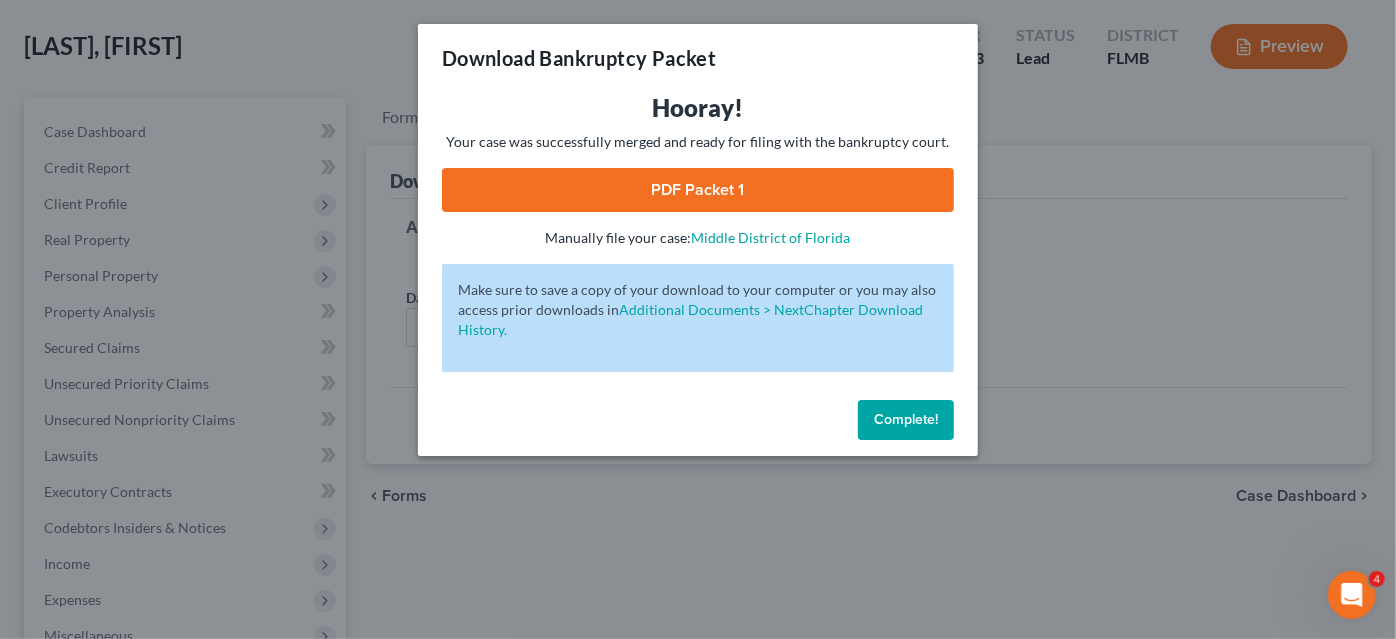 click on "PDF Packet 1" at bounding box center [698, 190] 